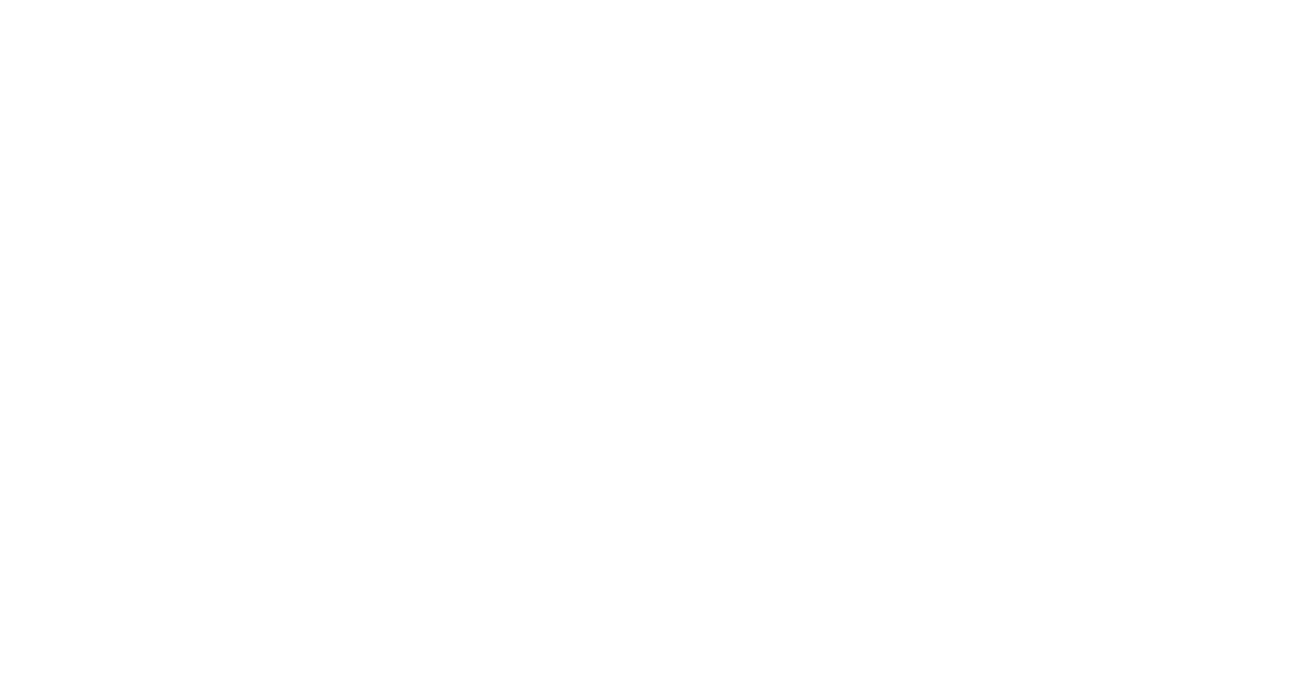 scroll, scrollTop: 0, scrollLeft: 0, axis: both 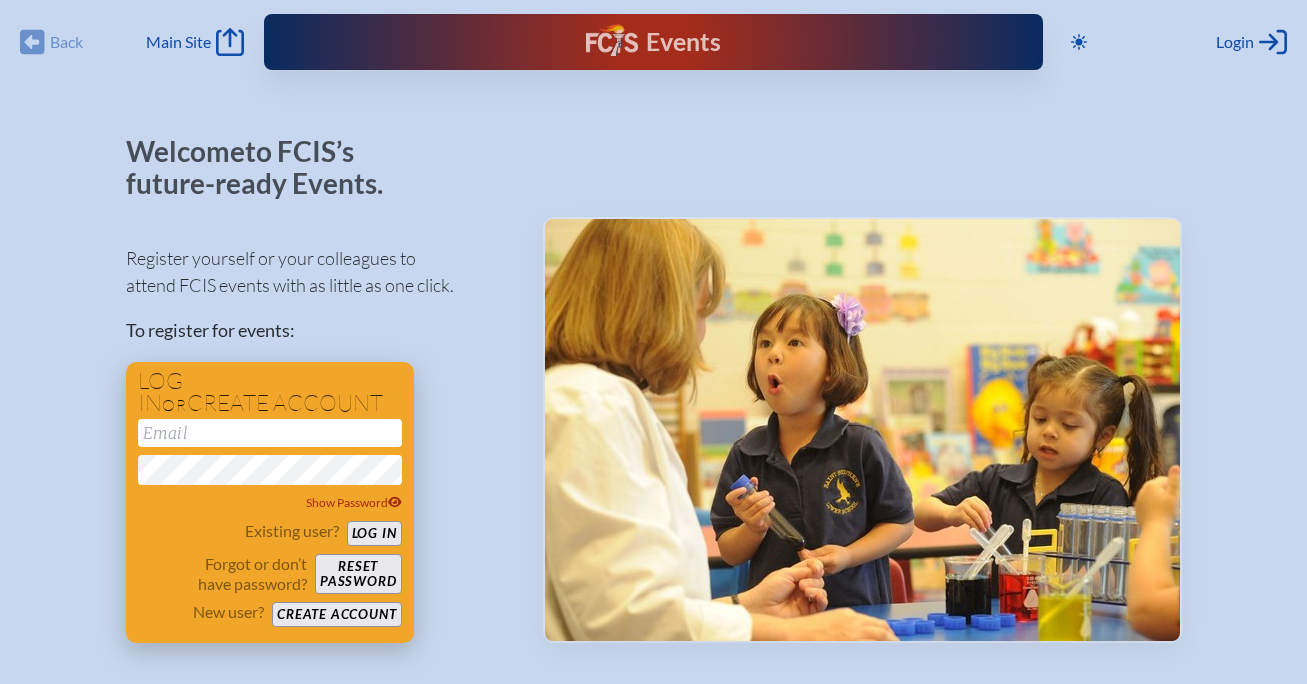 type on "[EMAIL_ADDRESS][DOMAIN_NAME]" 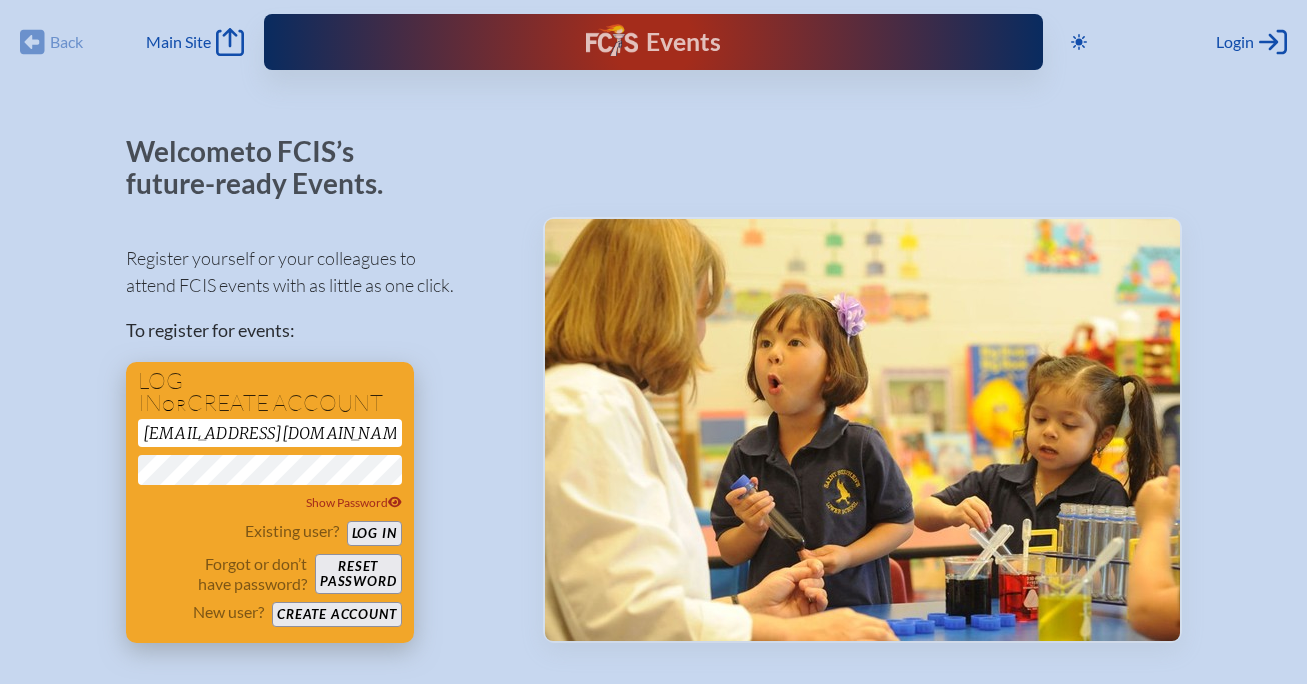 click on "Log in" at bounding box center [374, 533] 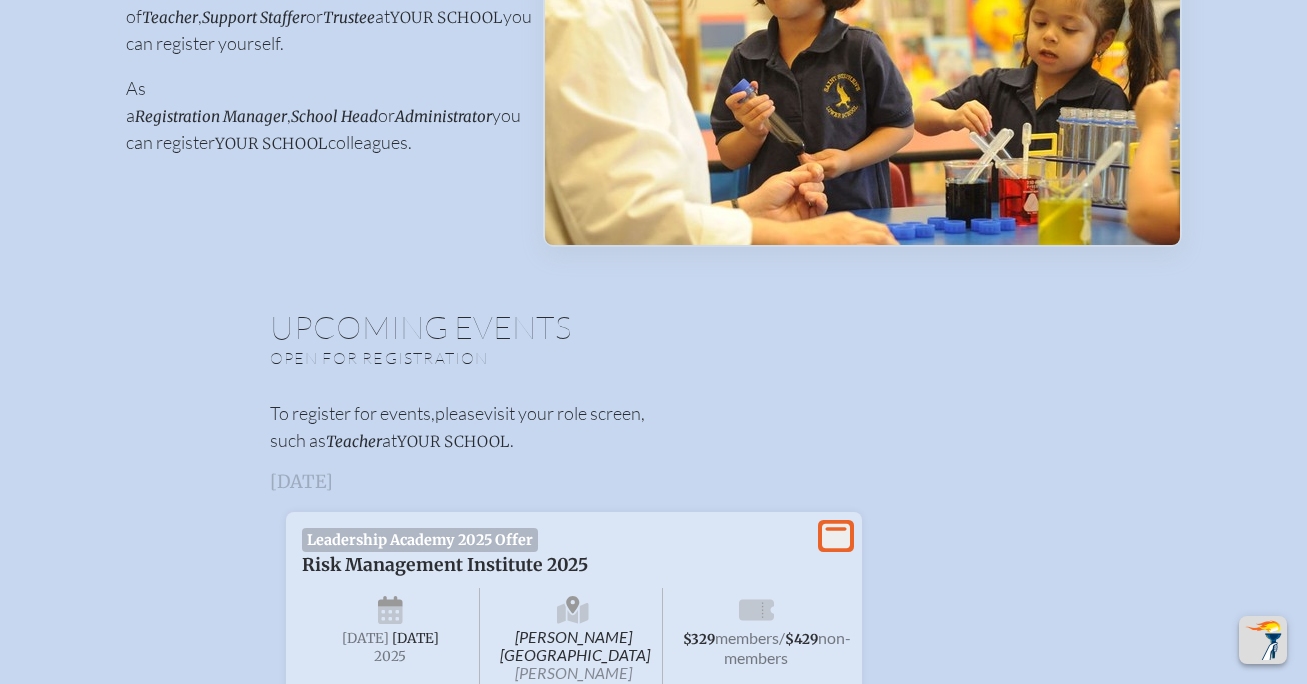 scroll, scrollTop: 319, scrollLeft: 0, axis: vertical 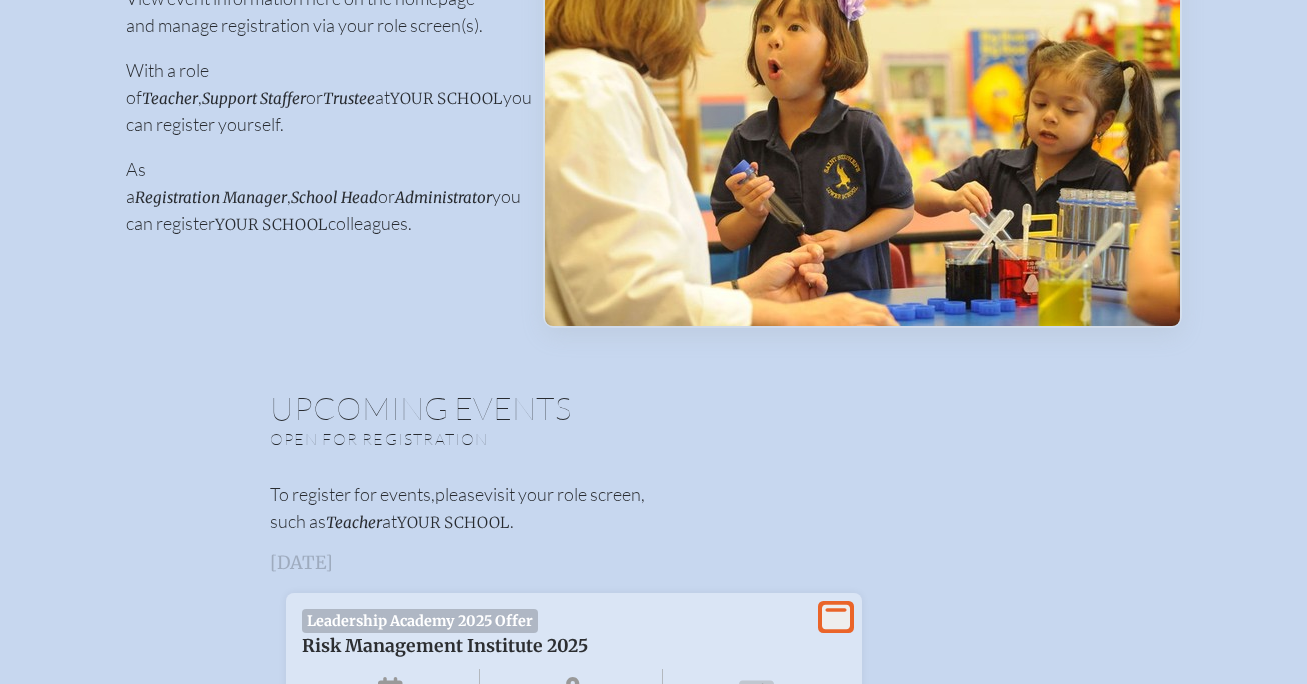 click on "Open for registration   To register for events,   please   visit your role screen,  such as  Teacher  at  Your School .  [DATE] View More Leadership Academy 2025 Offer Risk Management Institute 2025   [PERSON_NAME][GEOGRAPHIC_DATA] and [GEOGRAPHIC_DATA][PERSON_NAME] [DATE]  $329  members  /   $429  non-members Agenda Agenda Critical Concerns: The Basics of Cybersecurity
9:00am ,  Tarpon Room
Break
10:15am
Student Data Privacy: Covering All the Bases
10:30am ,  Tarpon Room
Lunch on Own
12:00pm
Unlocking the Power of AI: A Practical Approach
1:00pm ,  Tarpon Room
Departure
3:30pm  Speakers  [PERSON_NAME]
[PERSON_NAME] was named the Executive Director of ATLIS in [DATE], and serves in a variety of ways as an advocate for independent schools and their leadership teams. She and her family live in [US_STATE].
[PERSON_NAME] tweets at @christinaATLIS.  Key Participants
Heads of School
Chief Financial Officers
Prospective Heads
Technology Directors
Senior Administrators
," at bounding box center (654, 2169) 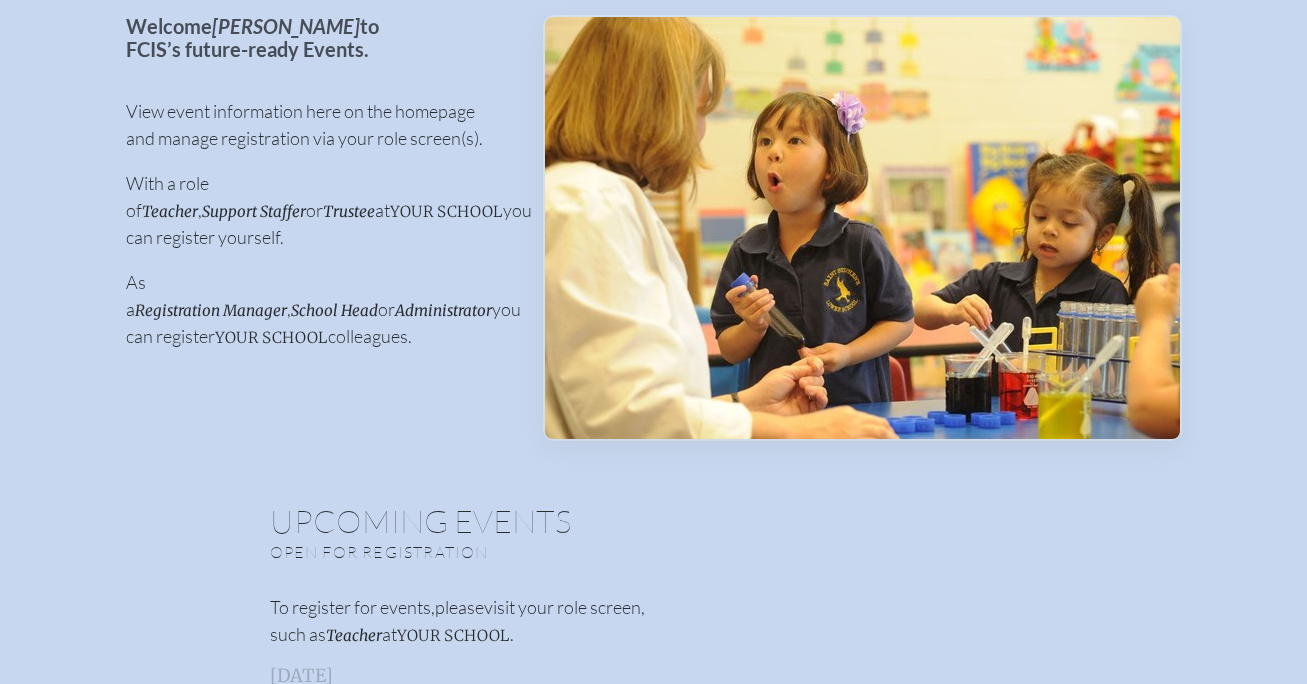 scroll, scrollTop: 0, scrollLeft: 0, axis: both 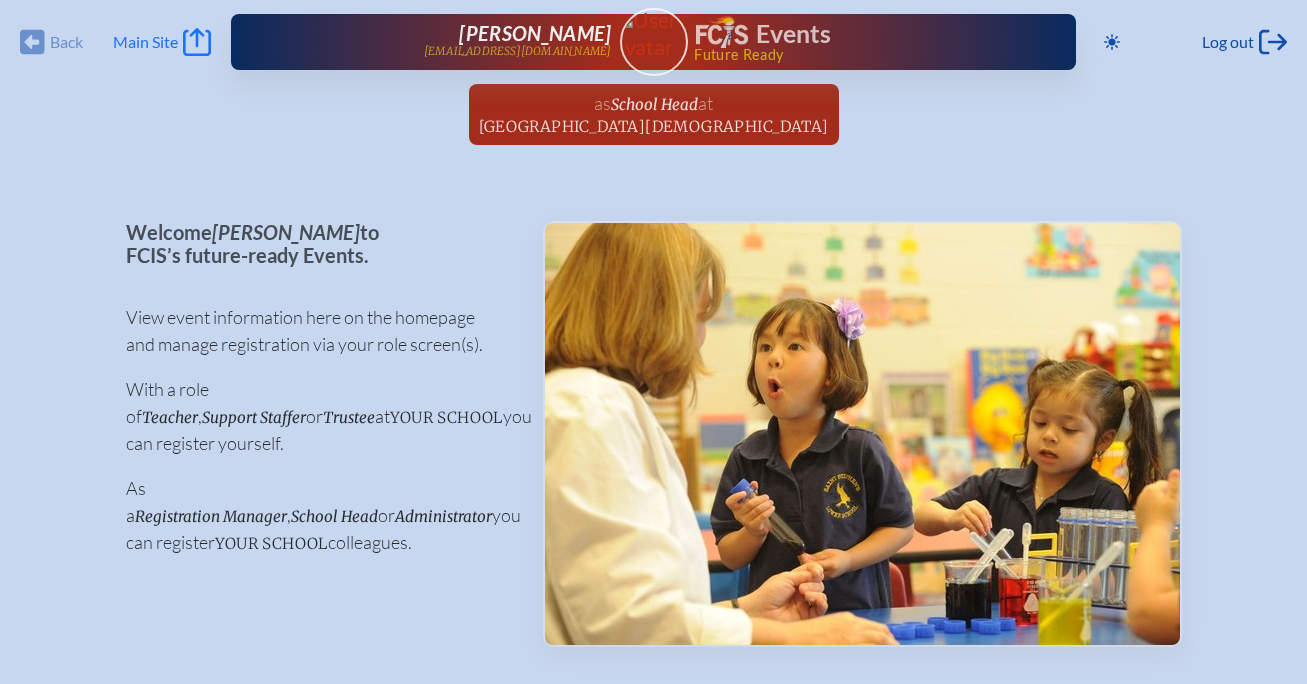 click on "Main Site" at bounding box center (145, 42) 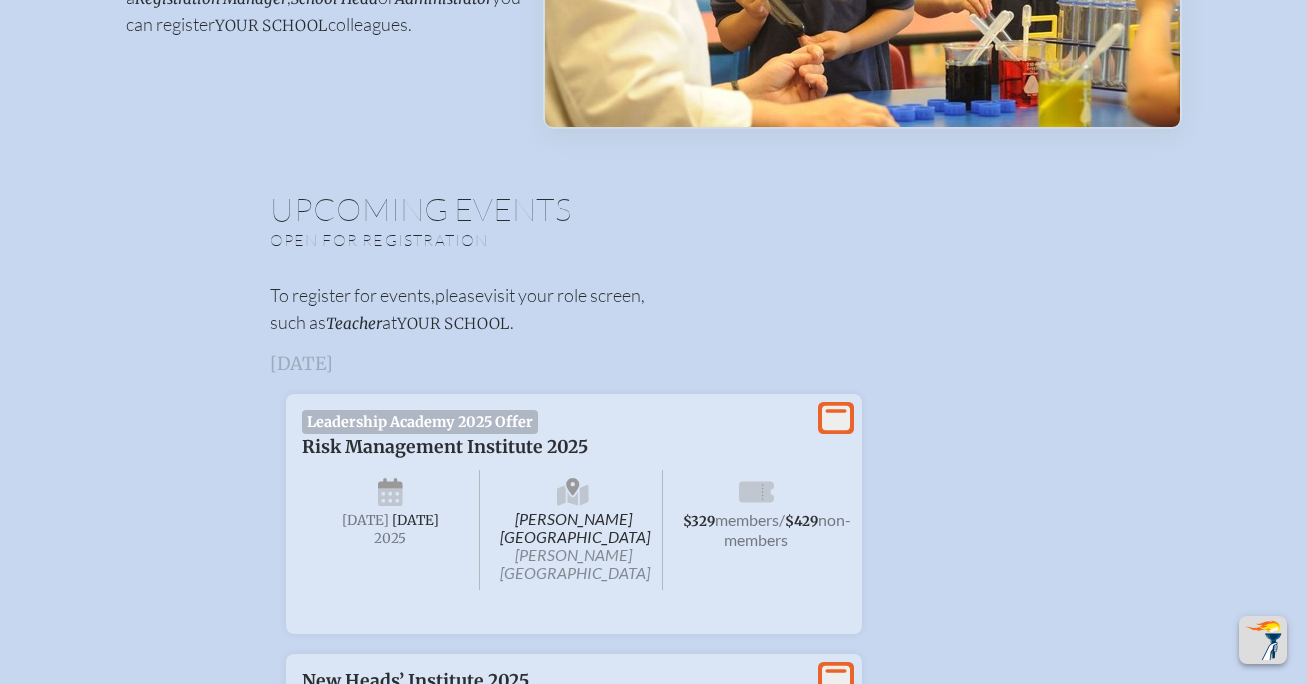 scroll, scrollTop: 589, scrollLeft: 0, axis: vertical 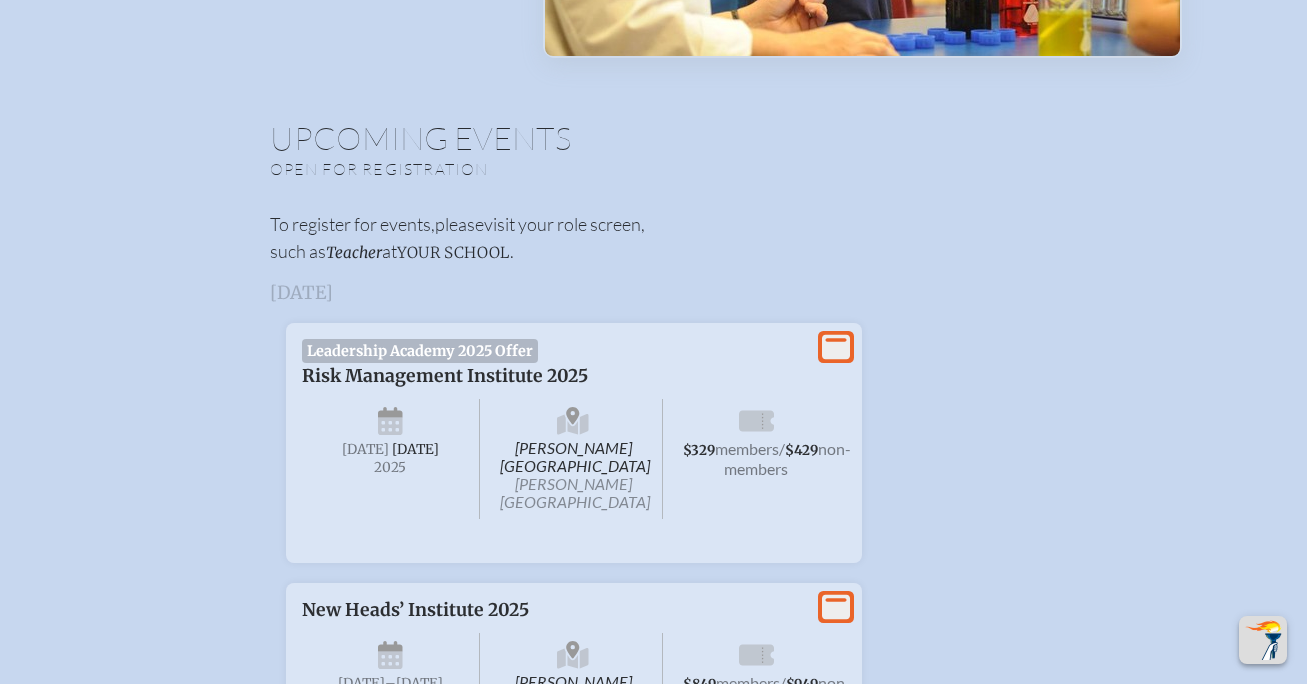 click on "Risk Management Institute 2025" at bounding box center (554, 376) 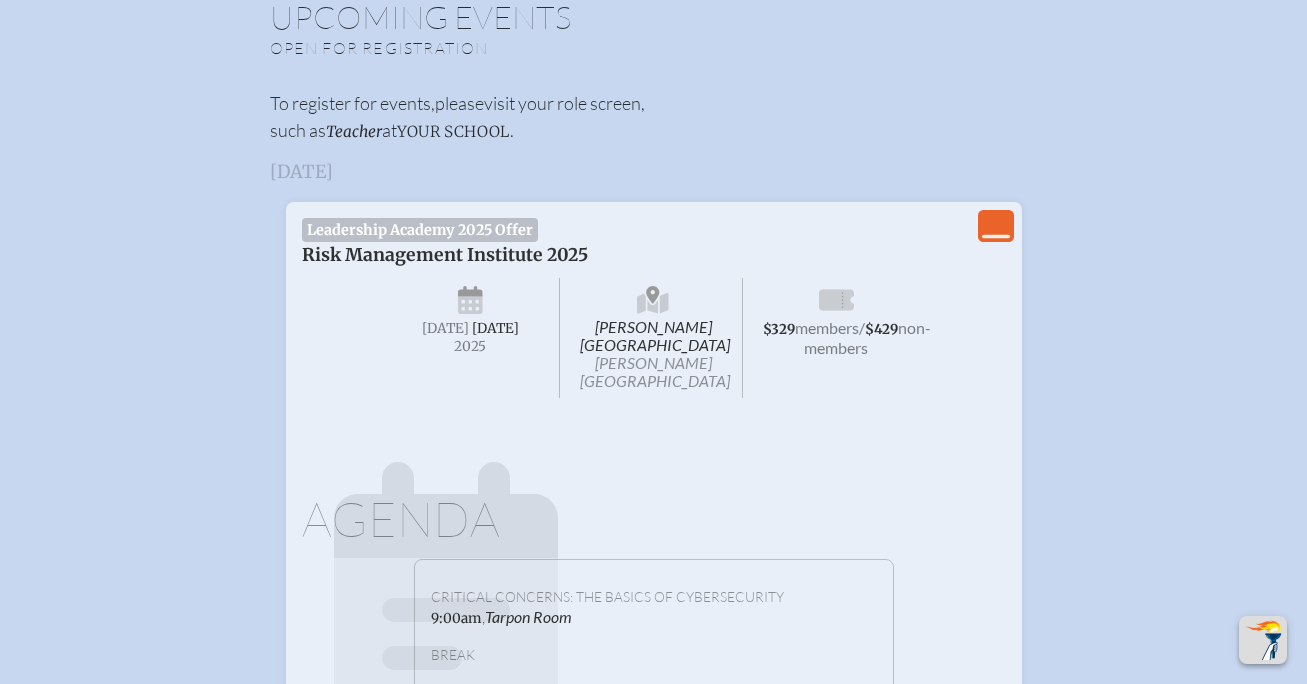 scroll, scrollTop: 821, scrollLeft: 0, axis: vertical 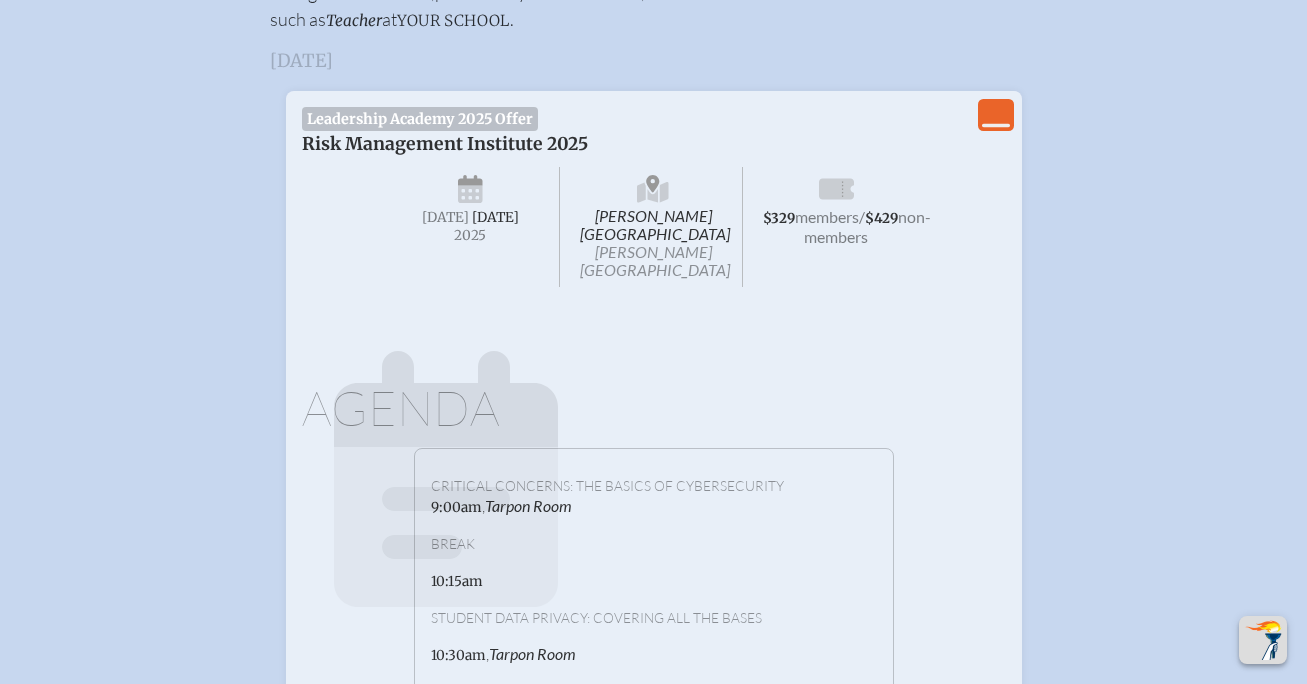 click on "Leadership Academy 2025 Offer" at bounding box center (420, 119) 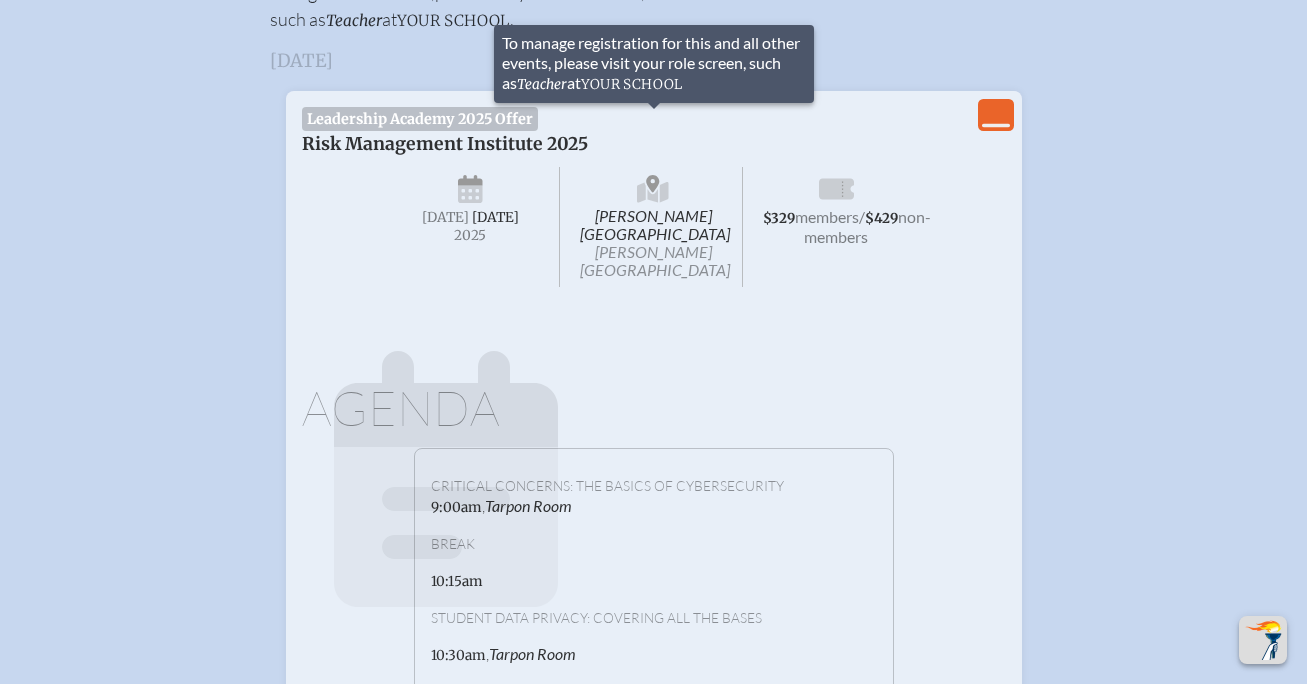 click on "Hutchinson Shores Resort and Spa Jensen Beach Thursday ,   July 17th ,   2025  $329  members  /   $429  non-members" at bounding box center [654, 225] 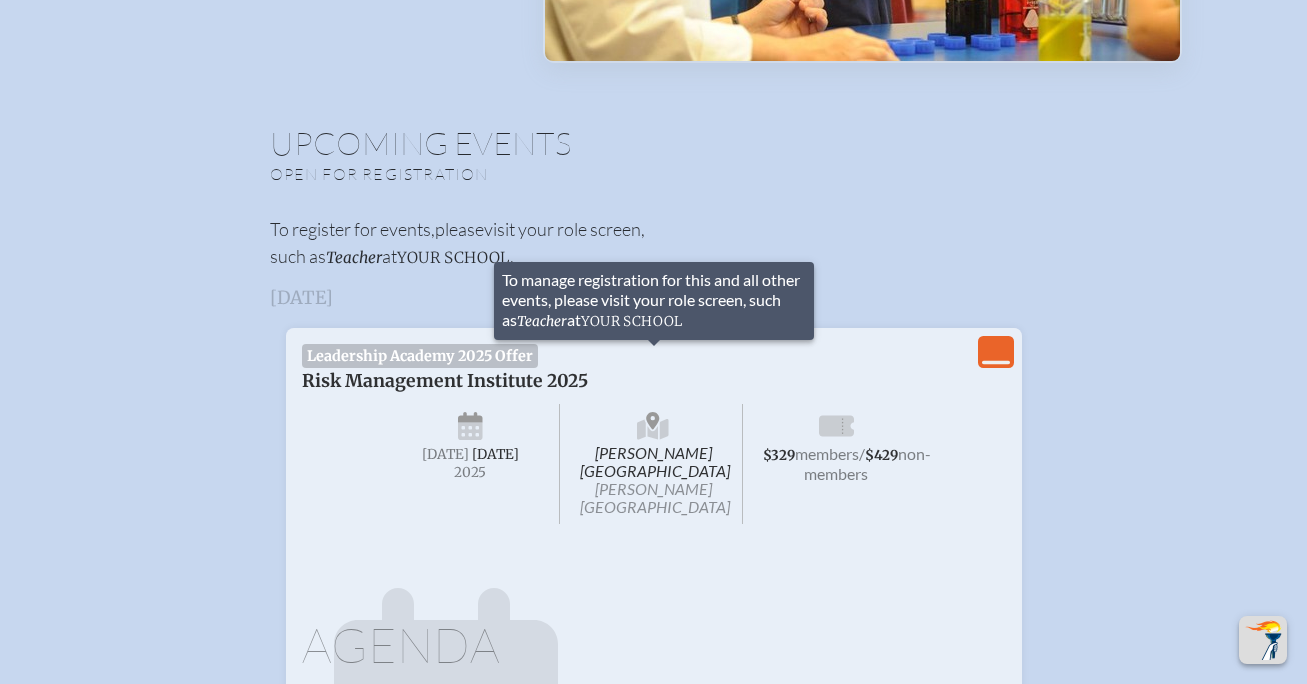 scroll, scrollTop: 583, scrollLeft: 0, axis: vertical 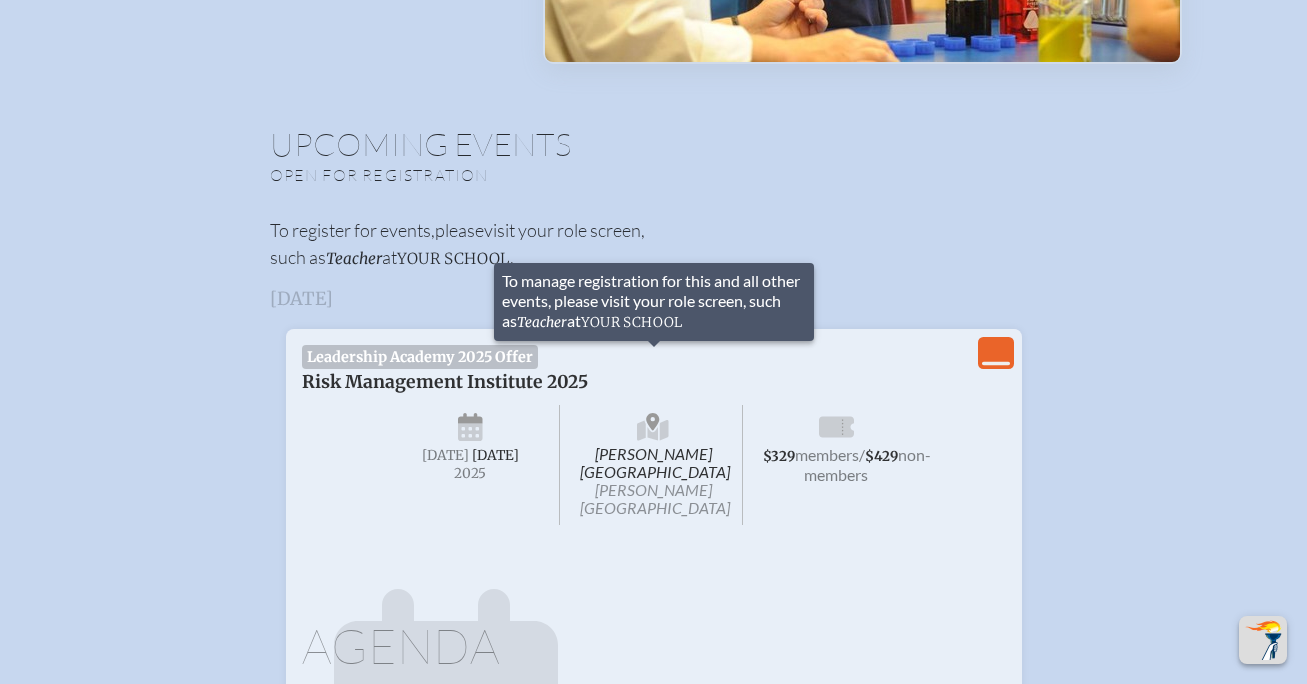 click on "Your School" at bounding box center (453, 258) 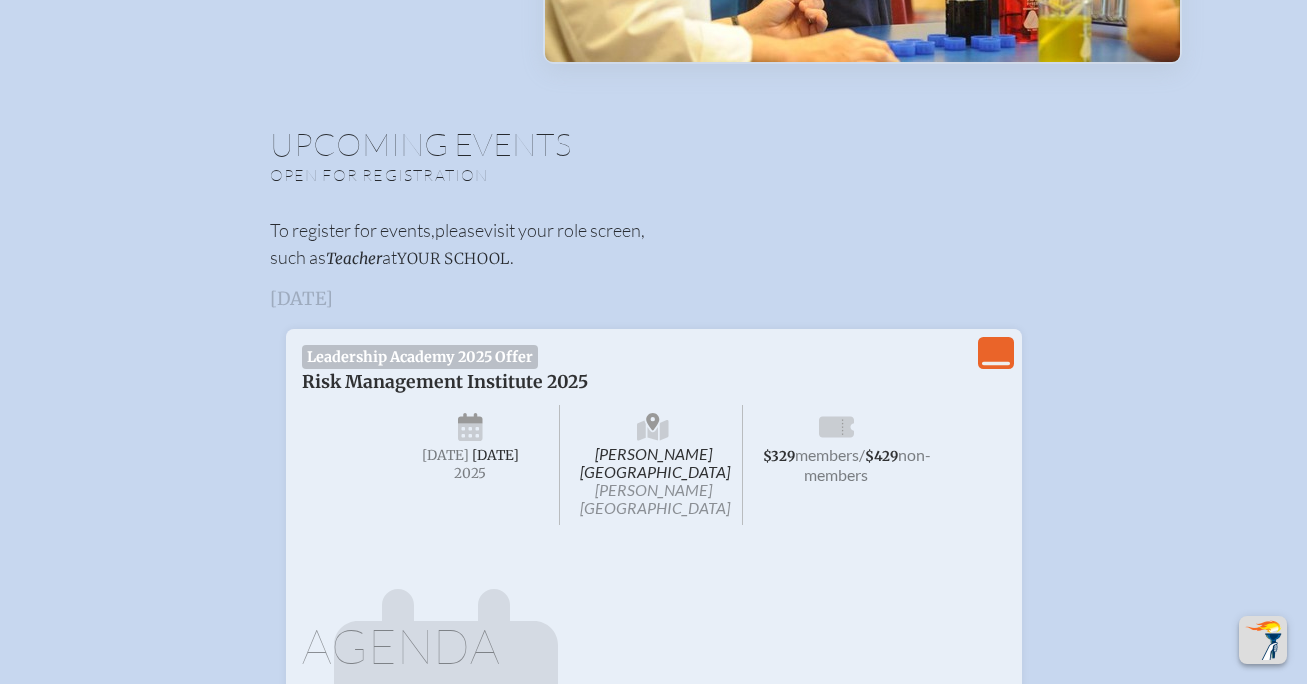 click on "To register for events,   please   visit your role screen,  such as  Teacher  at  Your School ." at bounding box center (534, 244) 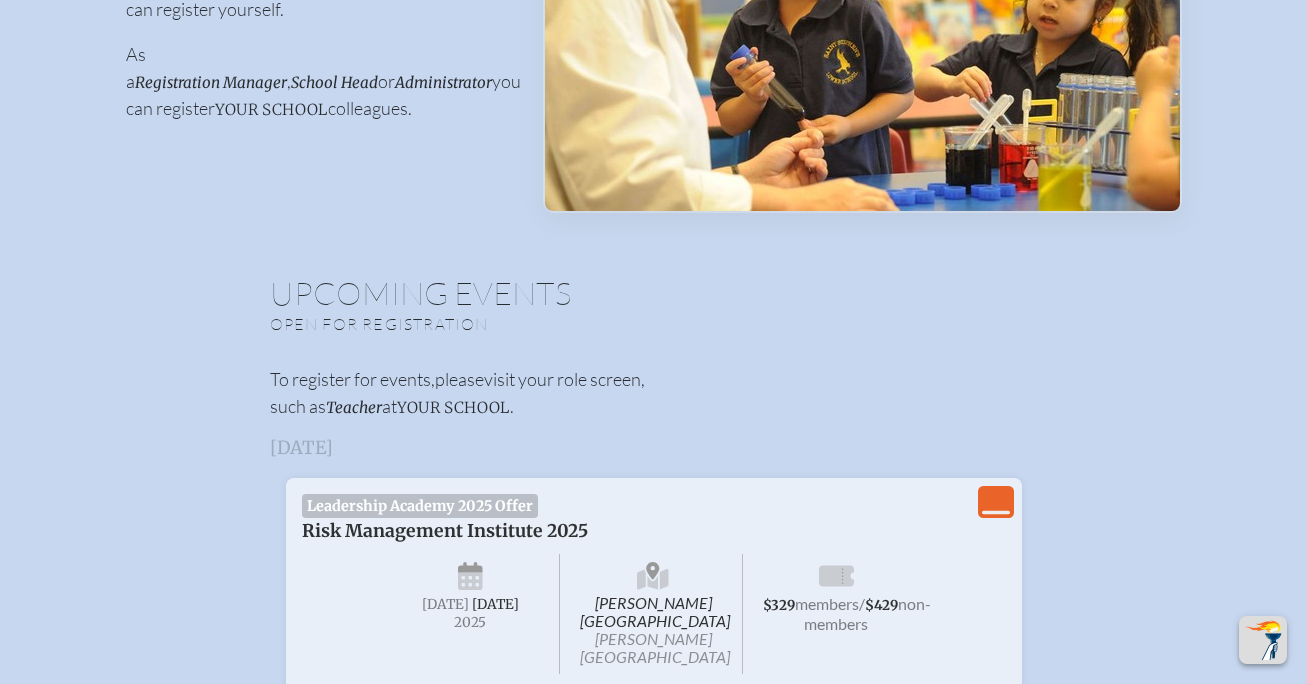 scroll, scrollTop: 462, scrollLeft: 0, axis: vertical 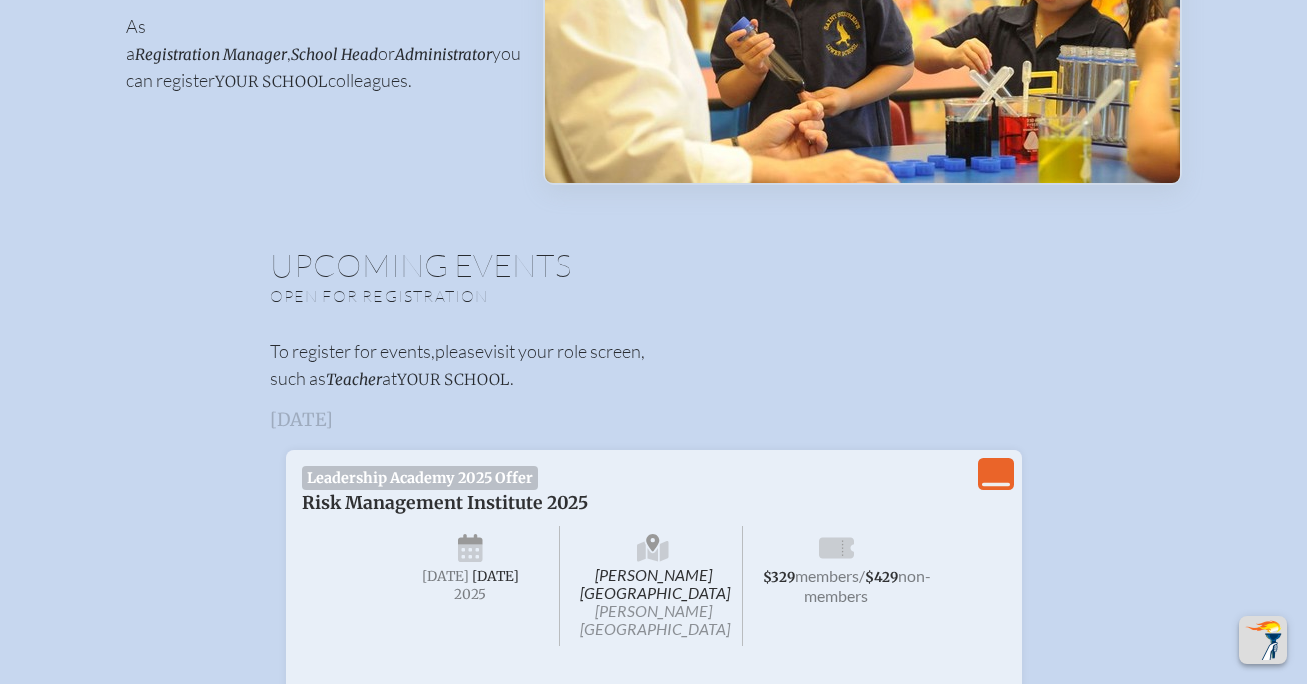 click on "Leadership Academy 2025 Offer" at bounding box center (420, 478) 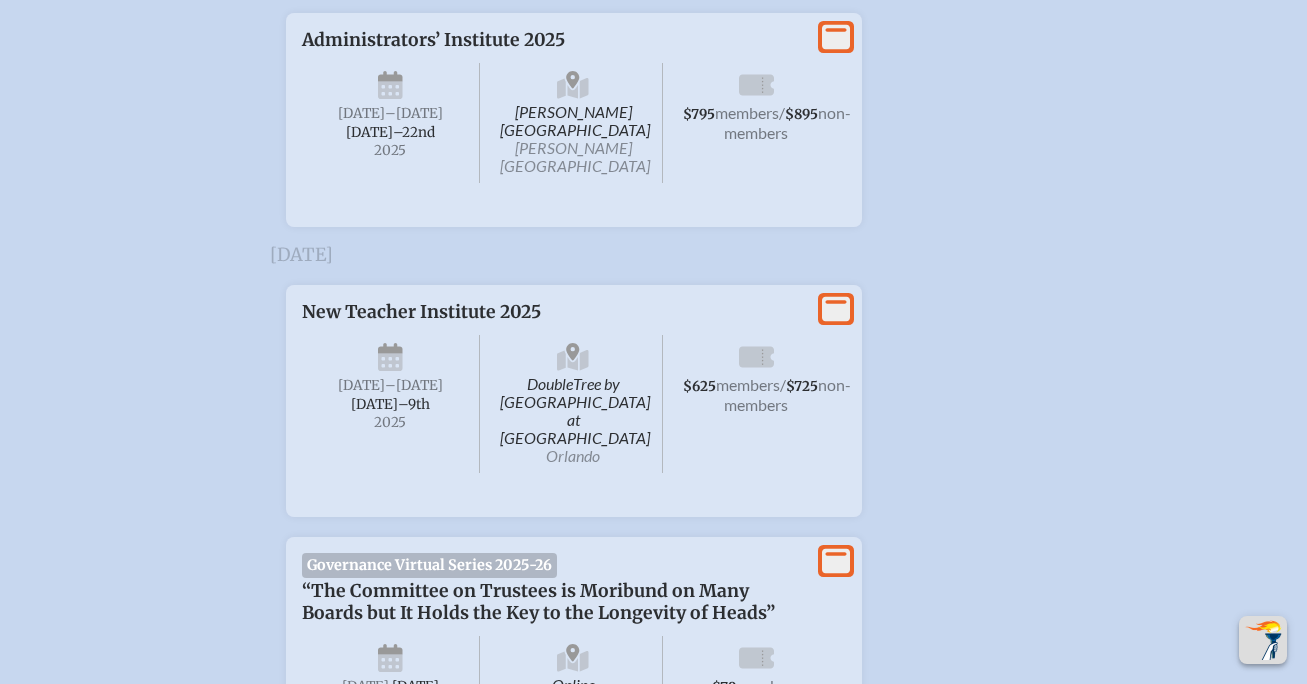 scroll, scrollTop: 3964, scrollLeft: 0, axis: vertical 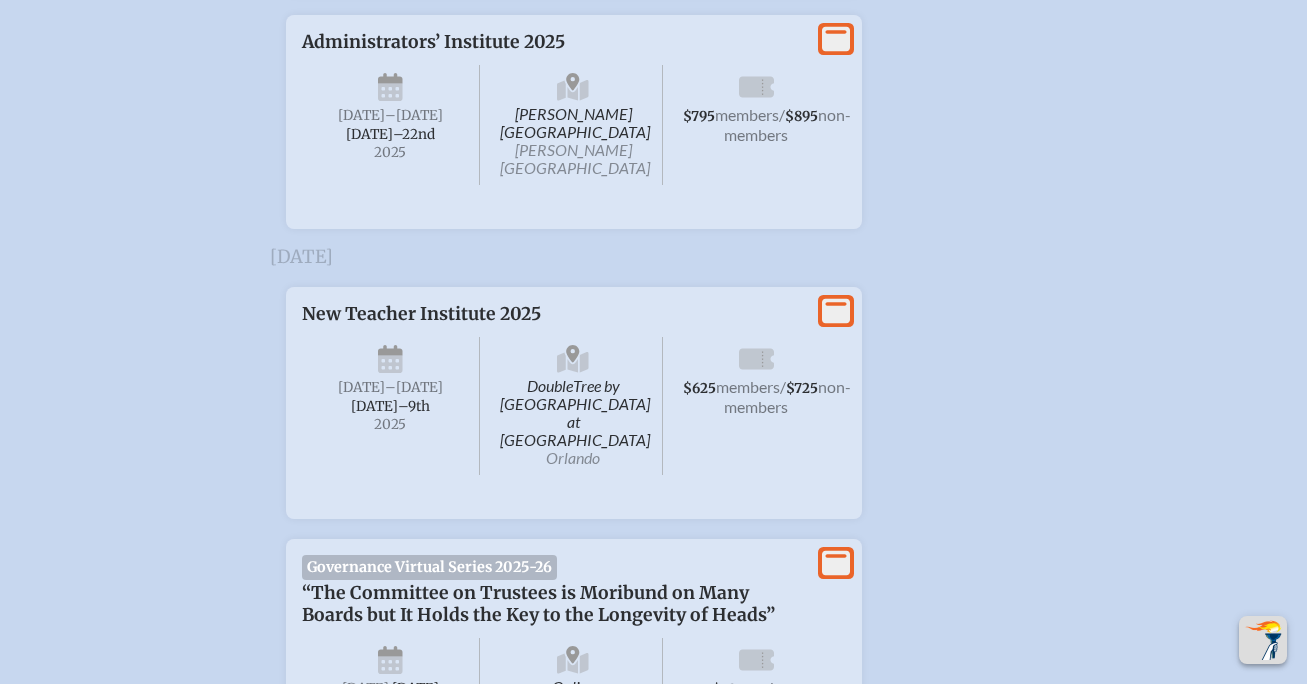 click 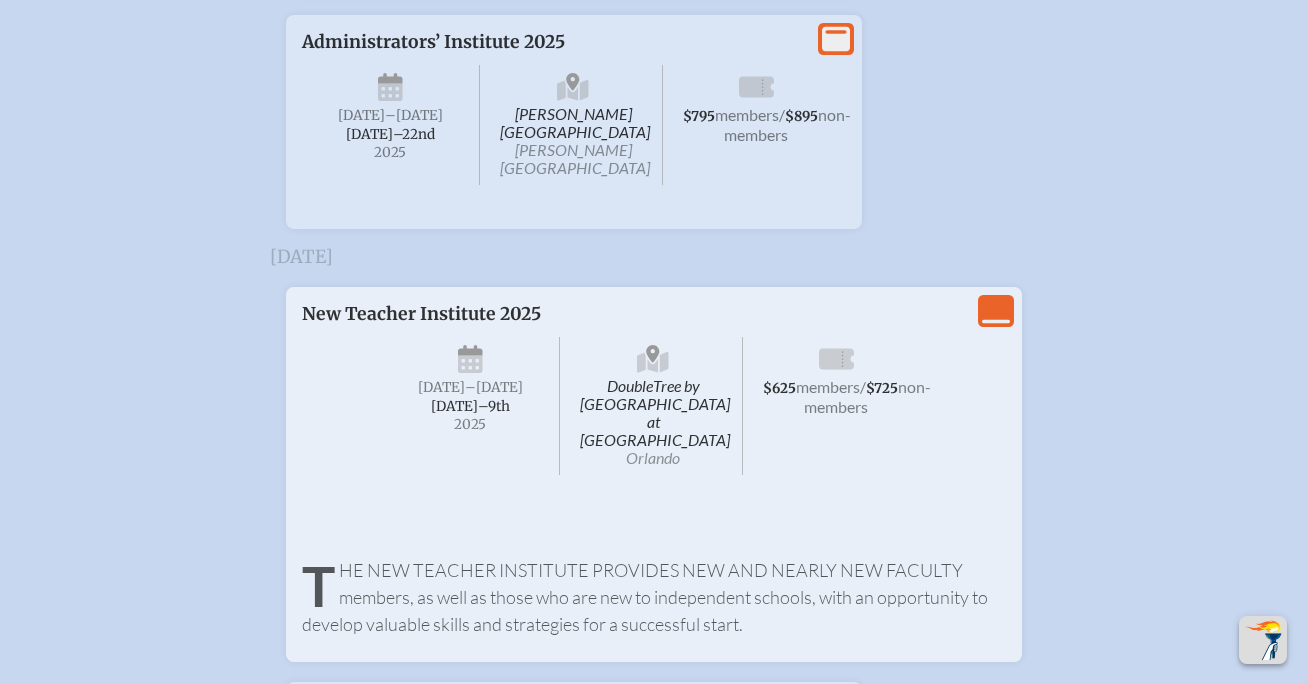 click on "The New Teacher Institute provides new and nearly new faculty members, as well as those who are new to independent schools, with an opportunity to develop valuable skills and strategies for a successful start." at bounding box center [654, 597] 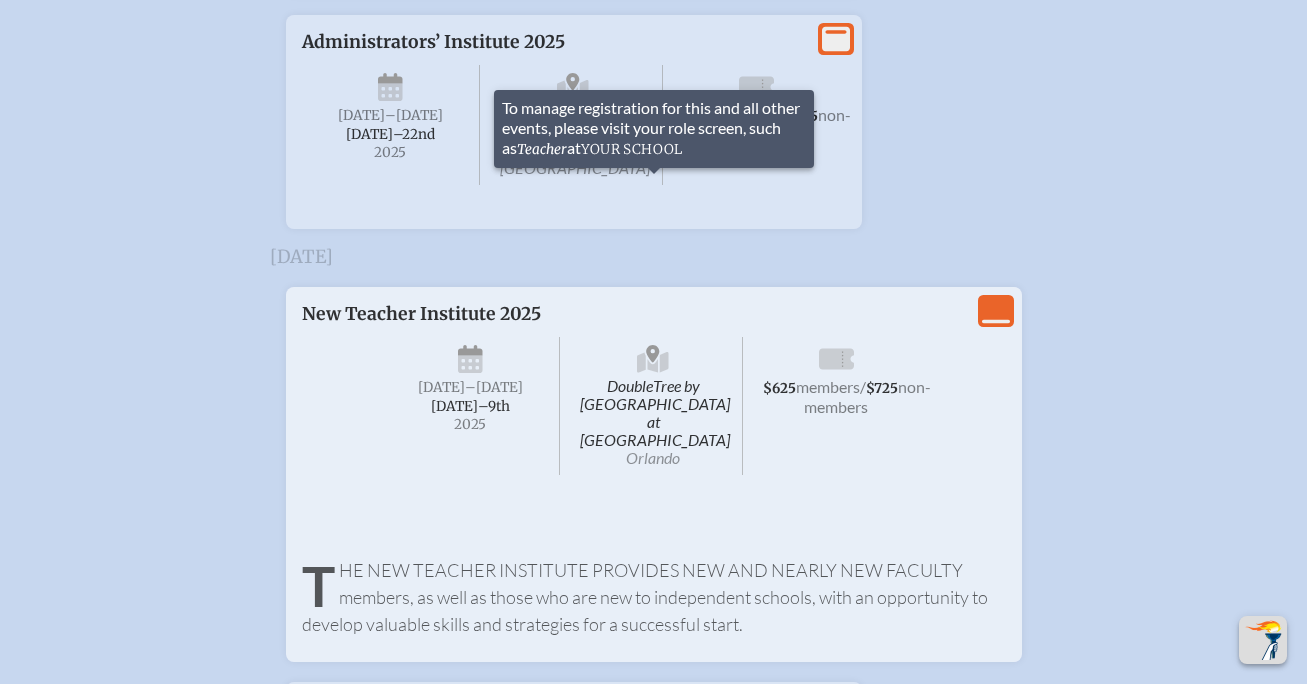 click on "New Teacher Institute 2025" at bounding box center [554, 314] 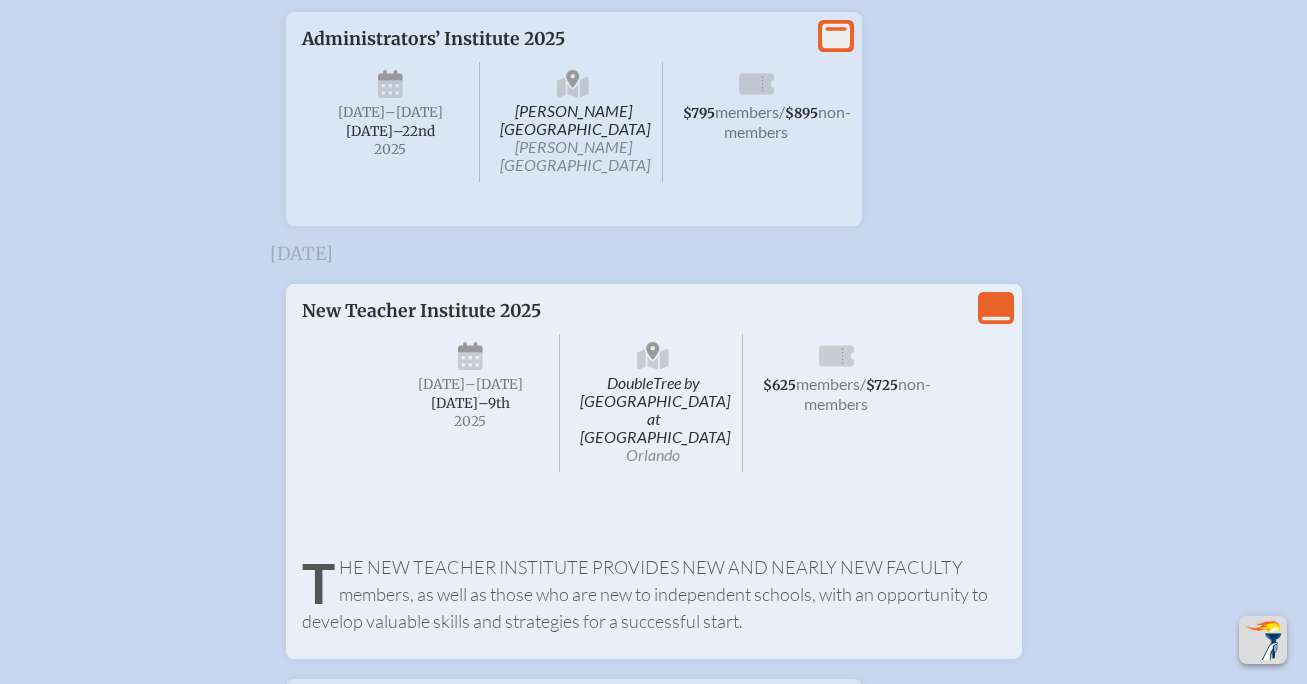 click on "View Less" 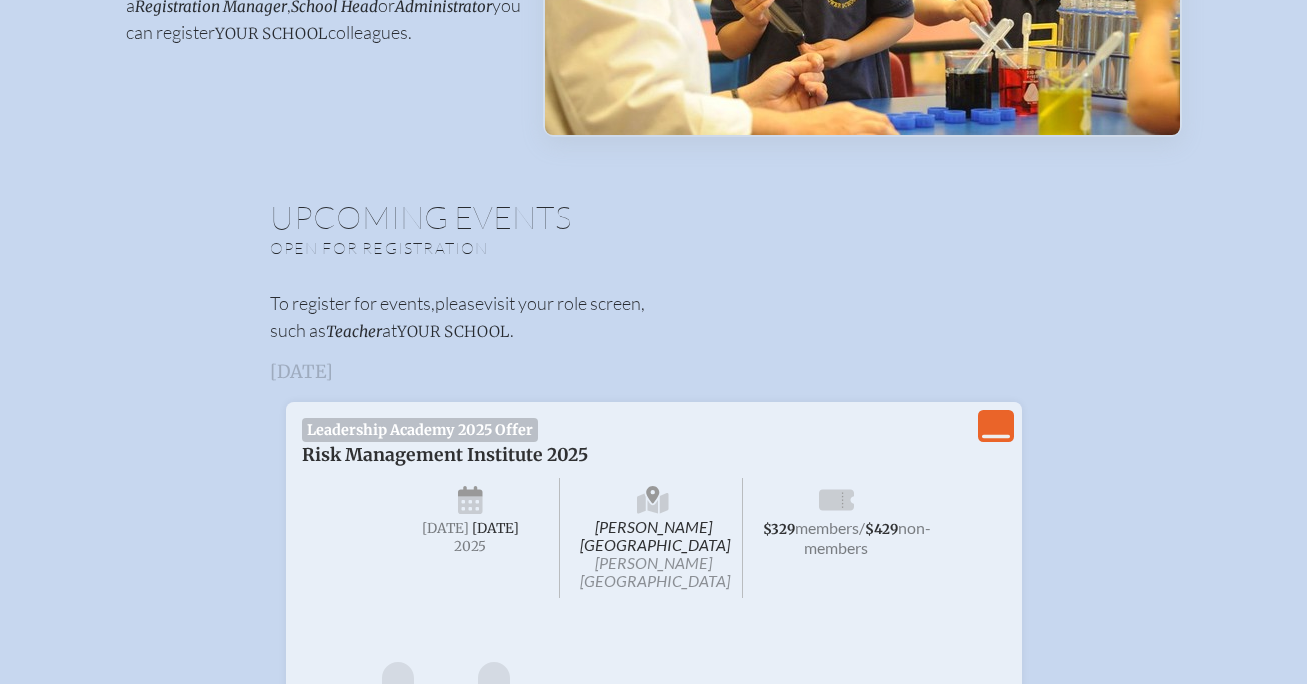 scroll, scrollTop: 0, scrollLeft: 0, axis: both 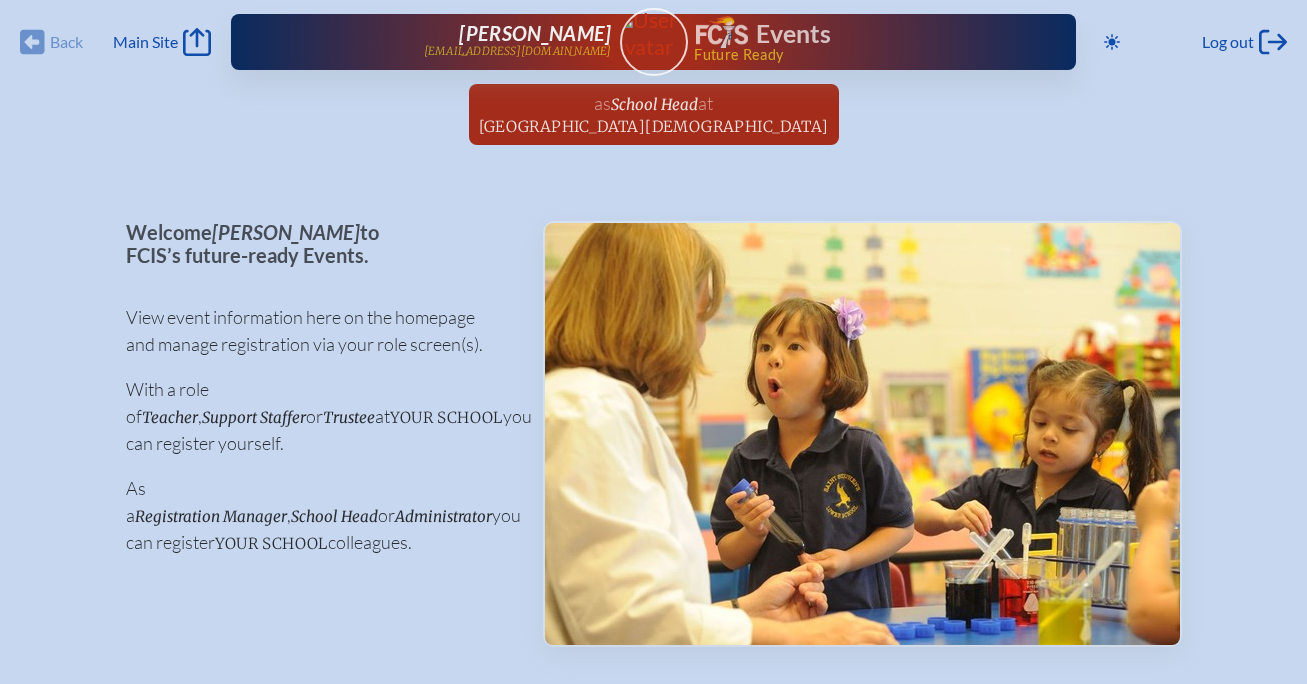 click on "Nikki Koski nkoski@pcs-fl.net Events  Future Ready" at bounding box center (653, 42) 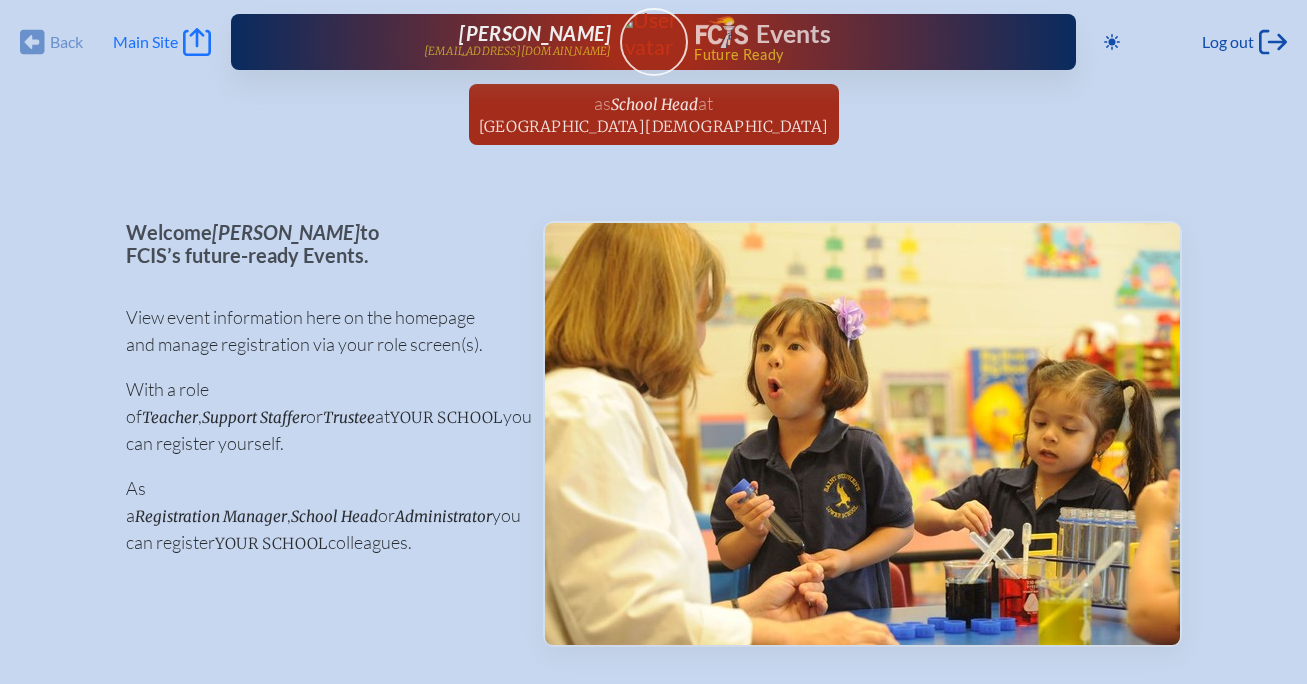 click on "Main Site" at bounding box center [145, 42] 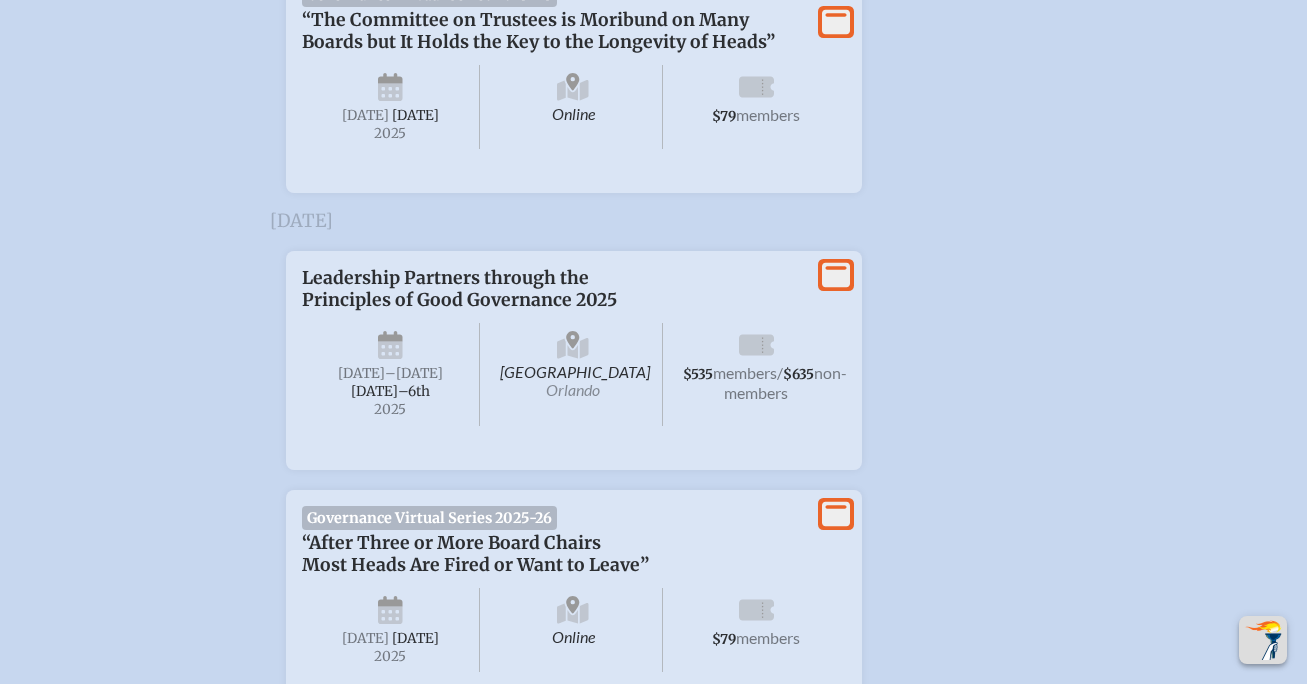 scroll, scrollTop: 2982, scrollLeft: 0, axis: vertical 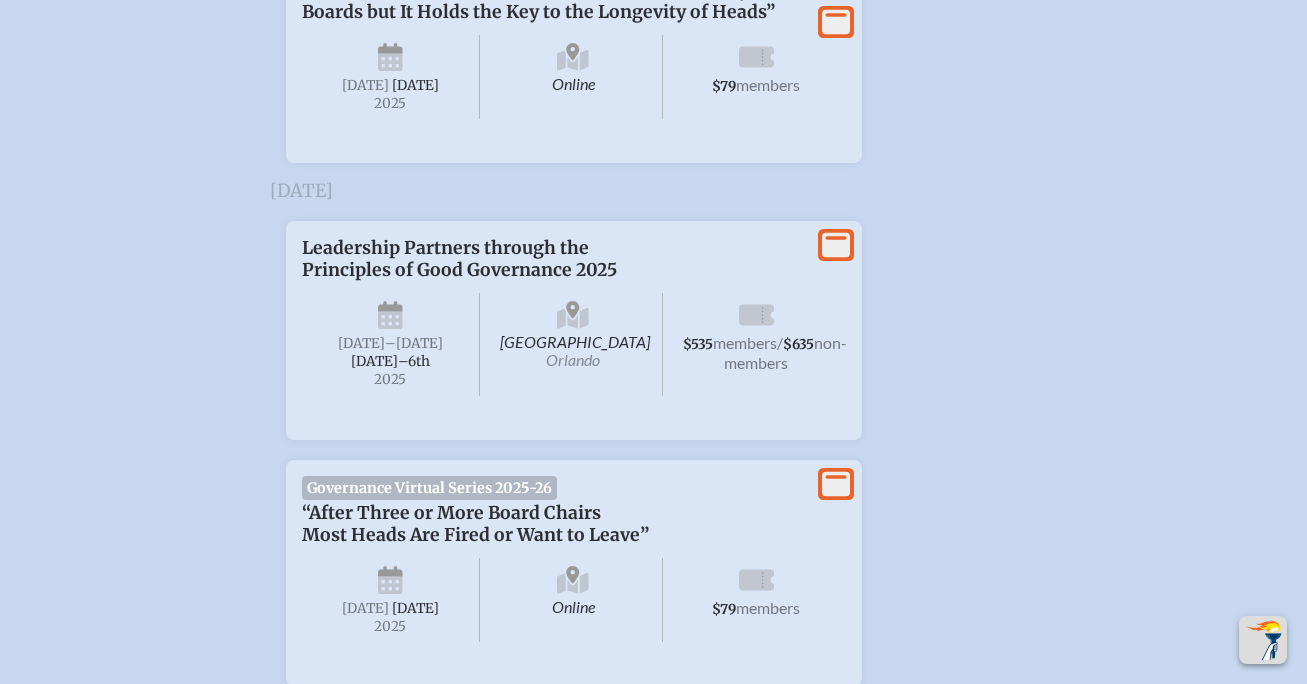 click on "Leadership Partners through the Principles of Good Governance 2025" at bounding box center (554, 259) 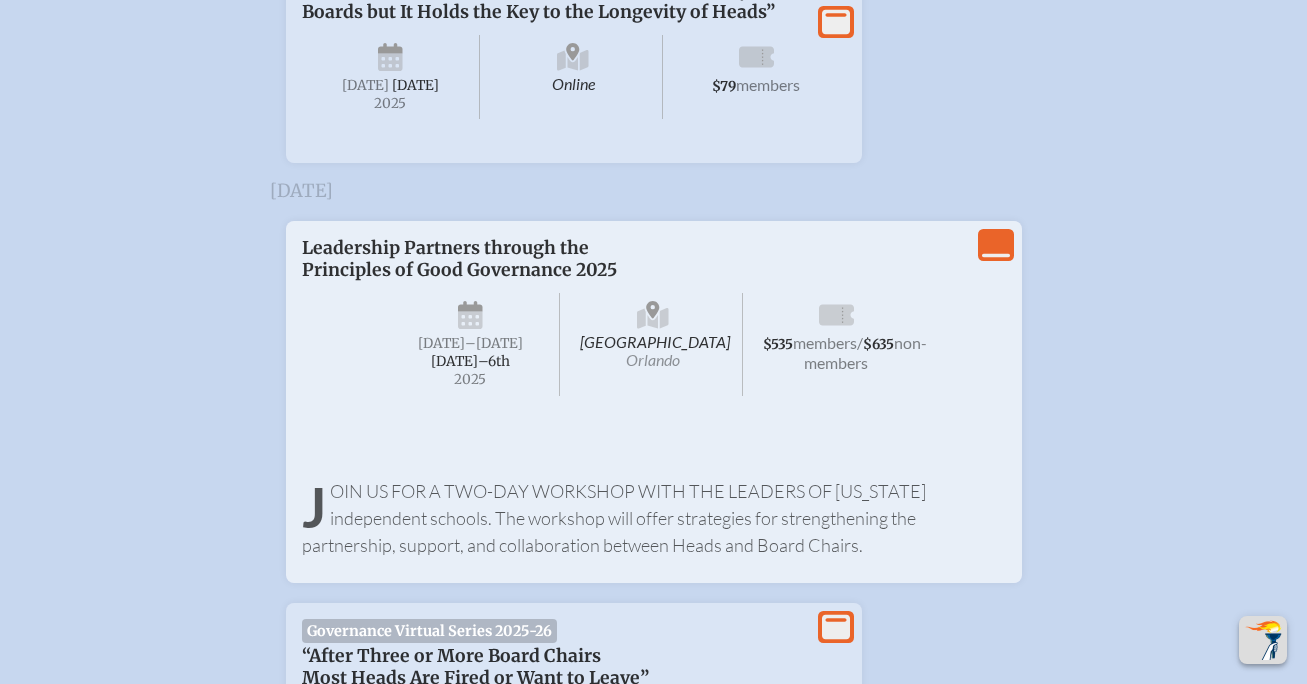 click on "members" at bounding box center (825, 342) 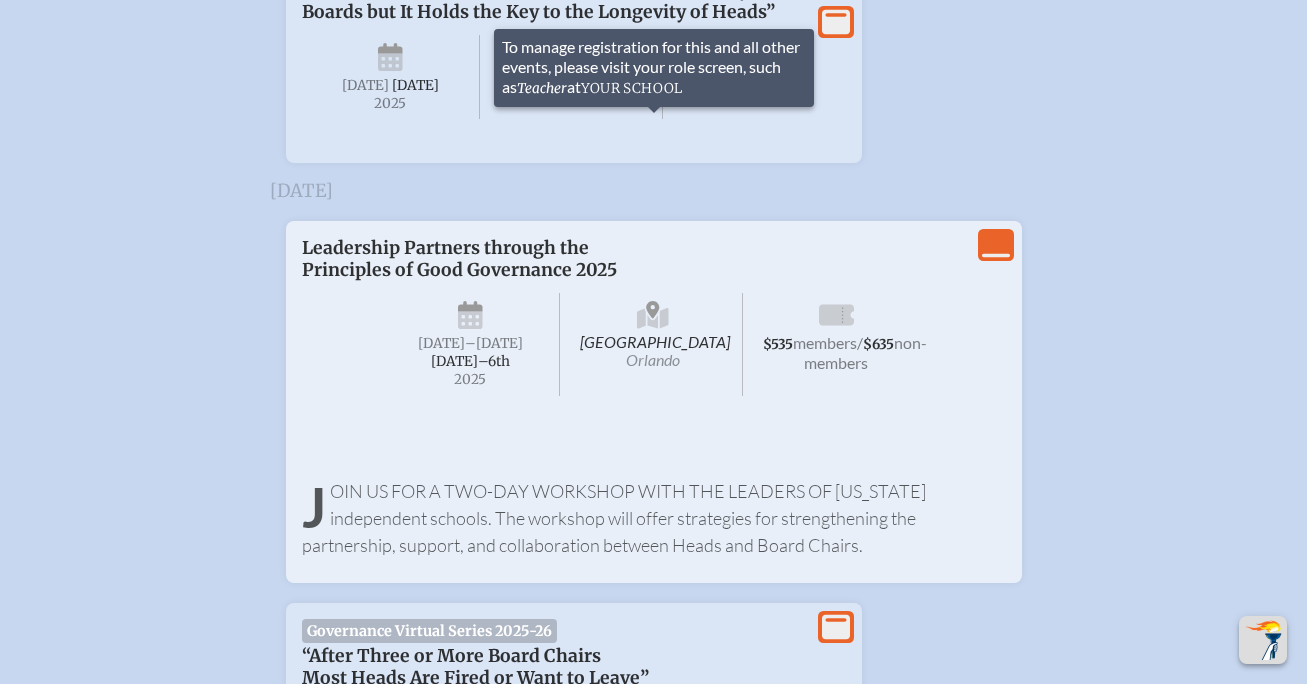 click on "Hyatt Regency Orlando International Airport Orlando" at bounding box center [653, 344] 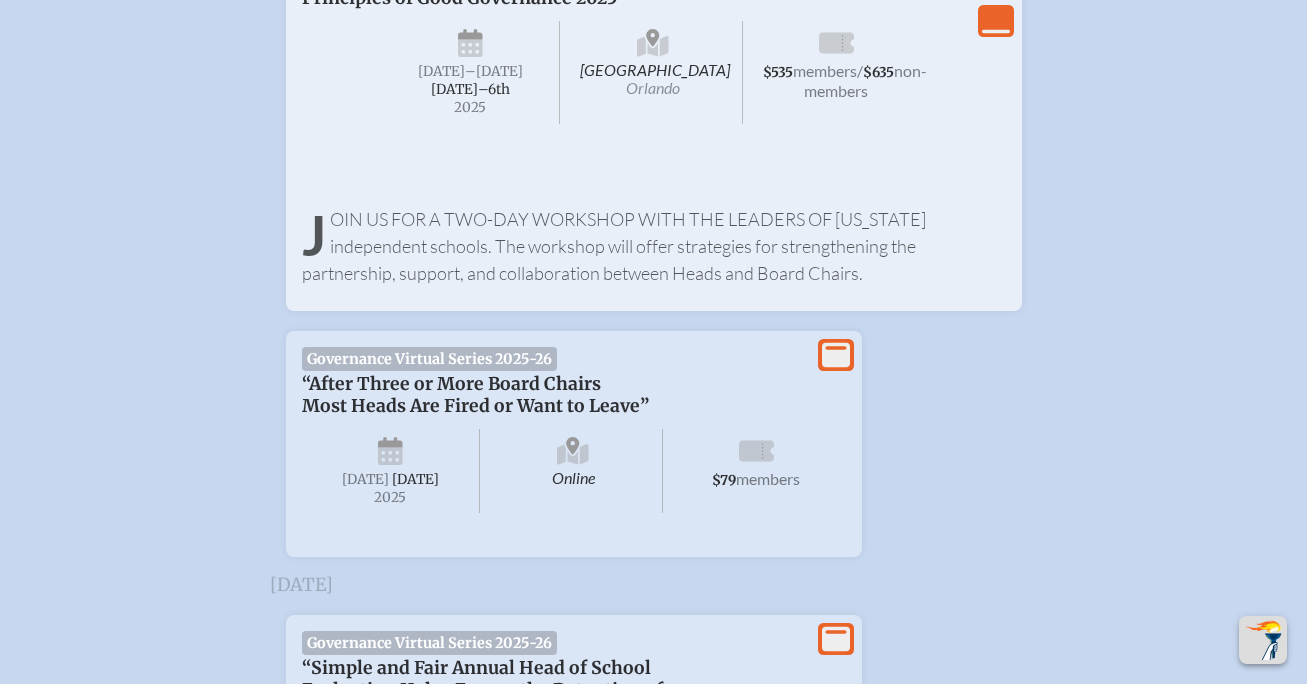 click on "Join us for a two-day workshop with the leaders of [US_STATE] independent schools. The workshop will offer strategies for strengthening the partnership, support, and collaboration between Heads and Board Chairs." at bounding box center (654, 246) 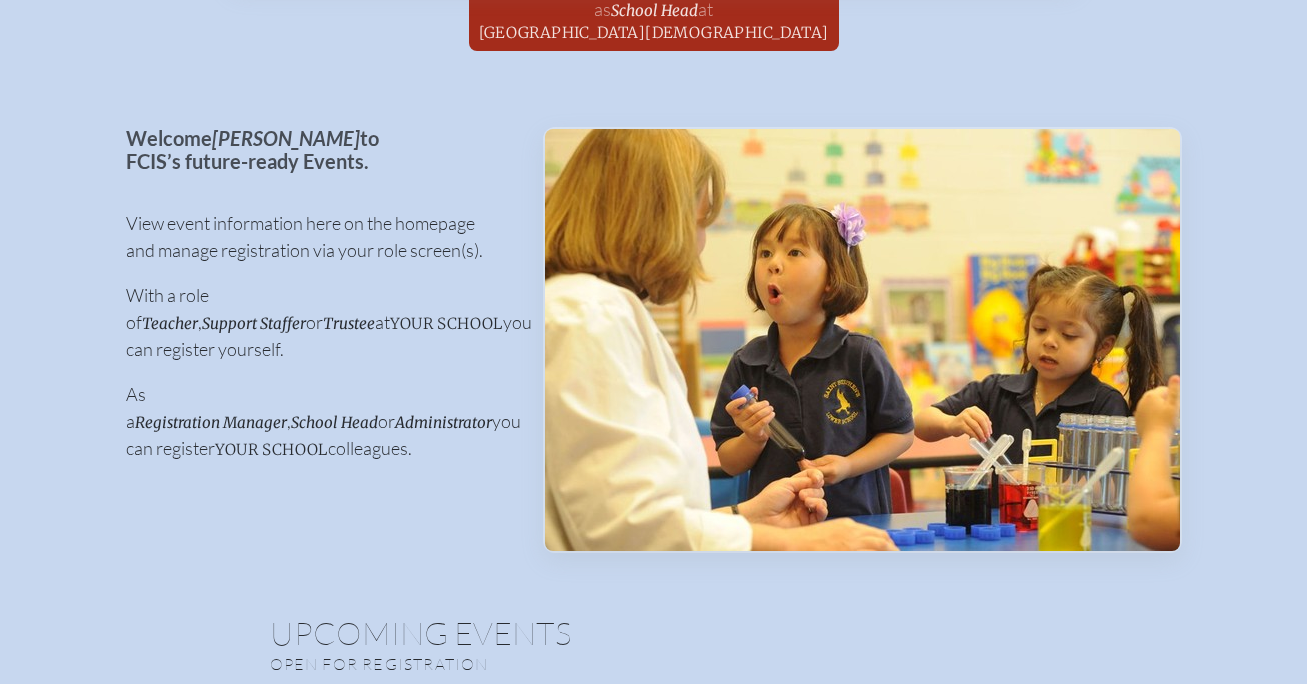 scroll, scrollTop: 108, scrollLeft: 0, axis: vertical 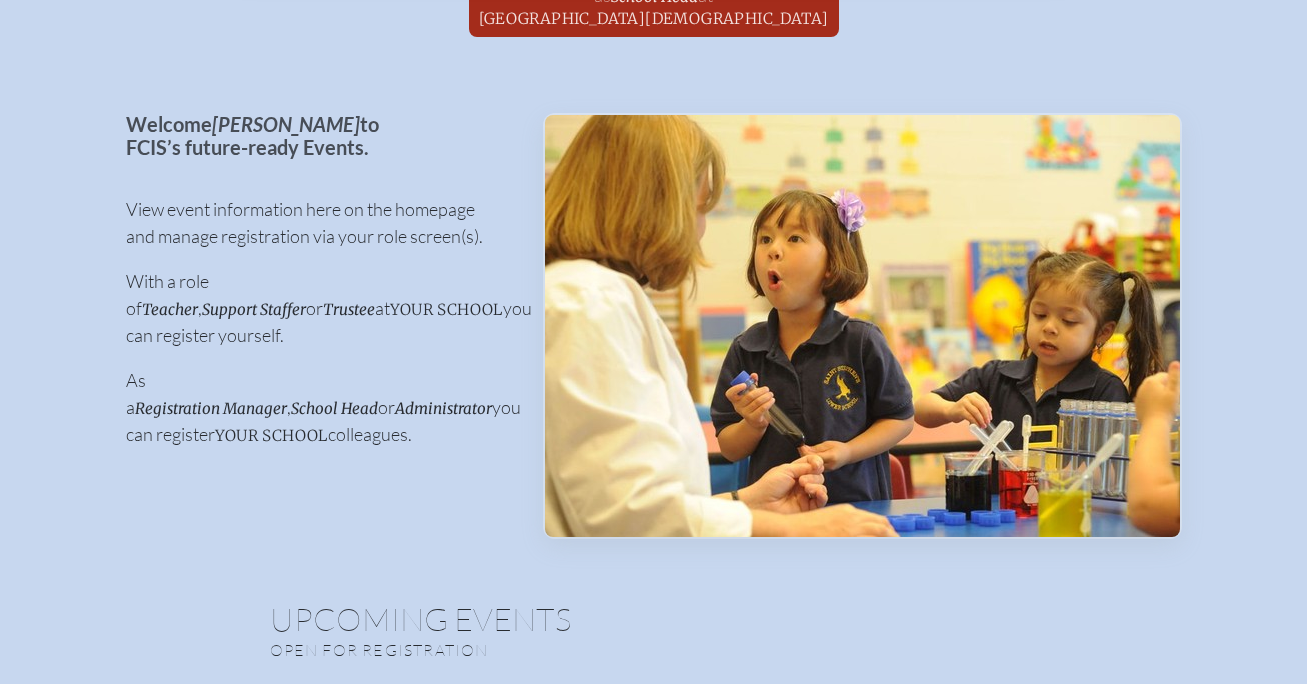 click on "Teacher" at bounding box center (170, 309) 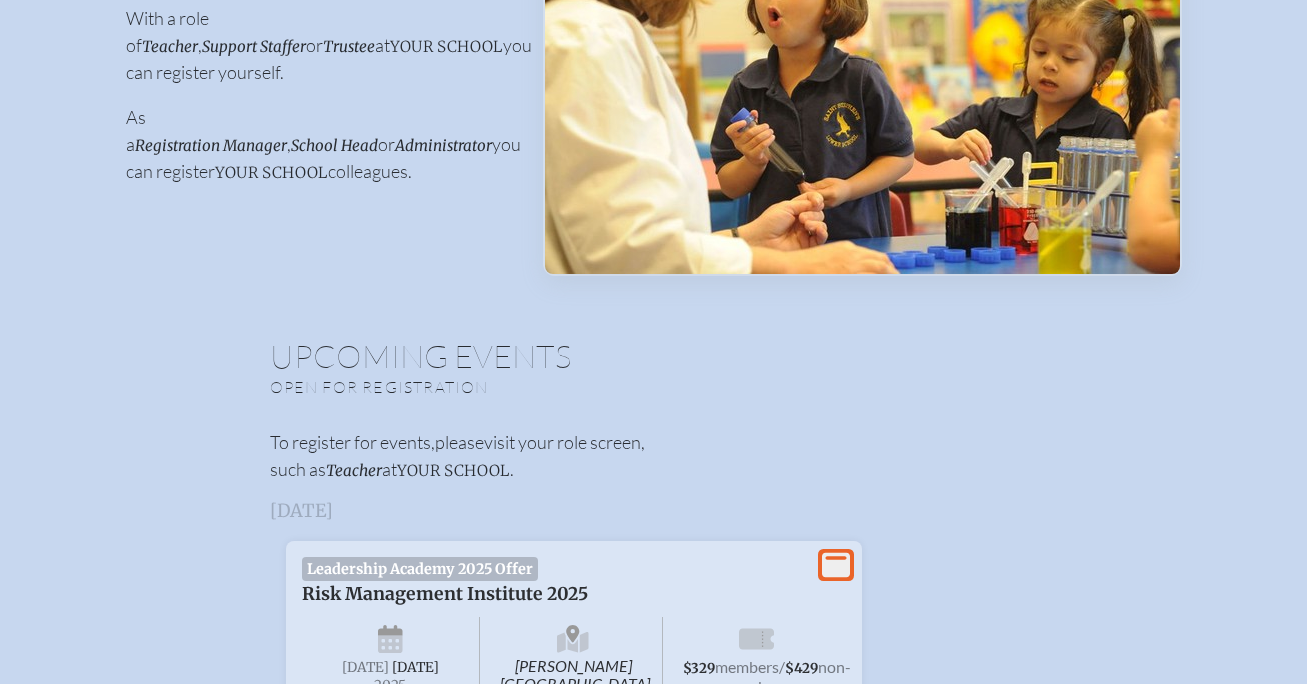 scroll, scrollTop: 375, scrollLeft: 0, axis: vertical 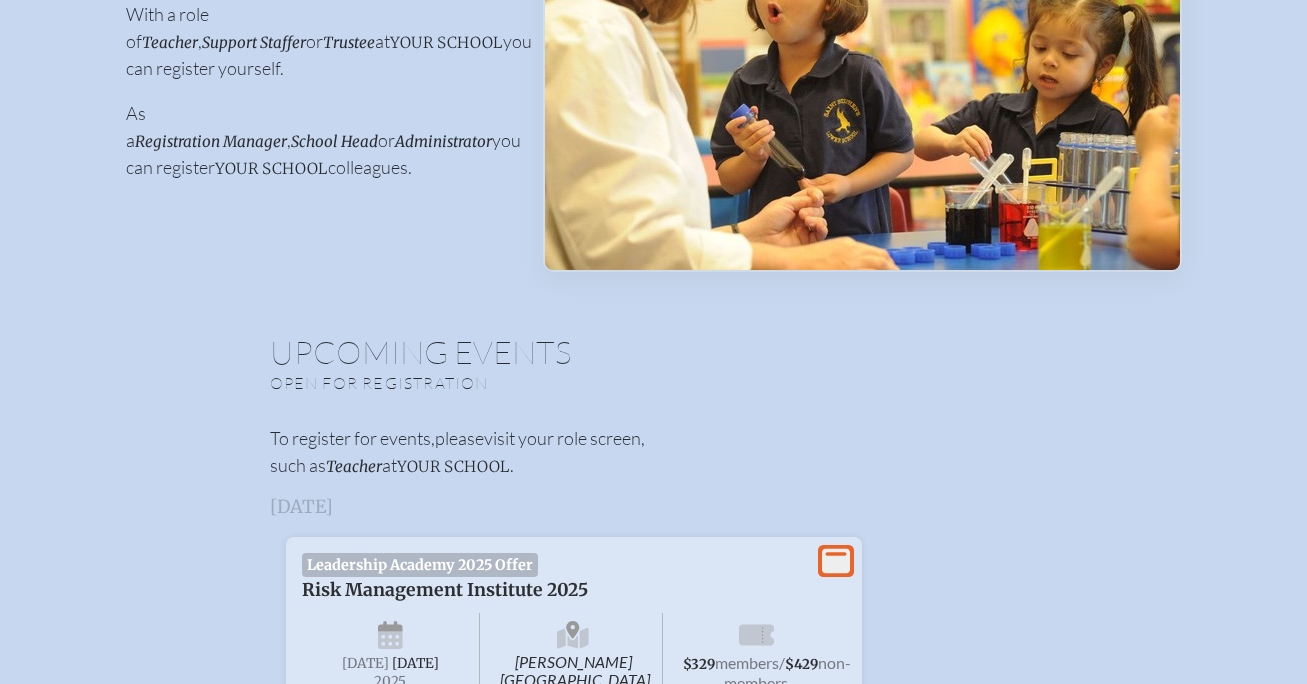 click on "Teacher" at bounding box center [354, 466] 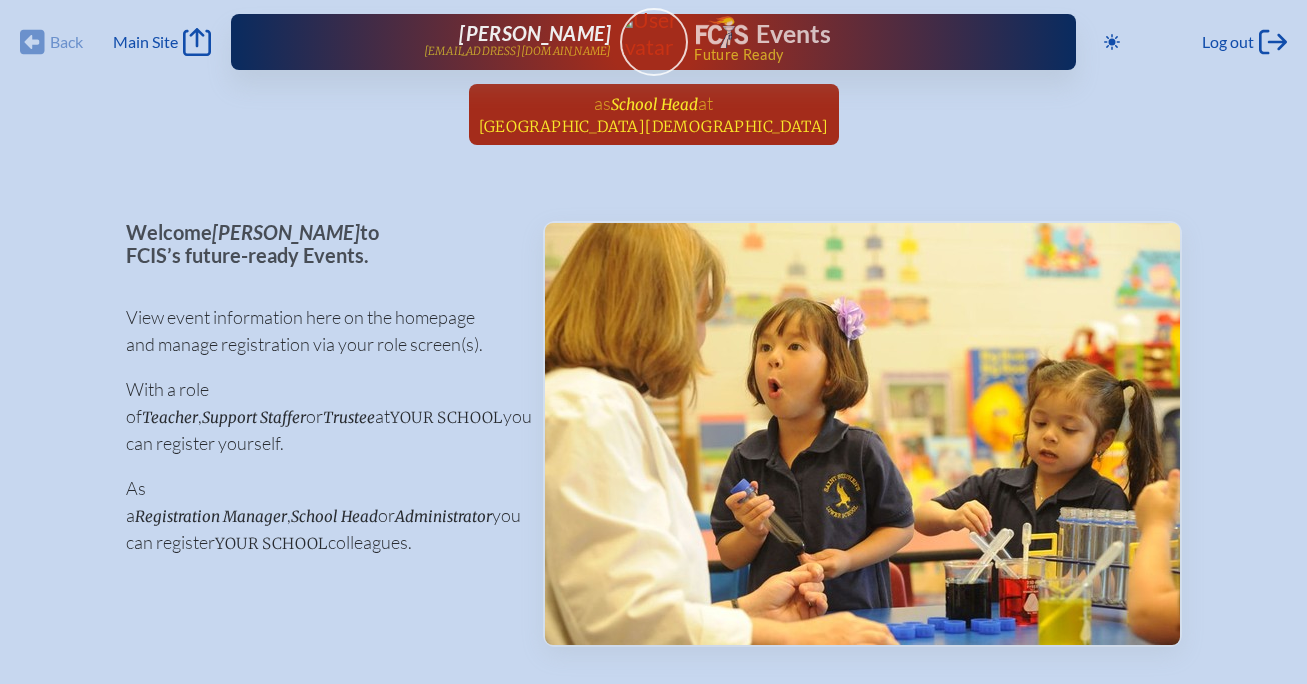 click on "as" at bounding box center (602, 103) 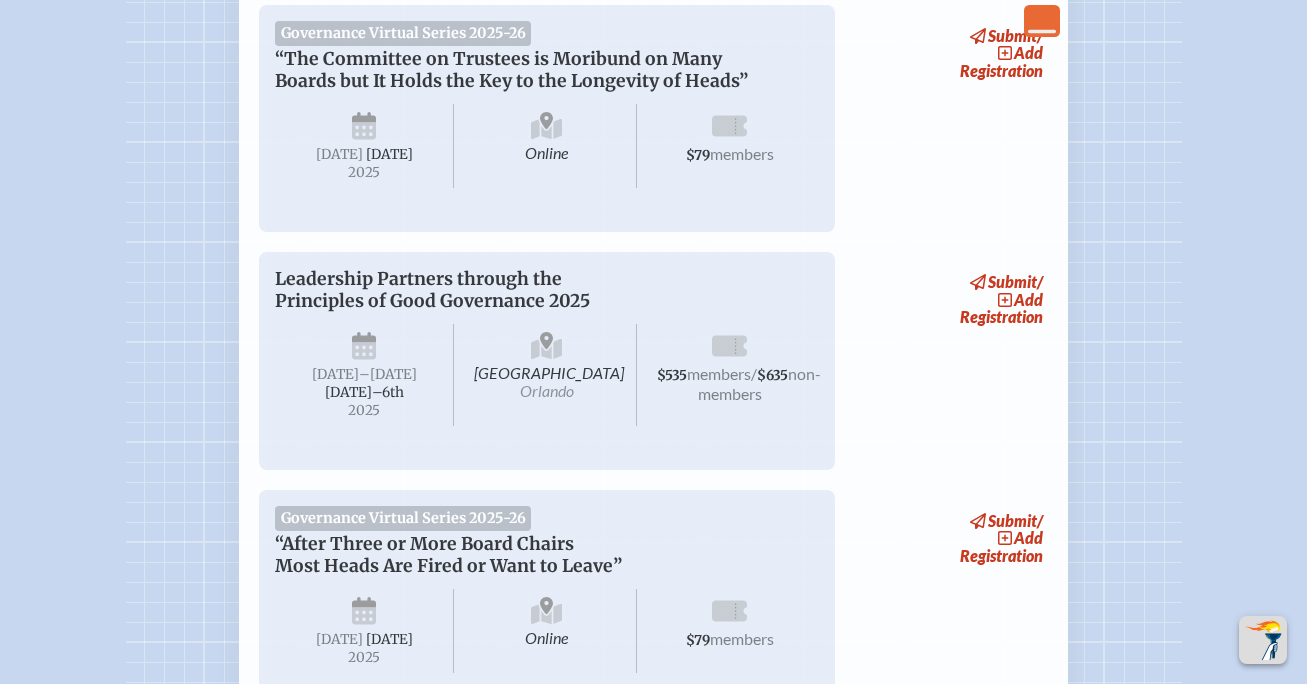 scroll, scrollTop: 2390, scrollLeft: 0, axis: vertical 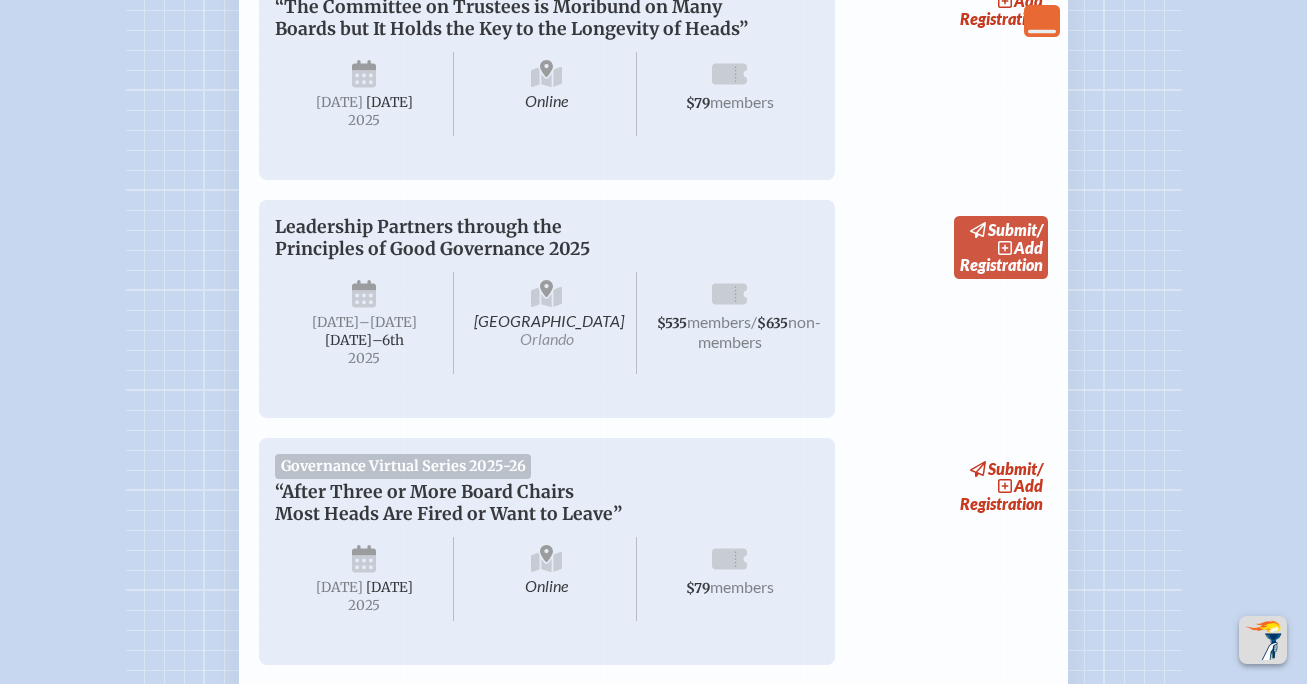 click 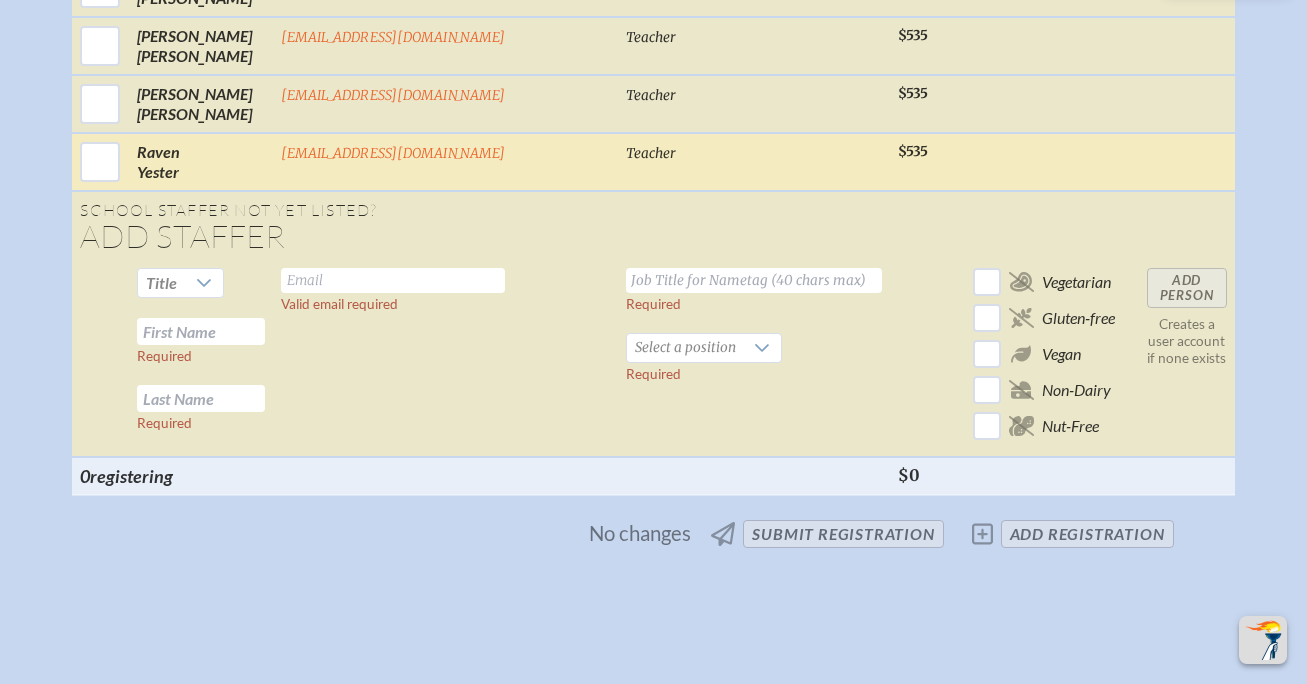 scroll, scrollTop: 2234, scrollLeft: 0, axis: vertical 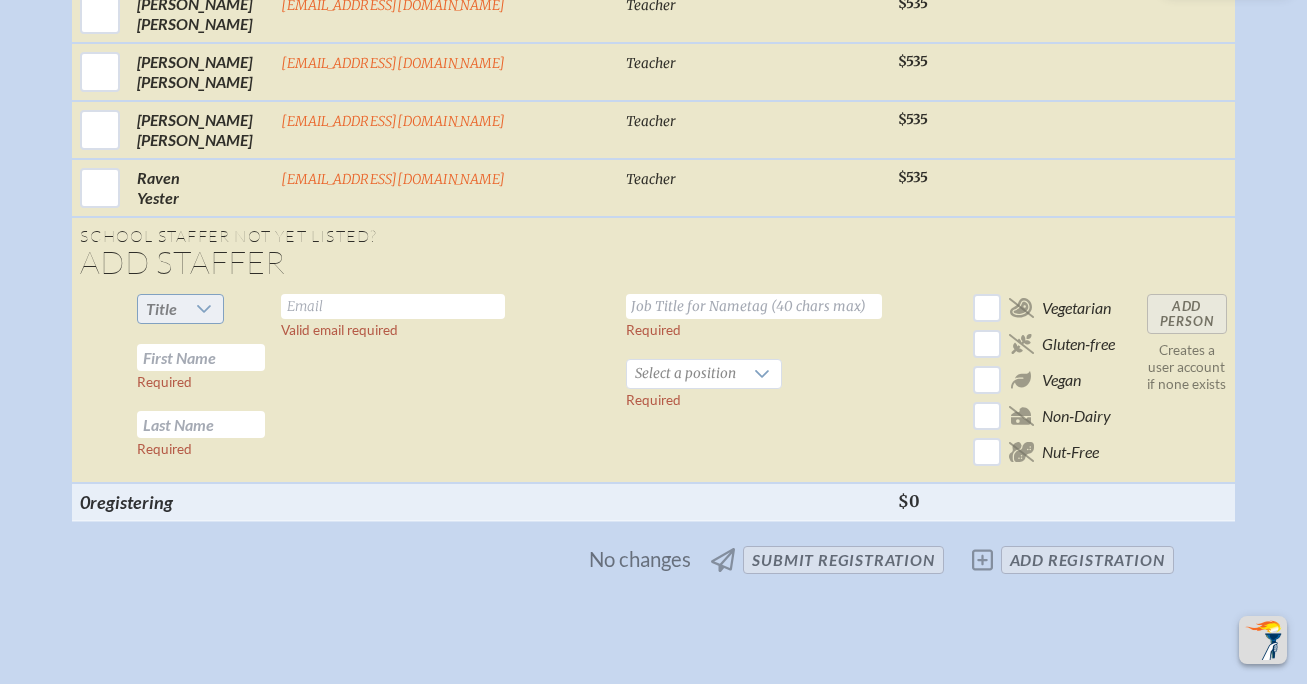 click on "Title" at bounding box center [161, 309] 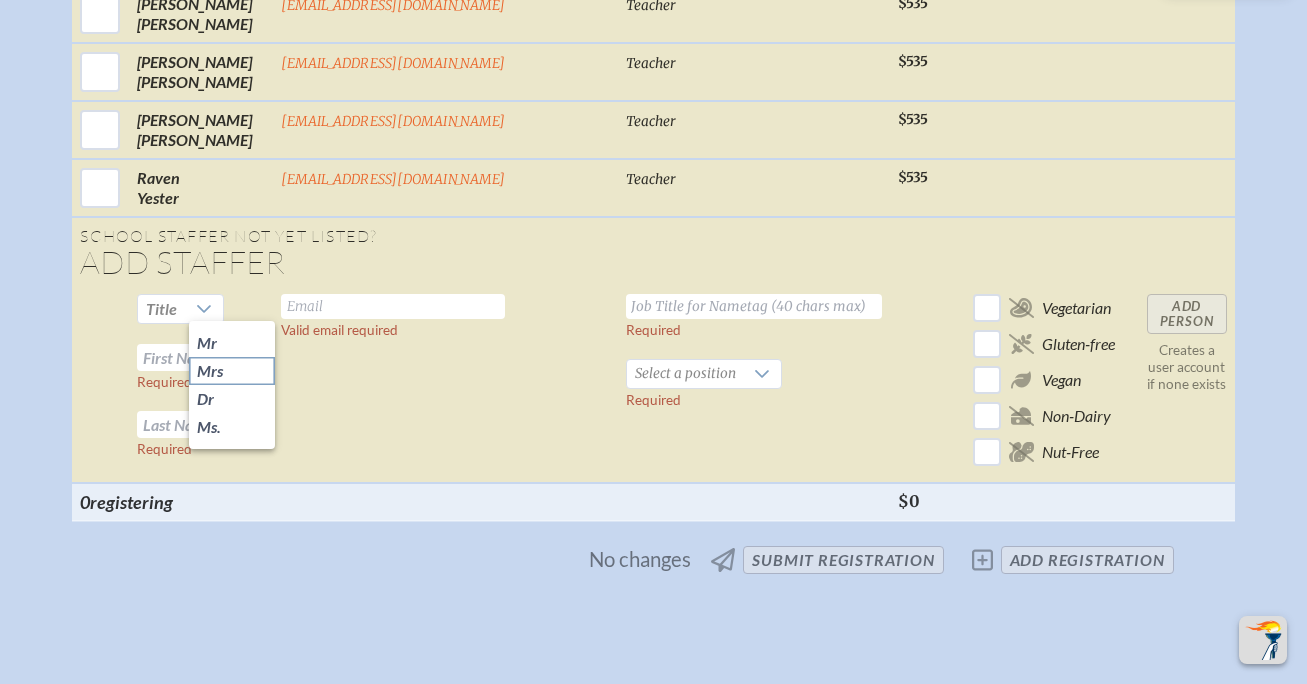 click on "Mrs" 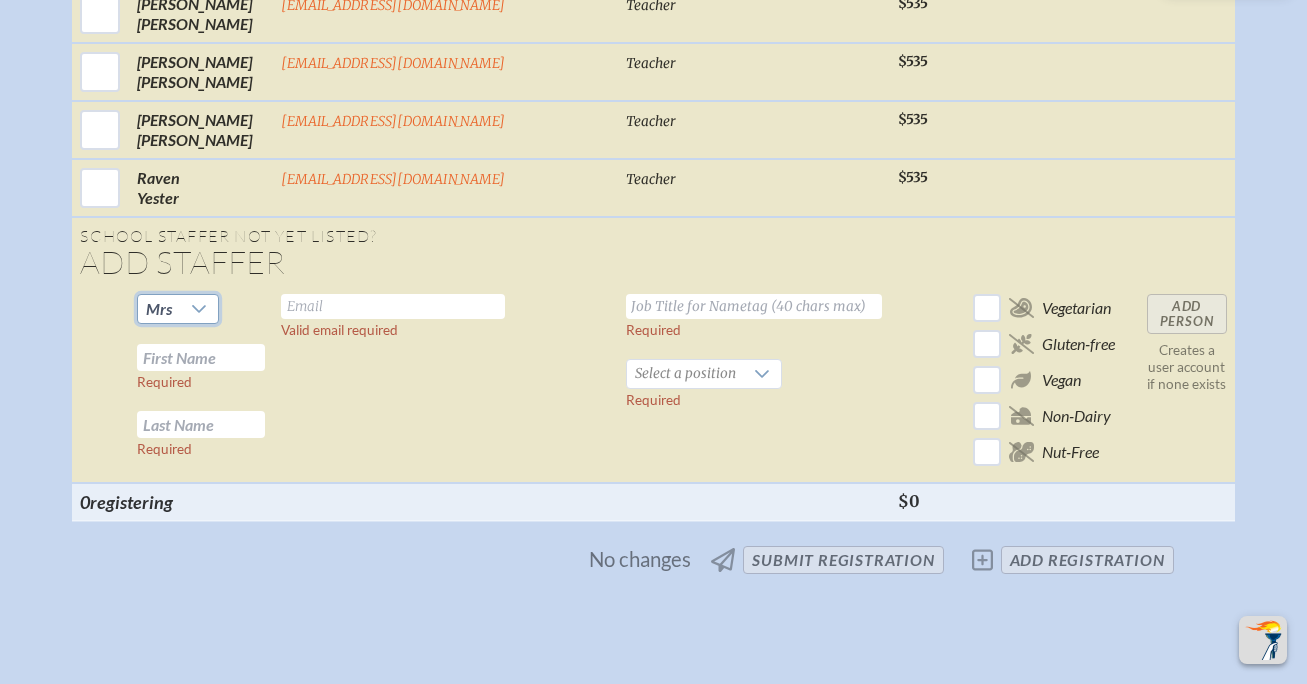 click at bounding box center (393, 306) 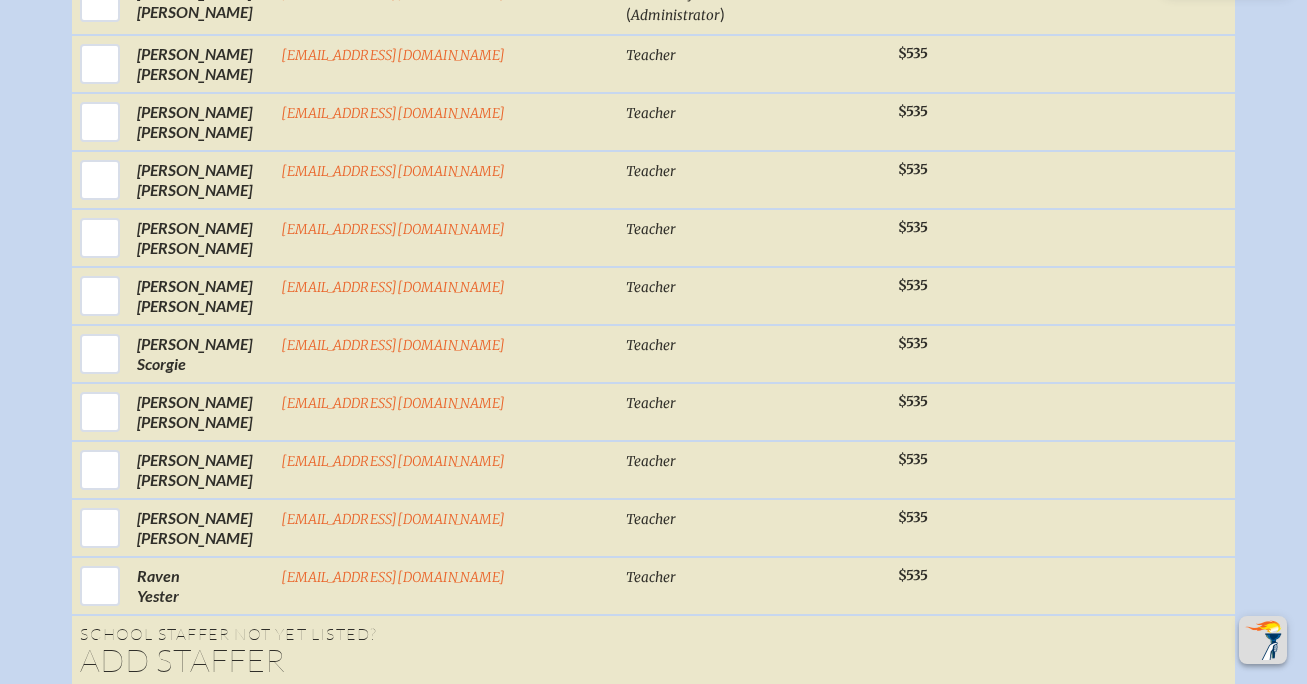 scroll, scrollTop: 1830, scrollLeft: 0, axis: vertical 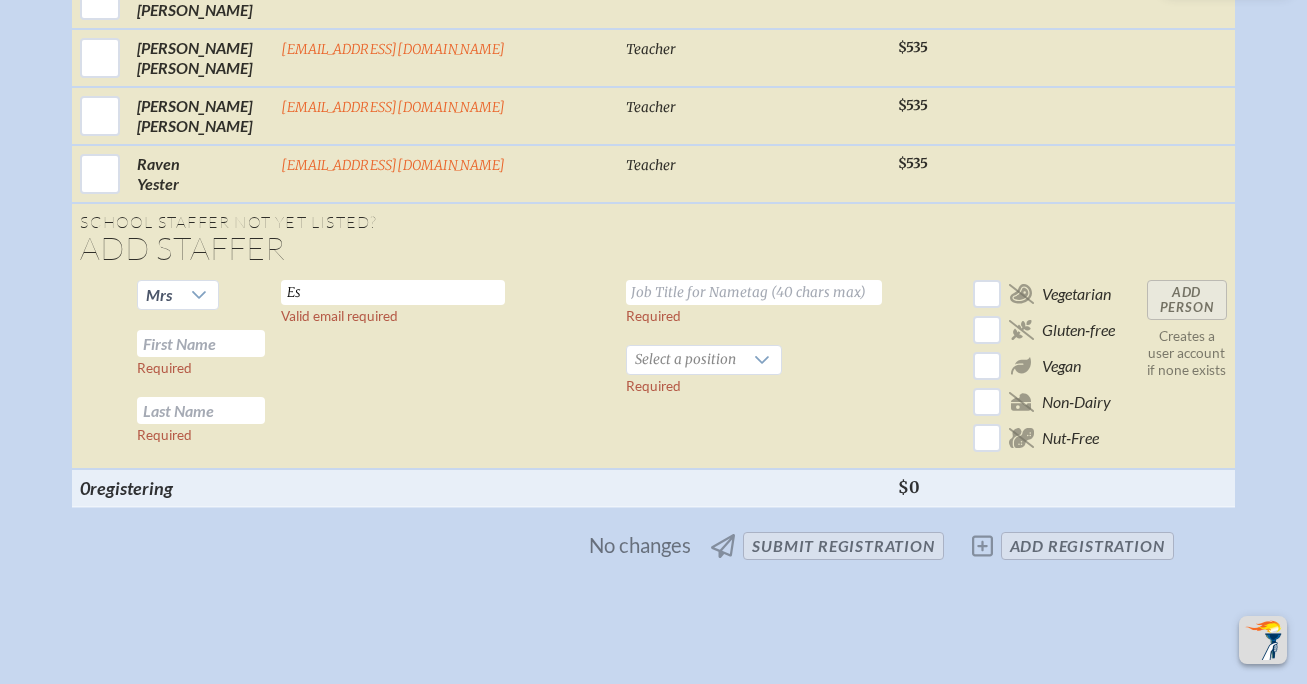 type on "E" 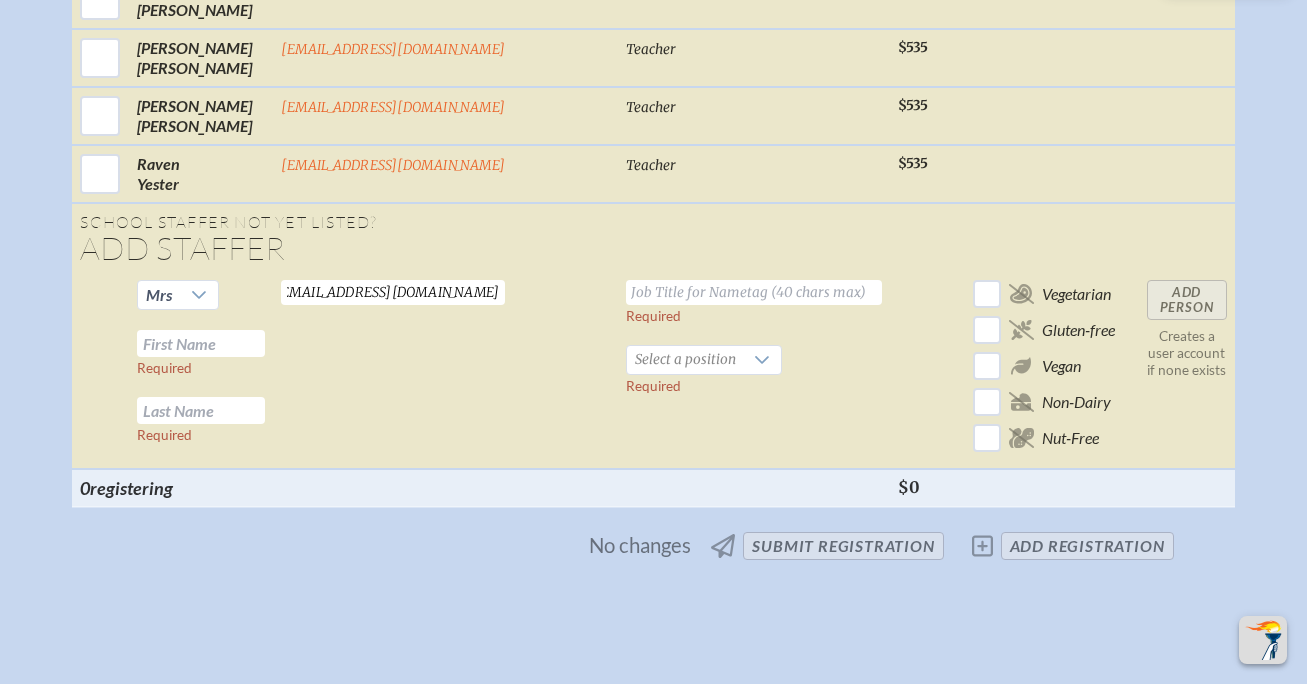 scroll, scrollTop: 0, scrollLeft: 51, axis: horizontal 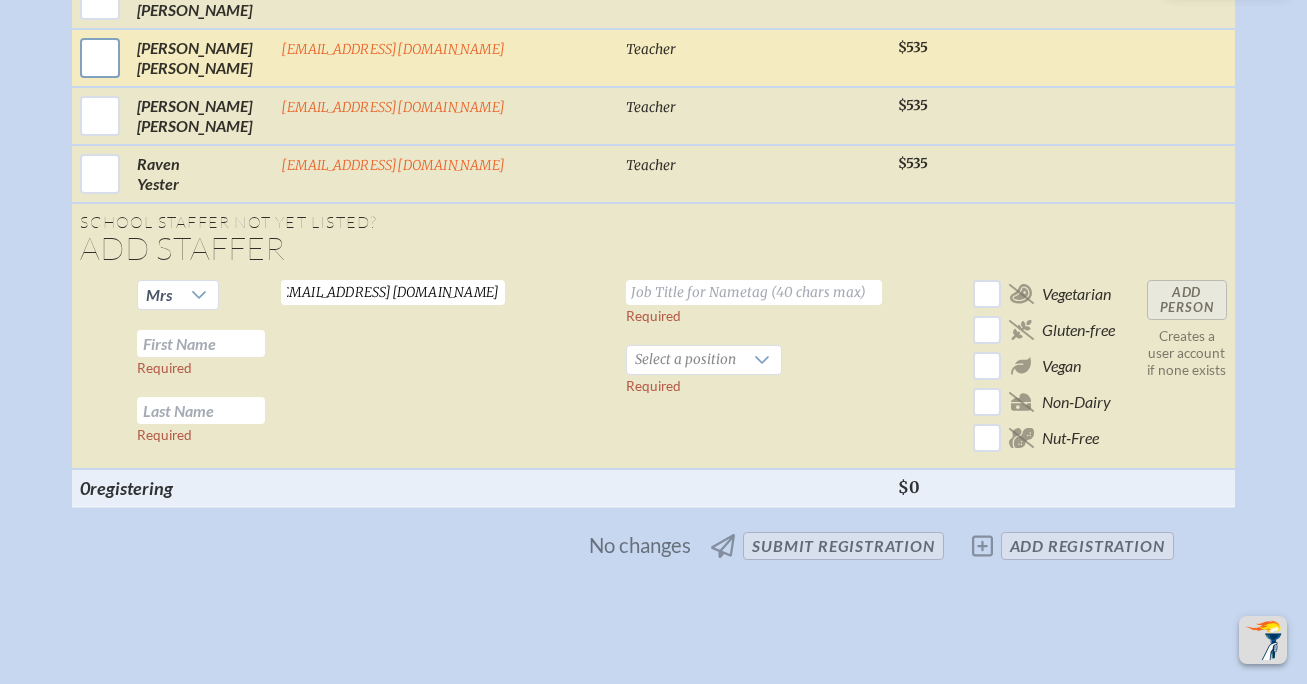 type on "[EMAIL_ADDRESS][DOMAIN_NAME]" 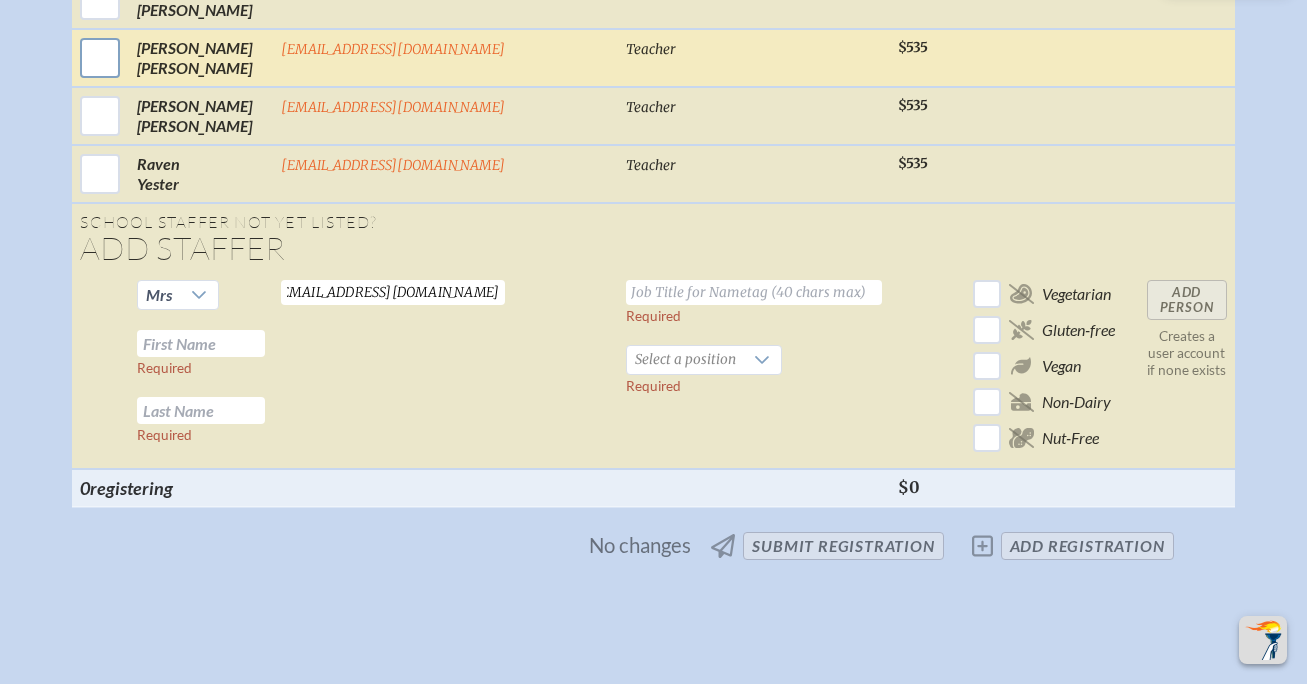 scroll, scrollTop: 0, scrollLeft: 0, axis: both 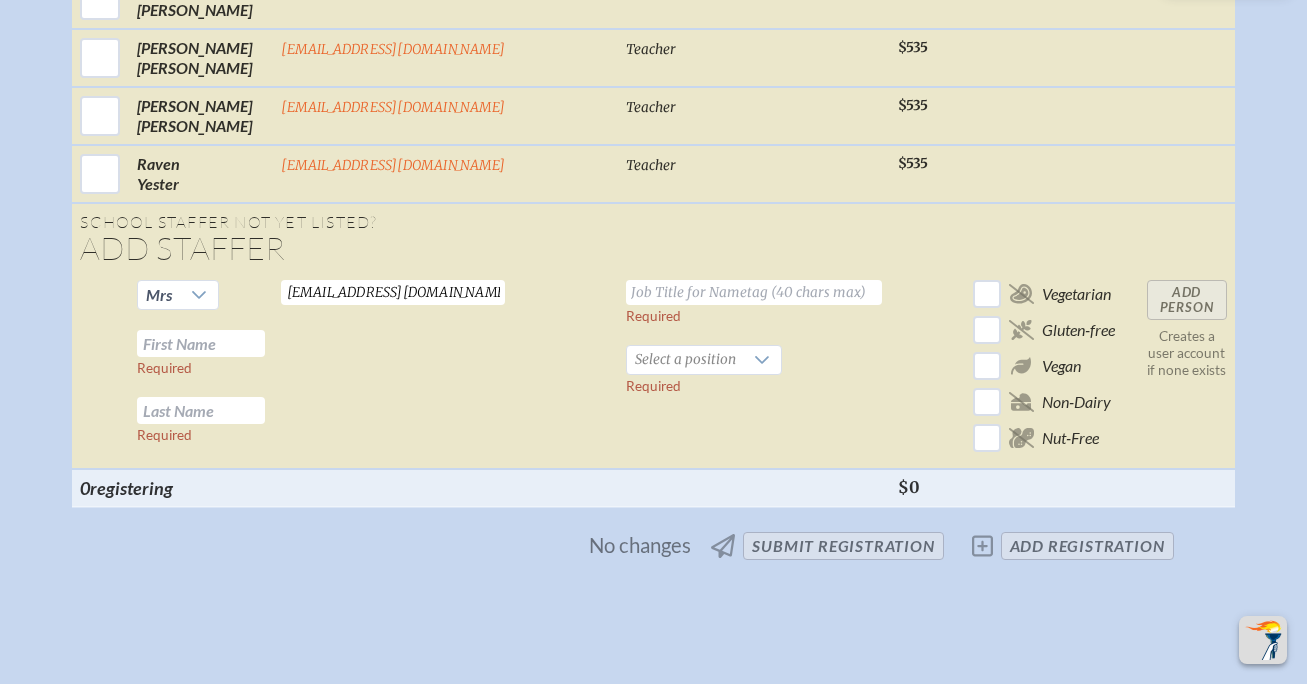 click on "[EMAIL_ADDRESS][DOMAIN_NAME]" at bounding box center [393, 292] 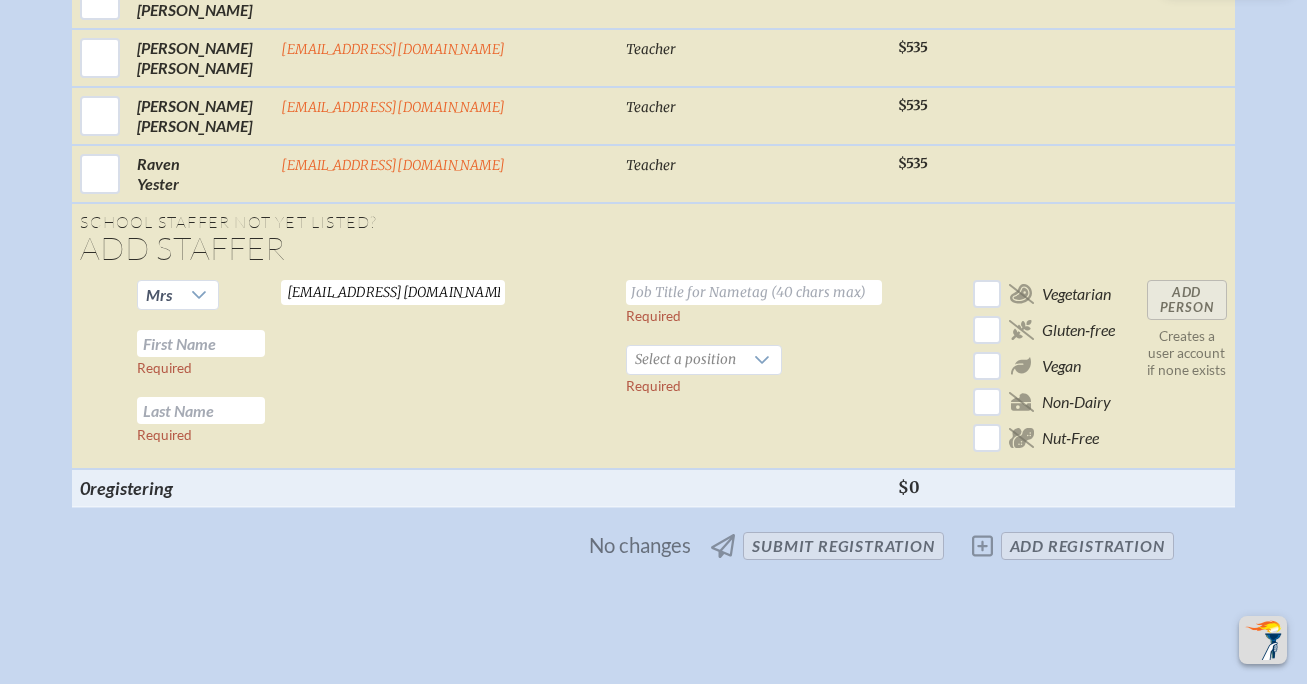 click on "[EMAIL_ADDRESS][DOMAIN_NAME]" at bounding box center (393, 292) 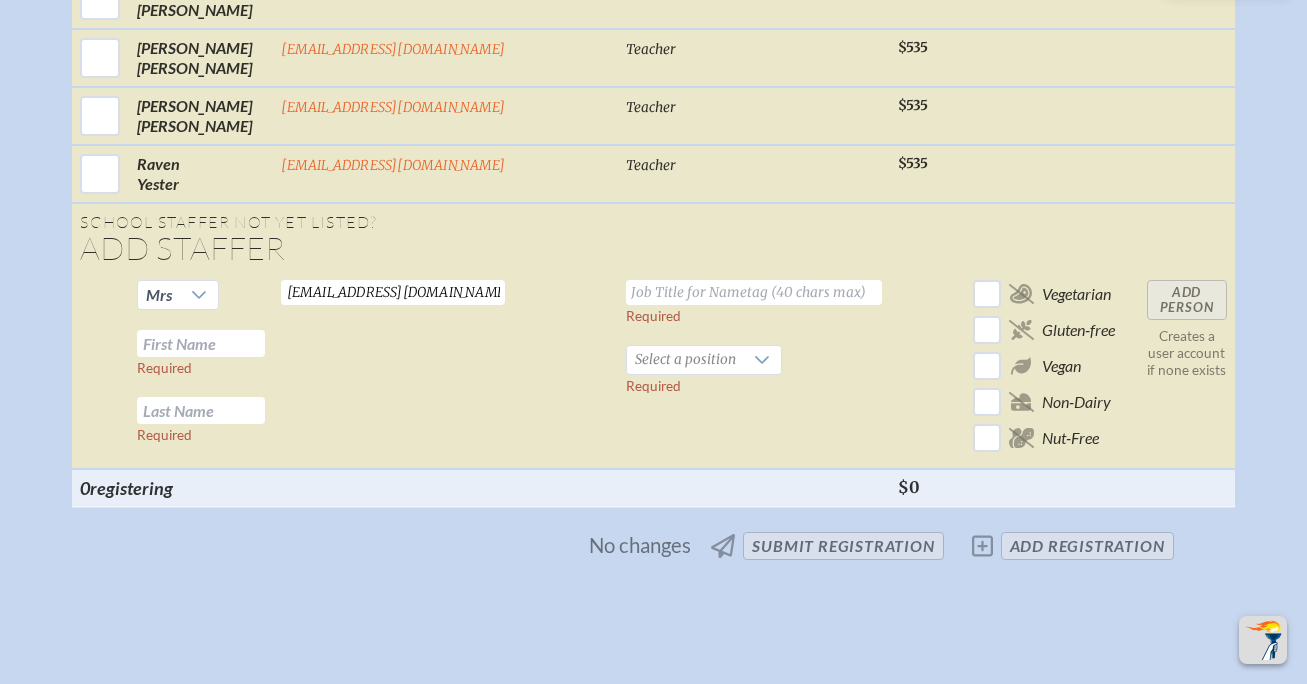 scroll, scrollTop: 0, scrollLeft: 51, axis: horizontal 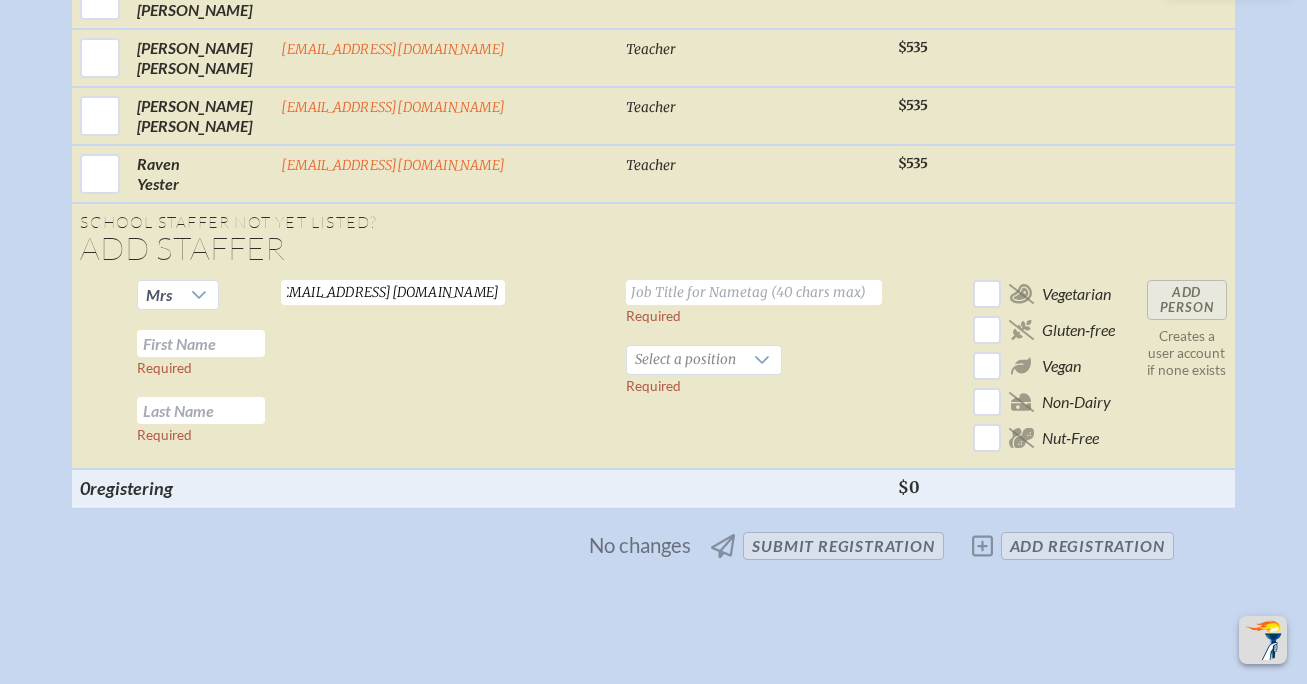 click at bounding box center (754, 292) 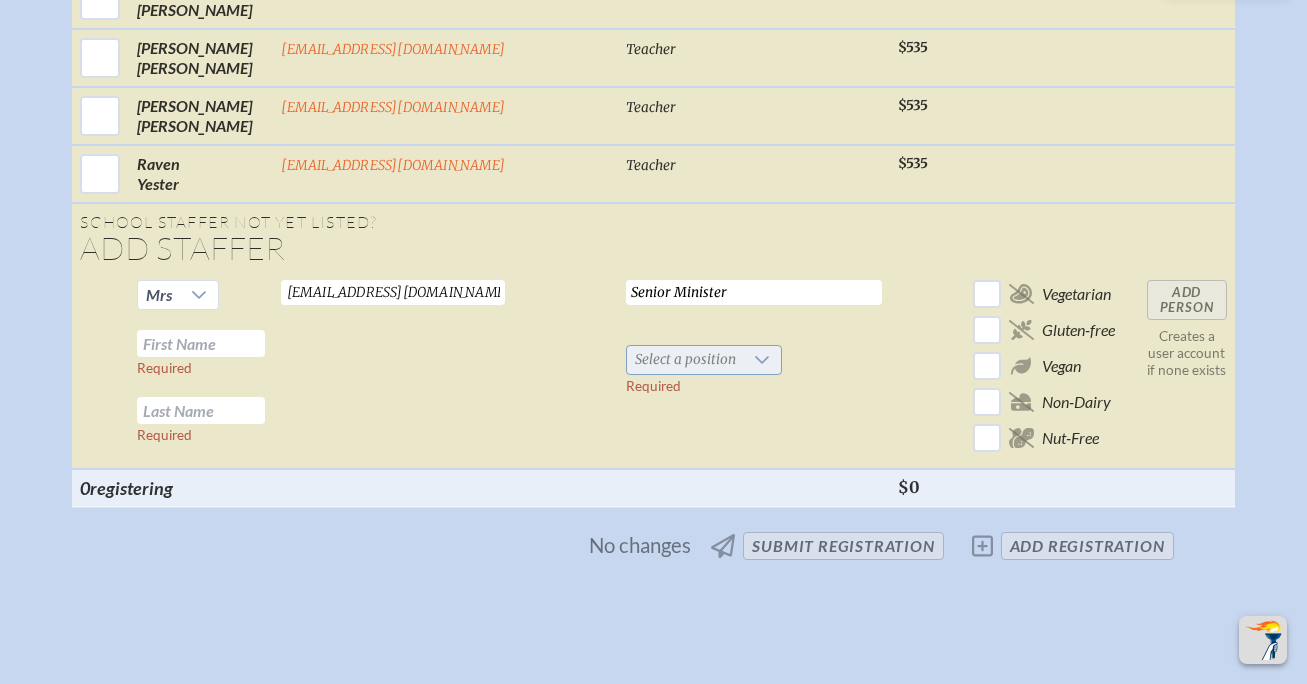 type on "Senior Minister" 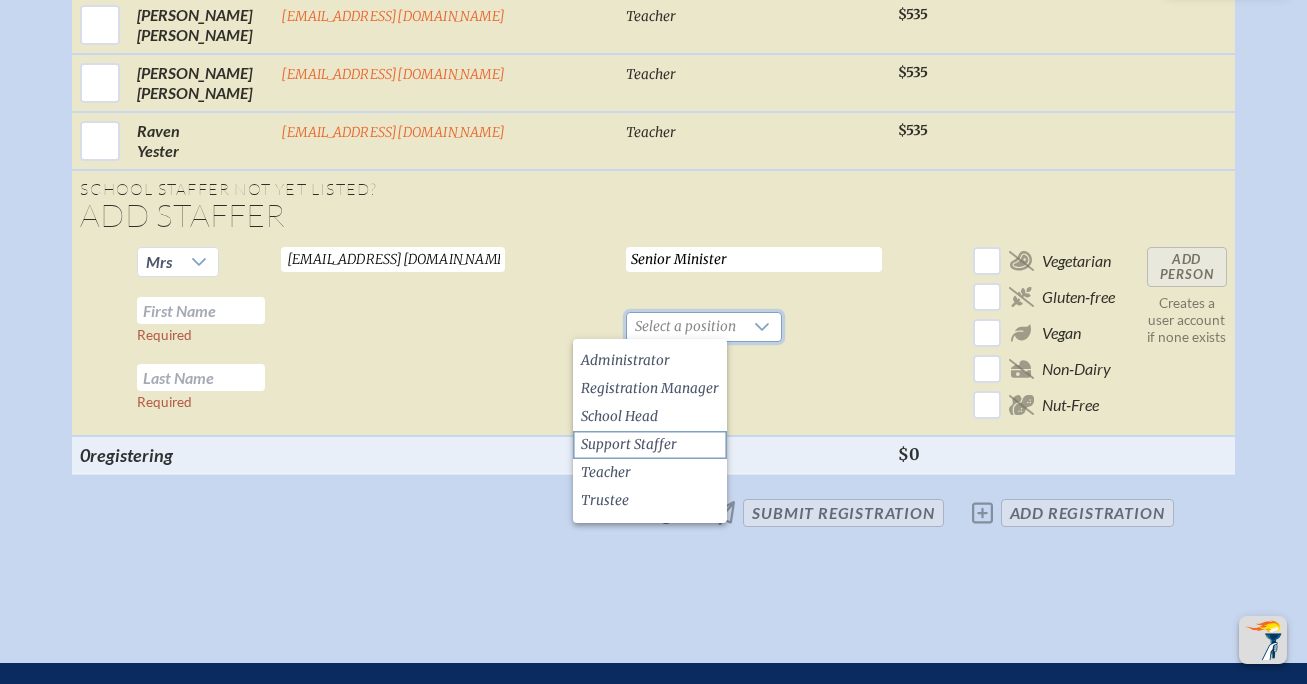 scroll, scrollTop: 2271, scrollLeft: 0, axis: vertical 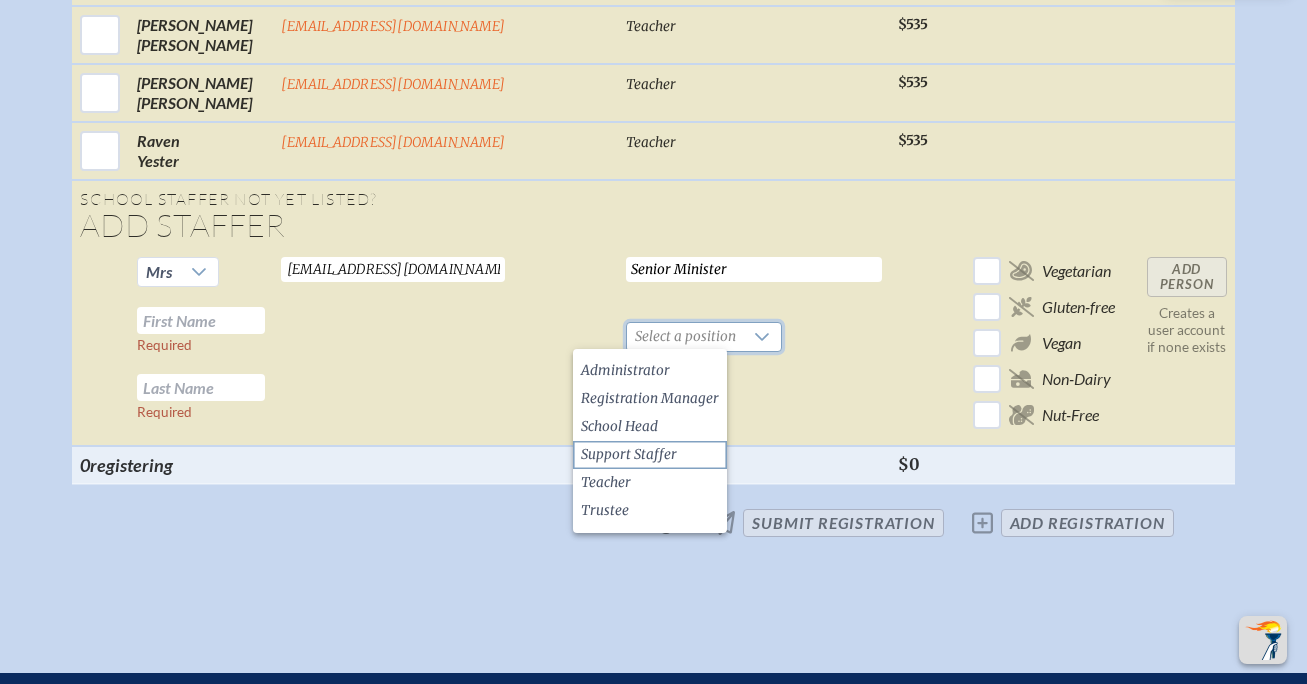 click on "Support Staffer" 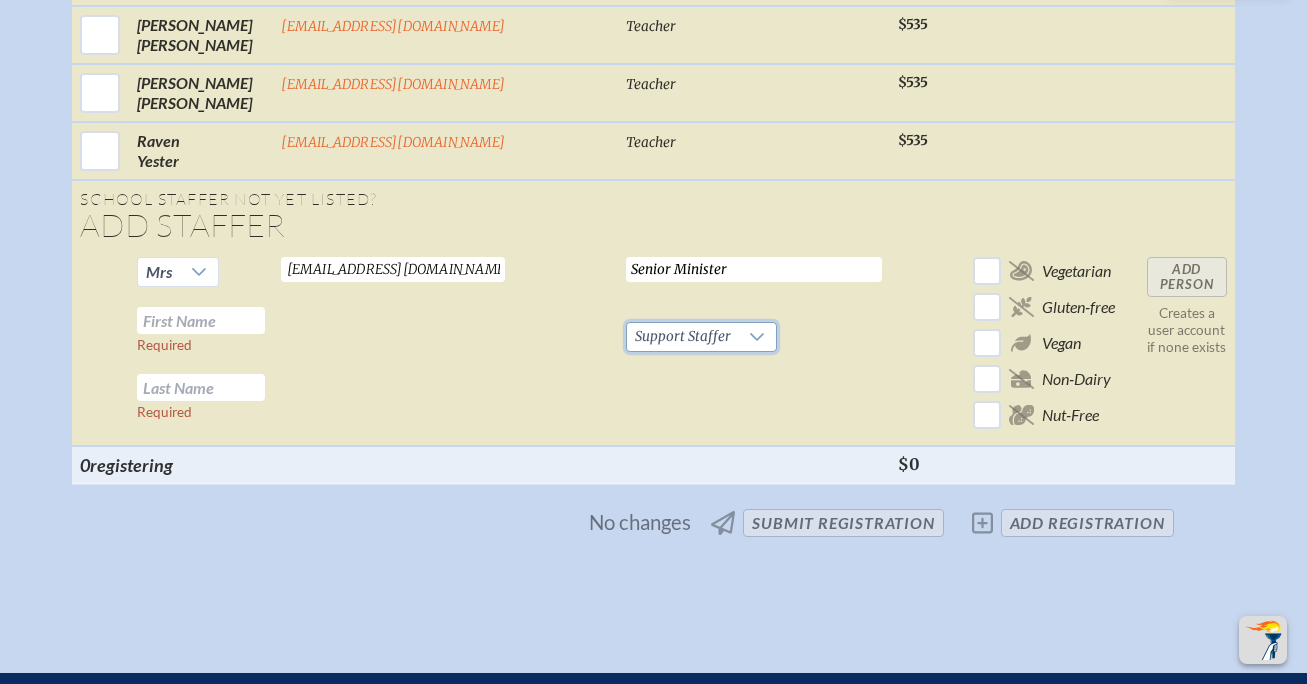 click at bounding box center [201, 320] 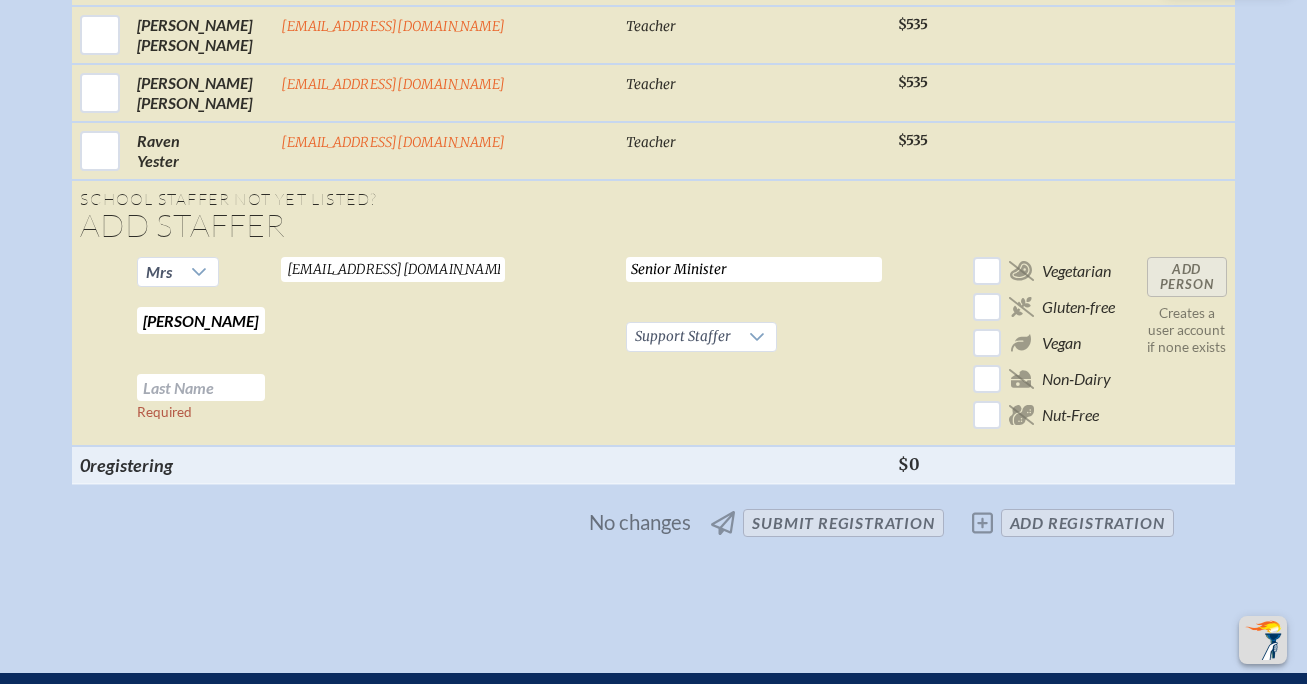 type on "[PERSON_NAME]" 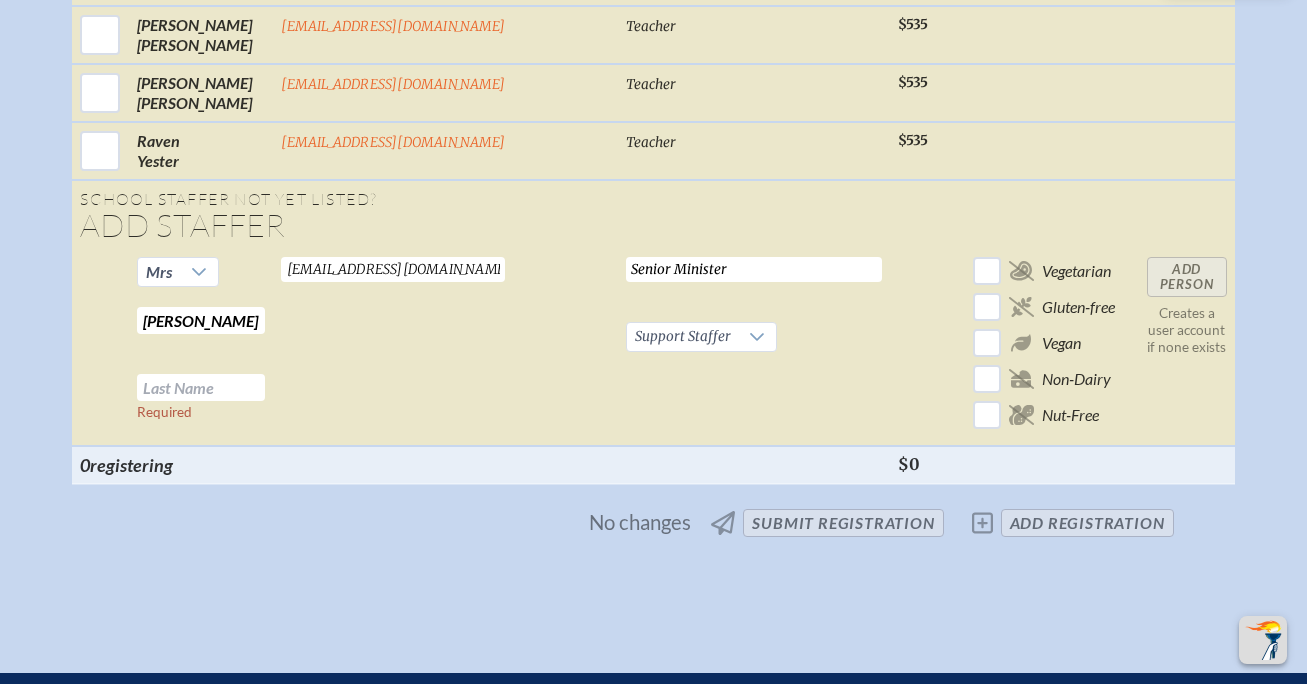 type on "P" 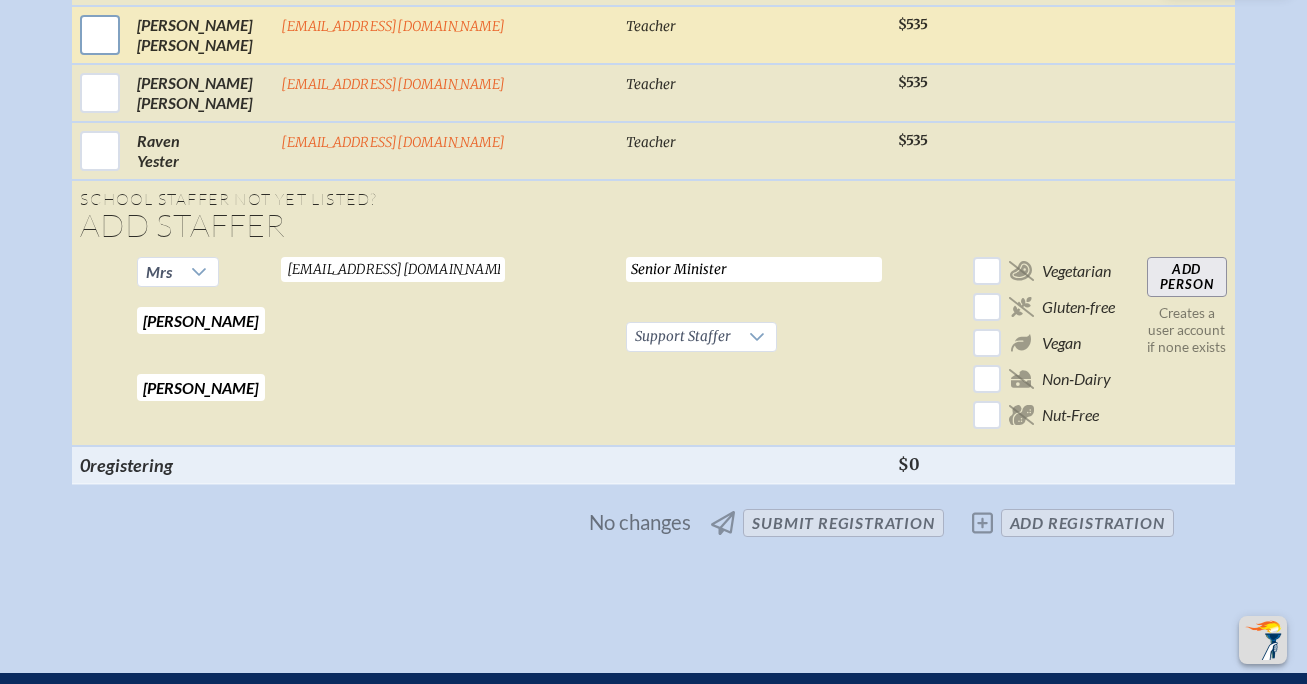 type on "[PERSON_NAME]" 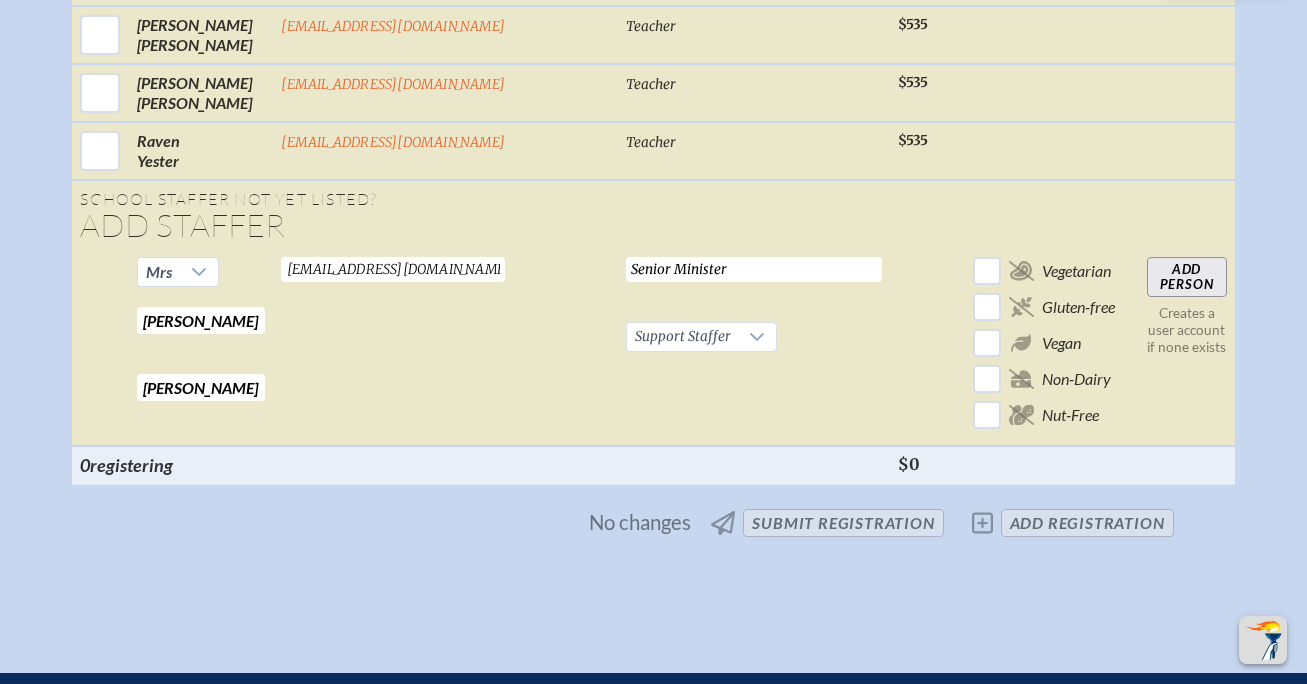 click on "Senior Minister  Required  Support Staffer  Required" at bounding box center [754, 347] 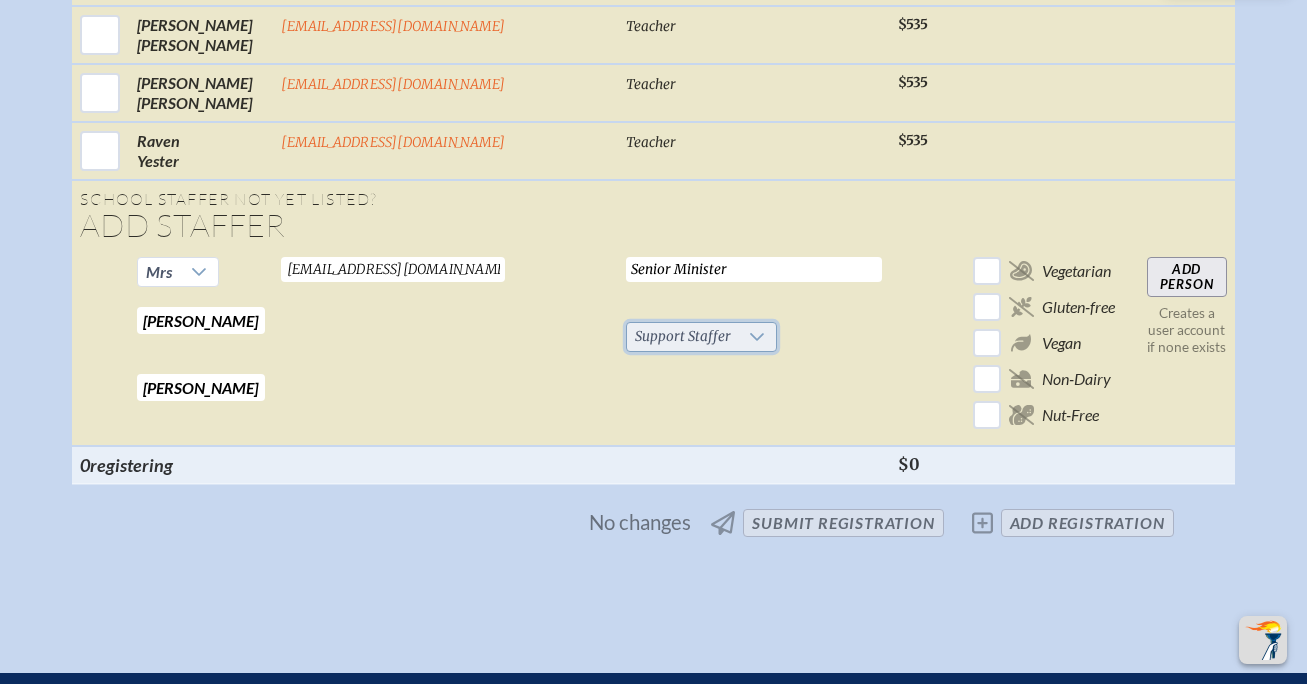 click on "Support Staffer" at bounding box center [683, 337] 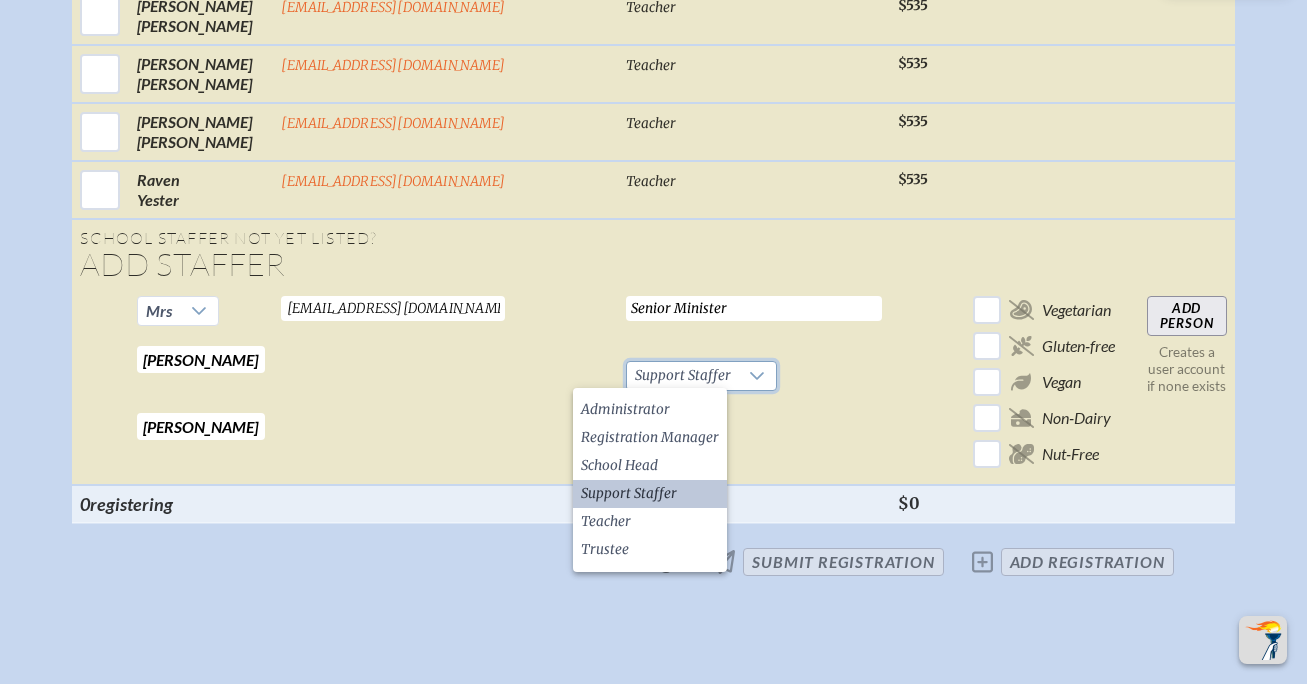 scroll, scrollTop: 2228, scrollLeft: 0, axis: vertical 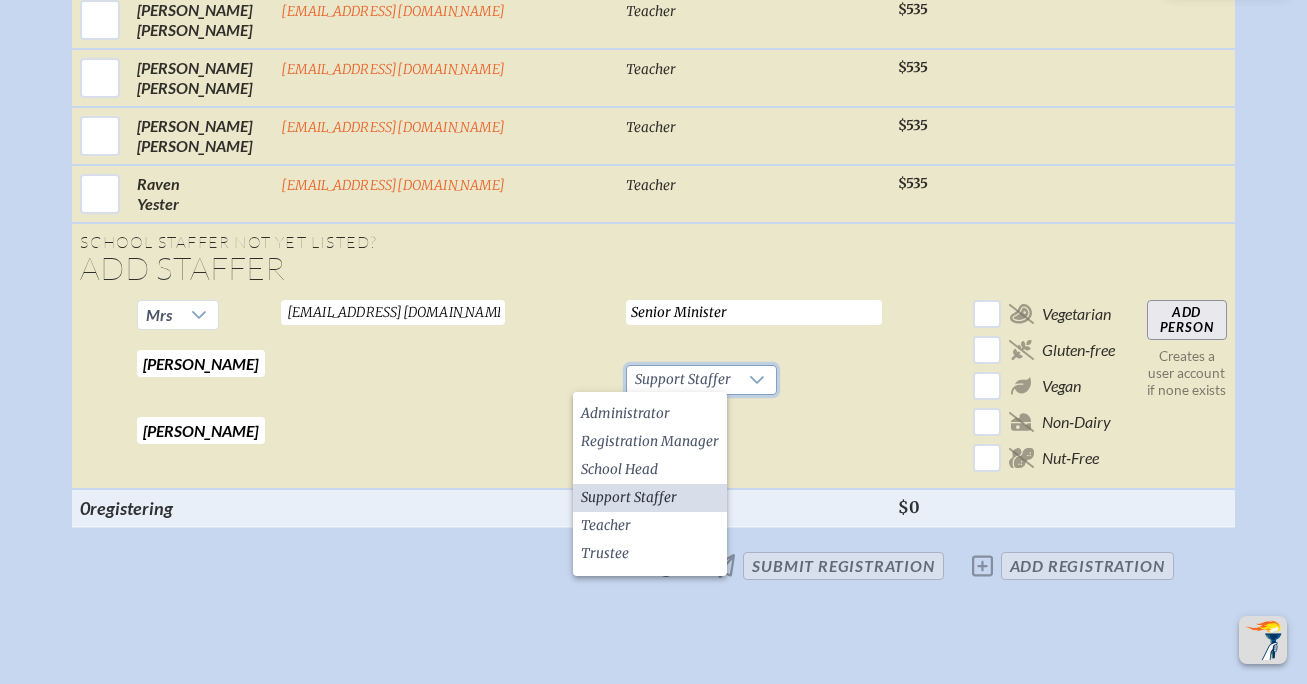 click on "Senior Minister  Required  Support Staffer  Required" at bounding box center [754, 390] 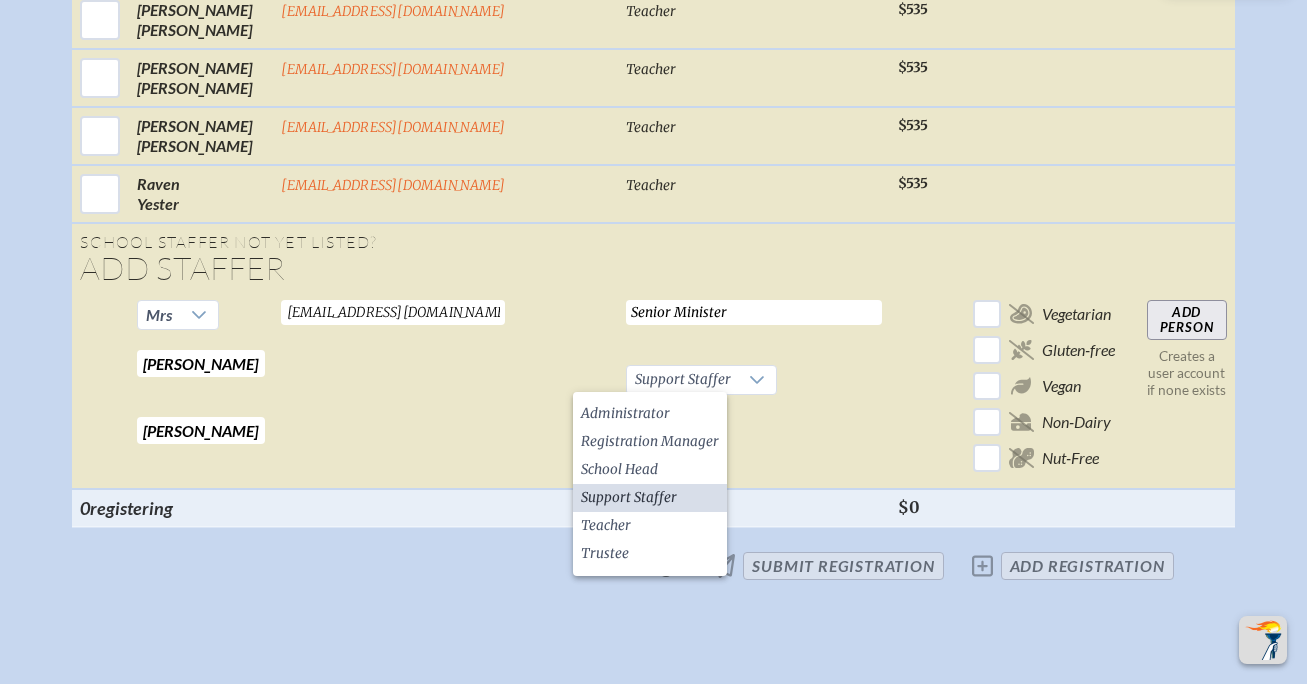 click on "Senior Minister  Required  Support Staffer  Required" at bounding box center (754, 390) 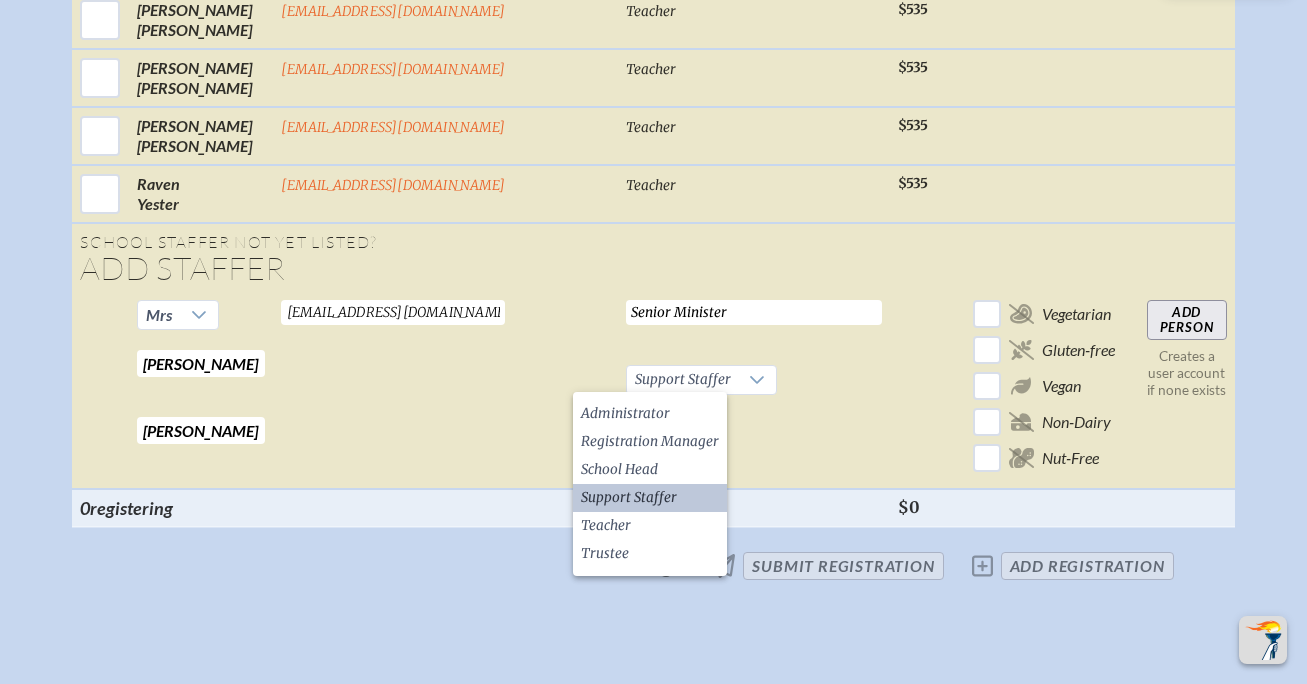 click on "Support Staffer" 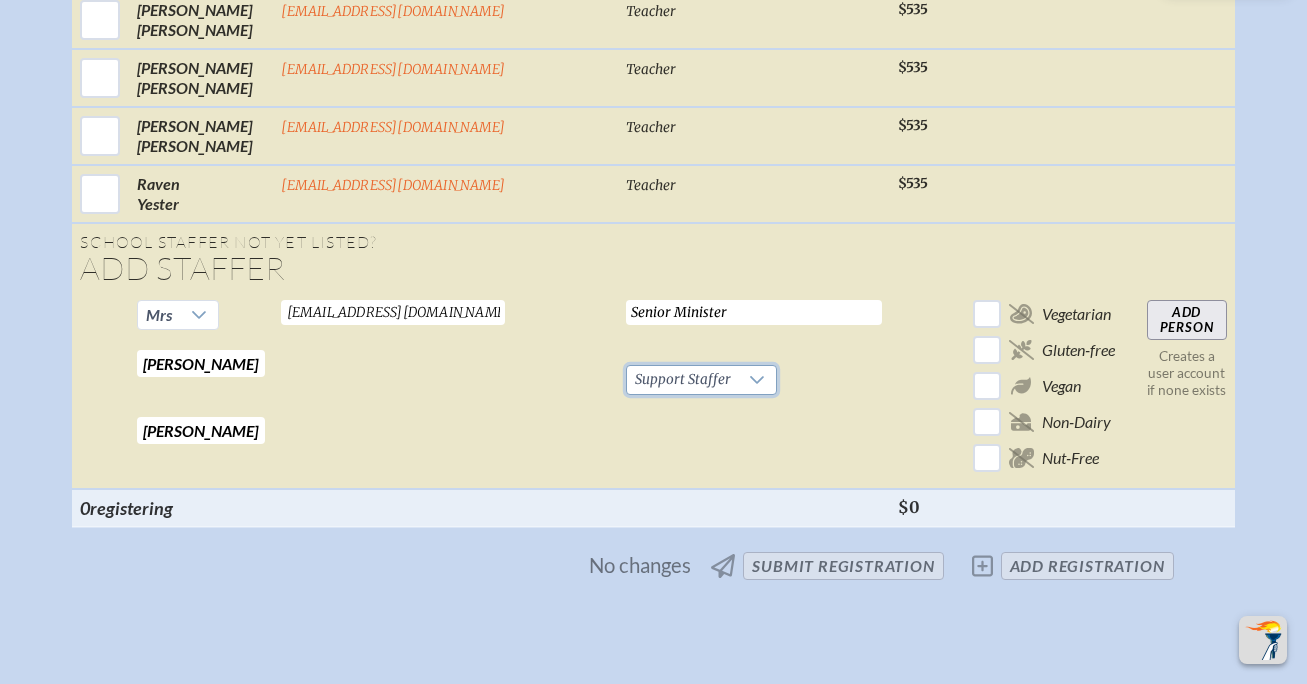 scroll, scrollTop: 2223, scrollLeft: 0, axis: vertical 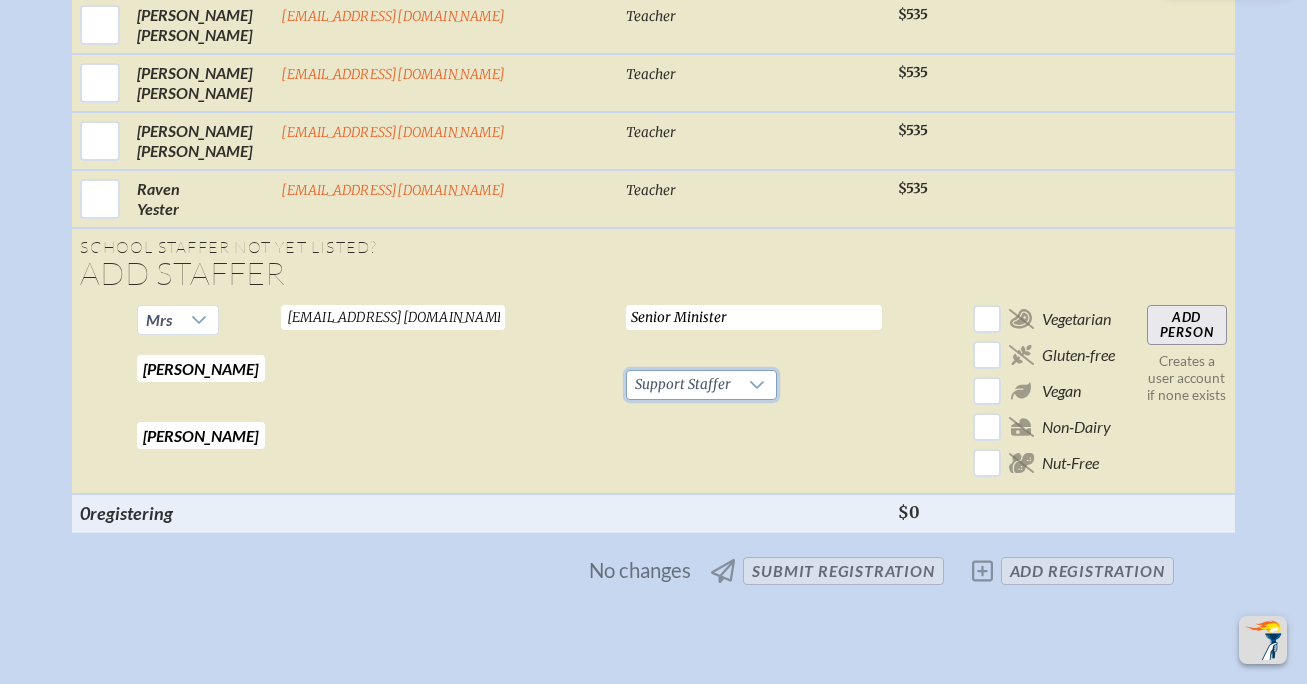 click on "Add Person" at bounding box center [1187, 325] 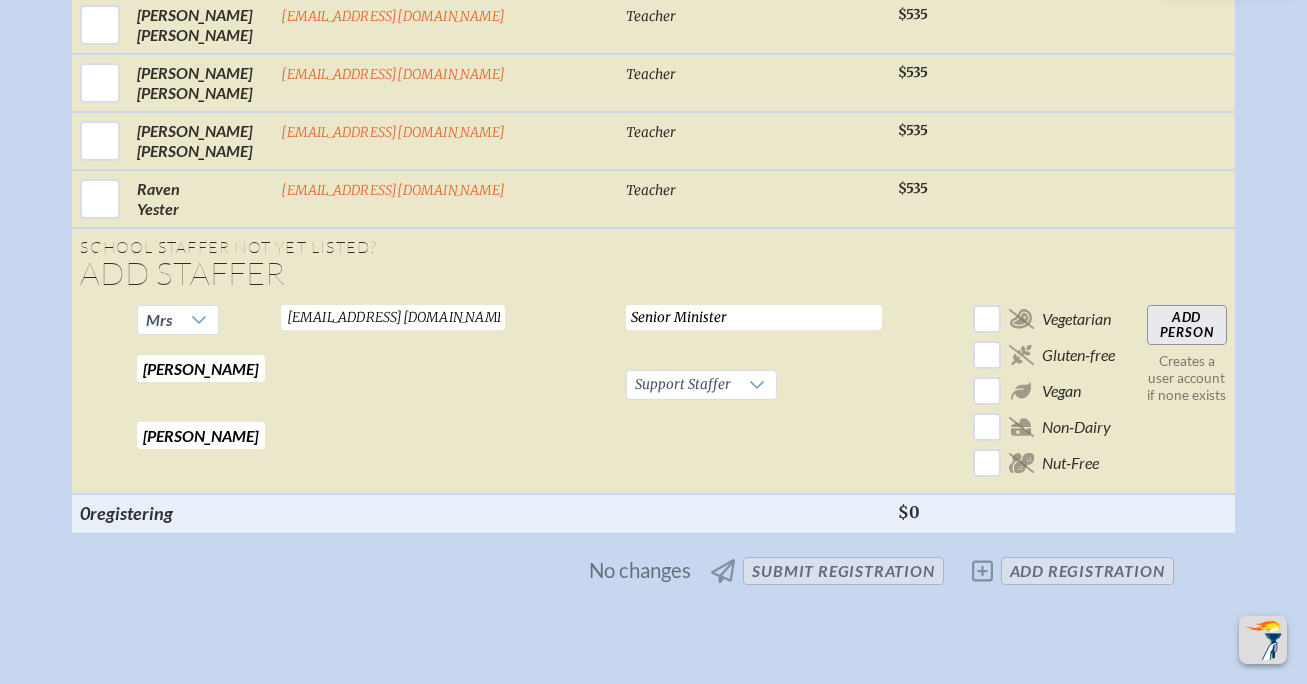 type 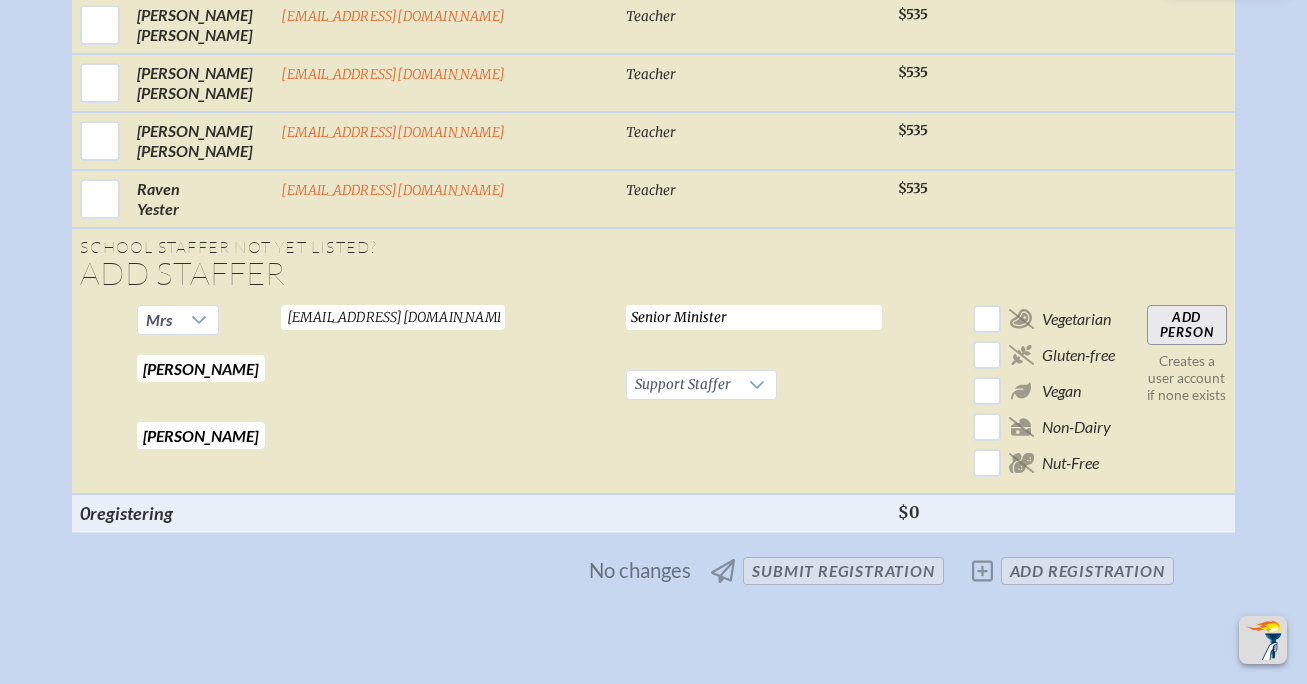 type 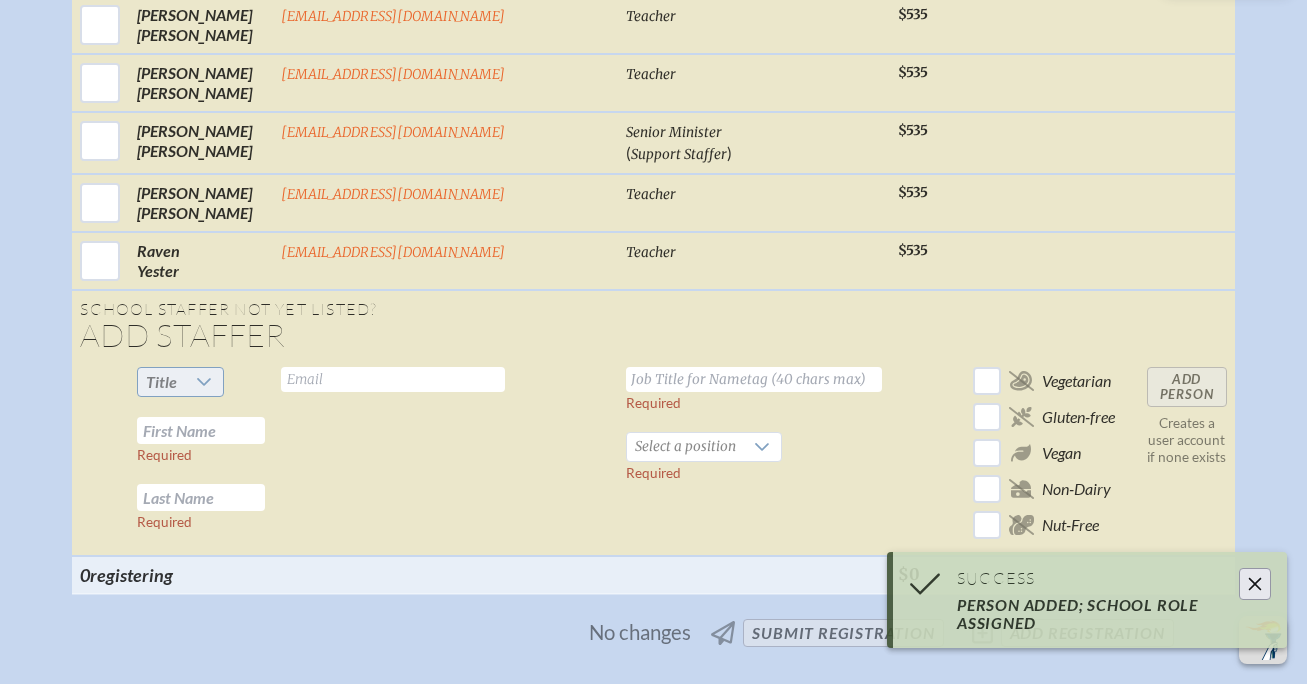 click 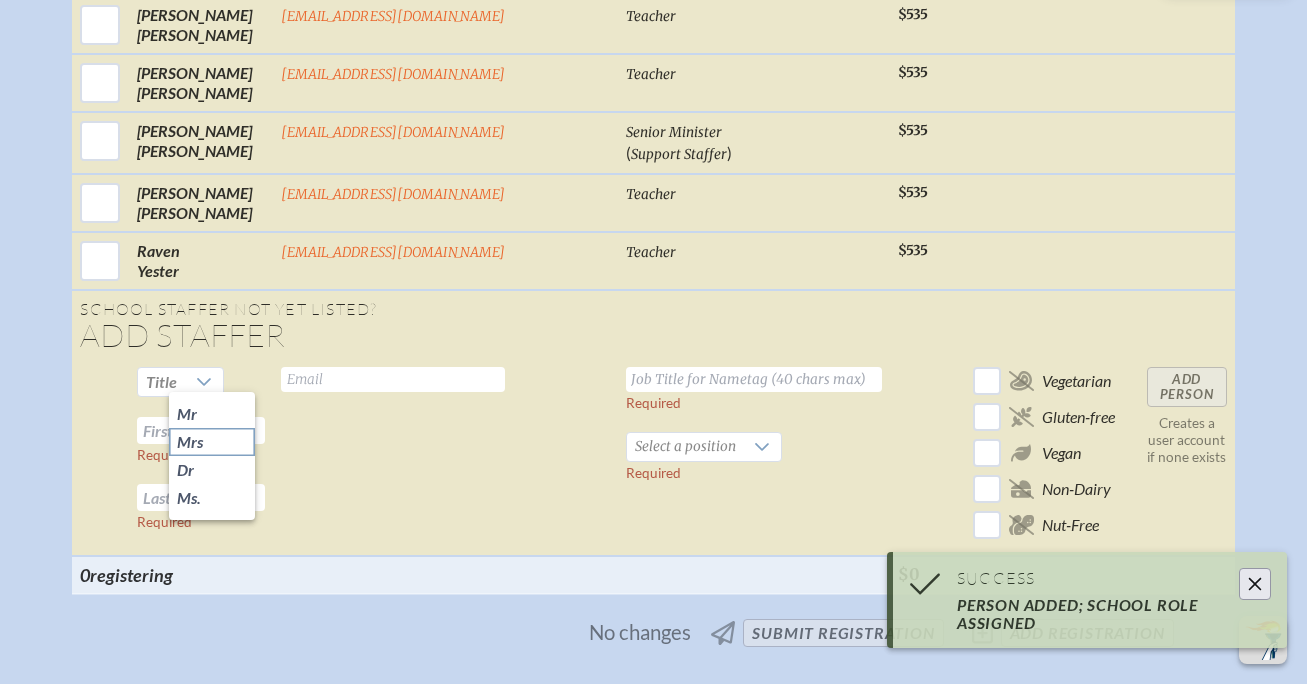 click on "Mrs" 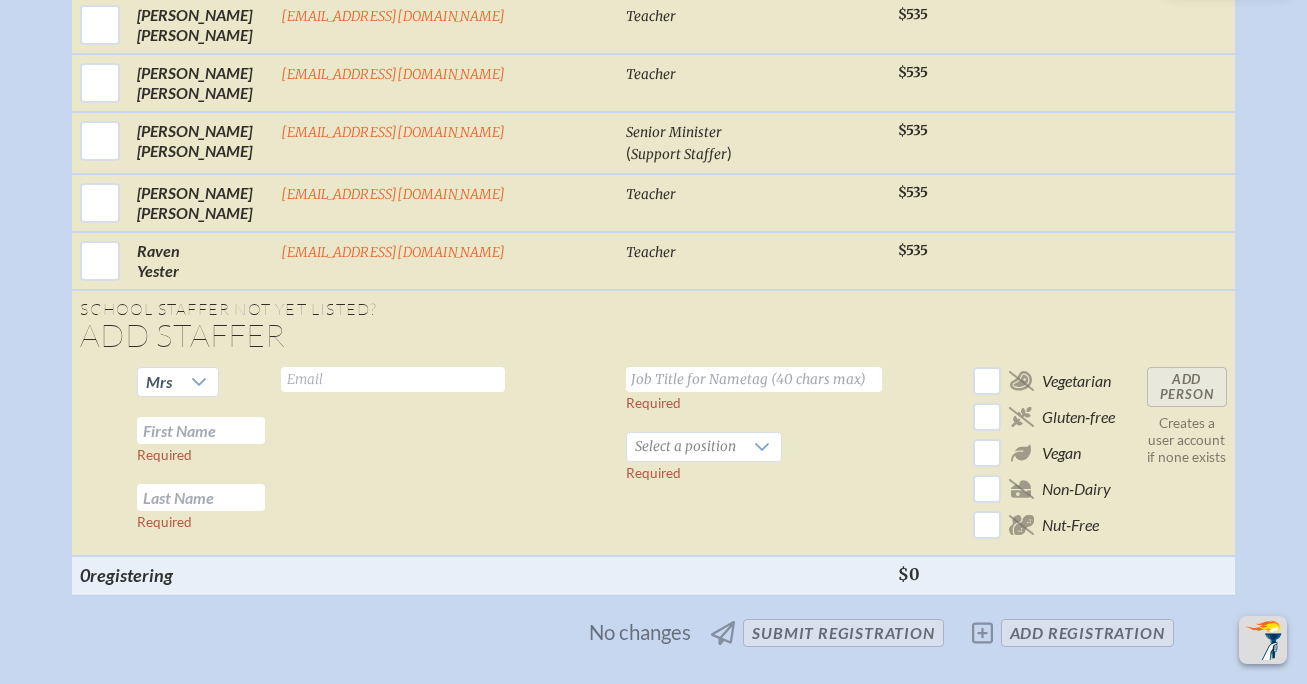 click at bounding box center [393, 379] 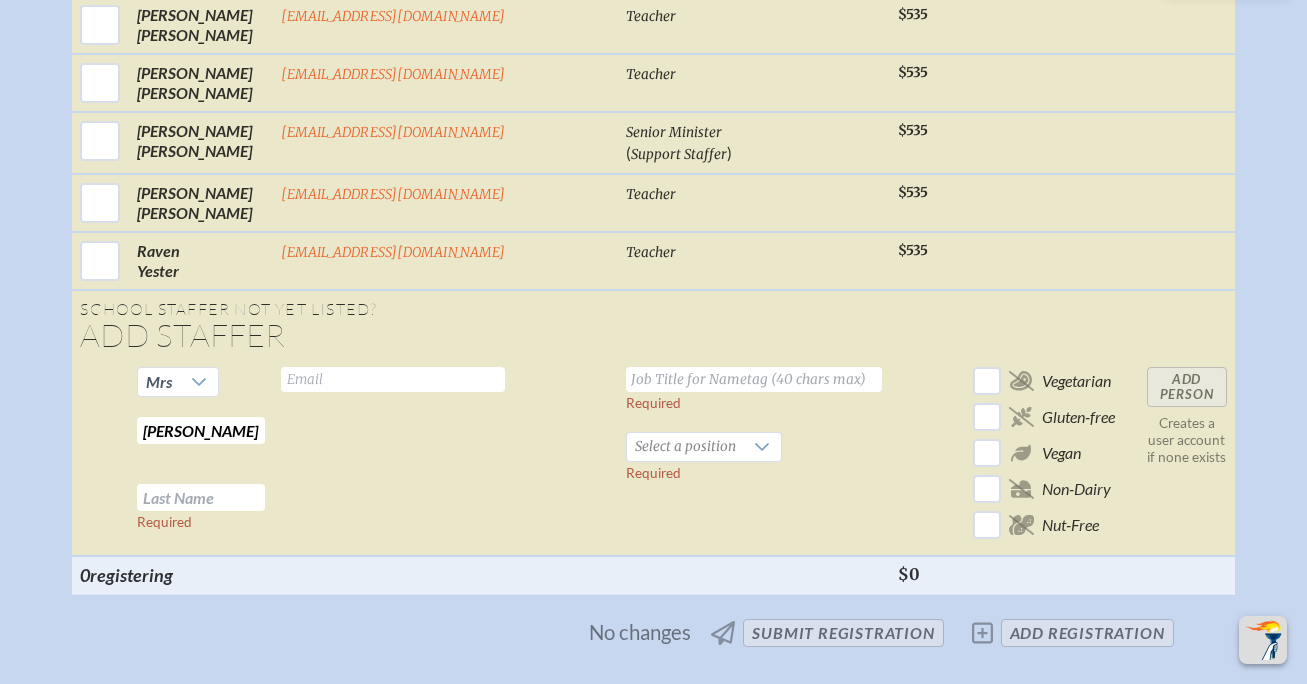 type on "[PERSON_NAME]" 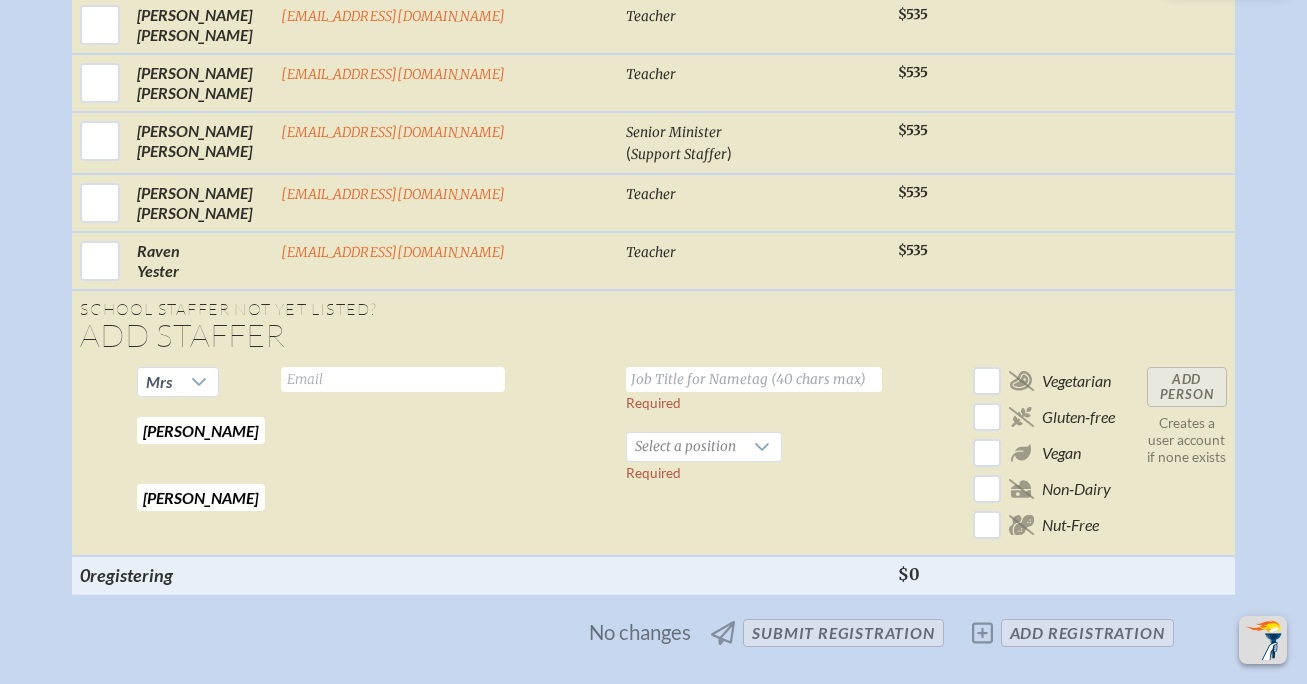 type on "[PERSON_NAME]" 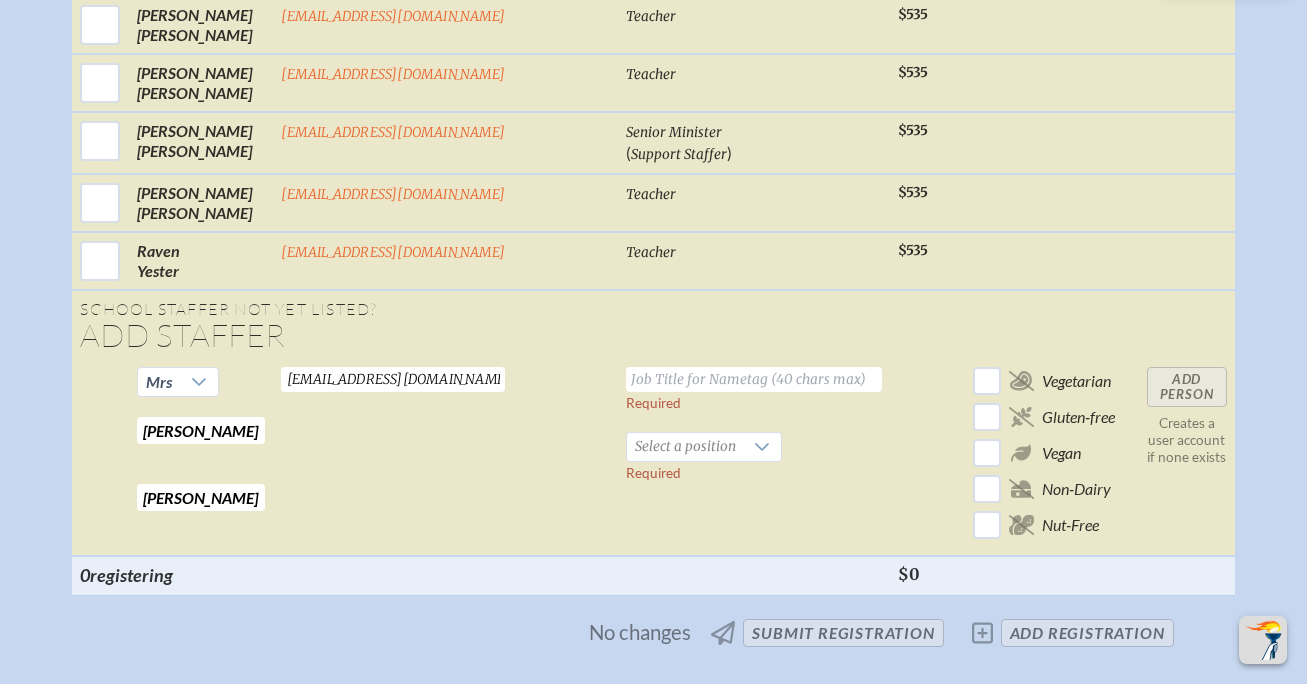 type on "[EMAIL_ADDRESS][DOMAIN_NAME]" 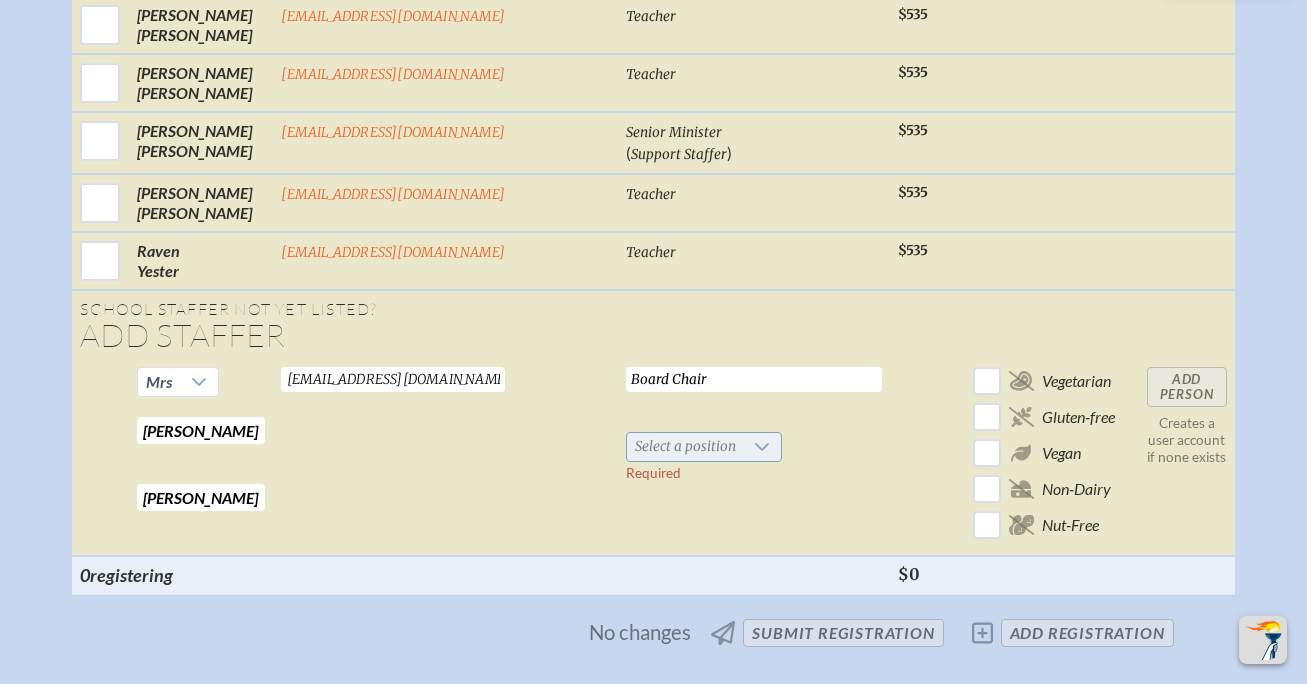 type on "Board Chair" 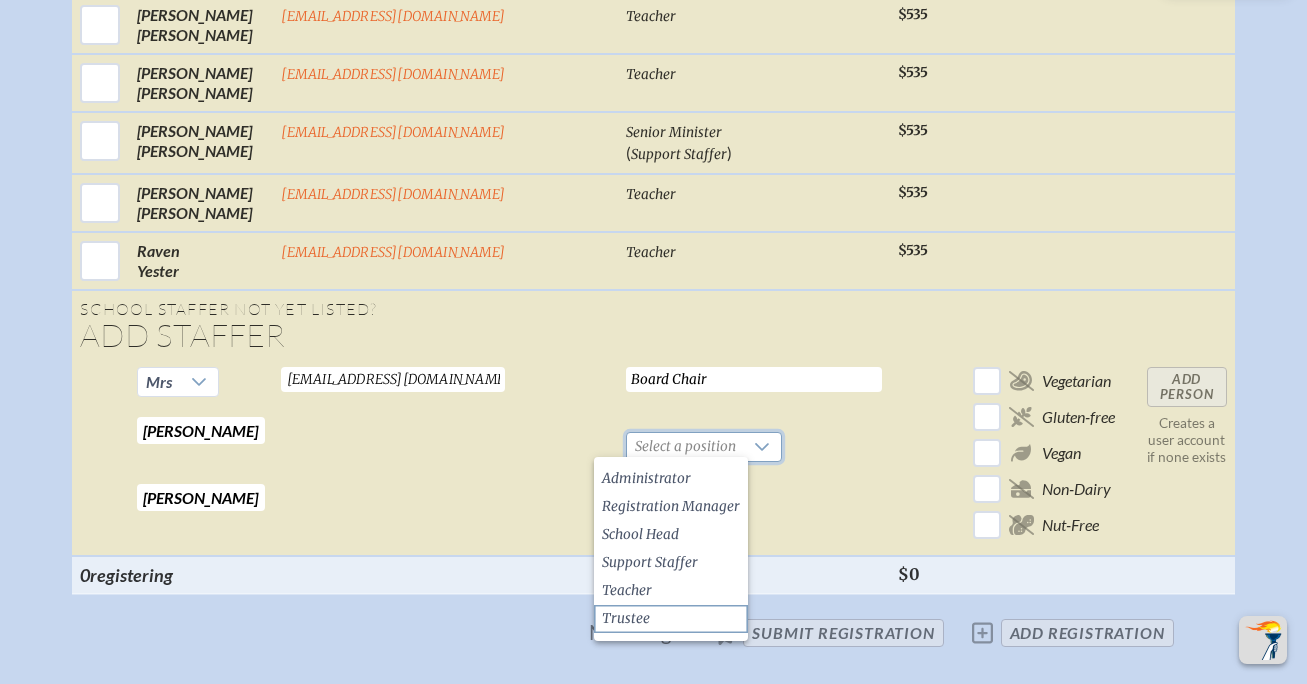 click on "Trustee" 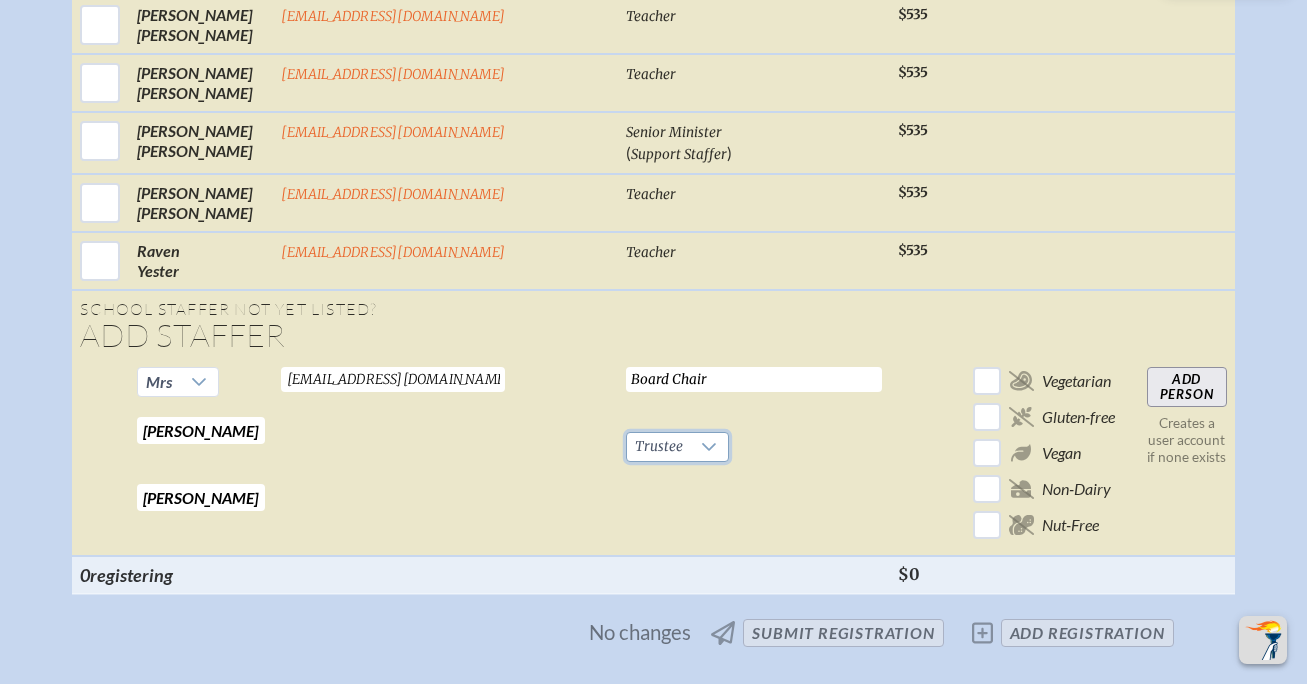 click on "Add Person" at bounding box center (1187, 387) 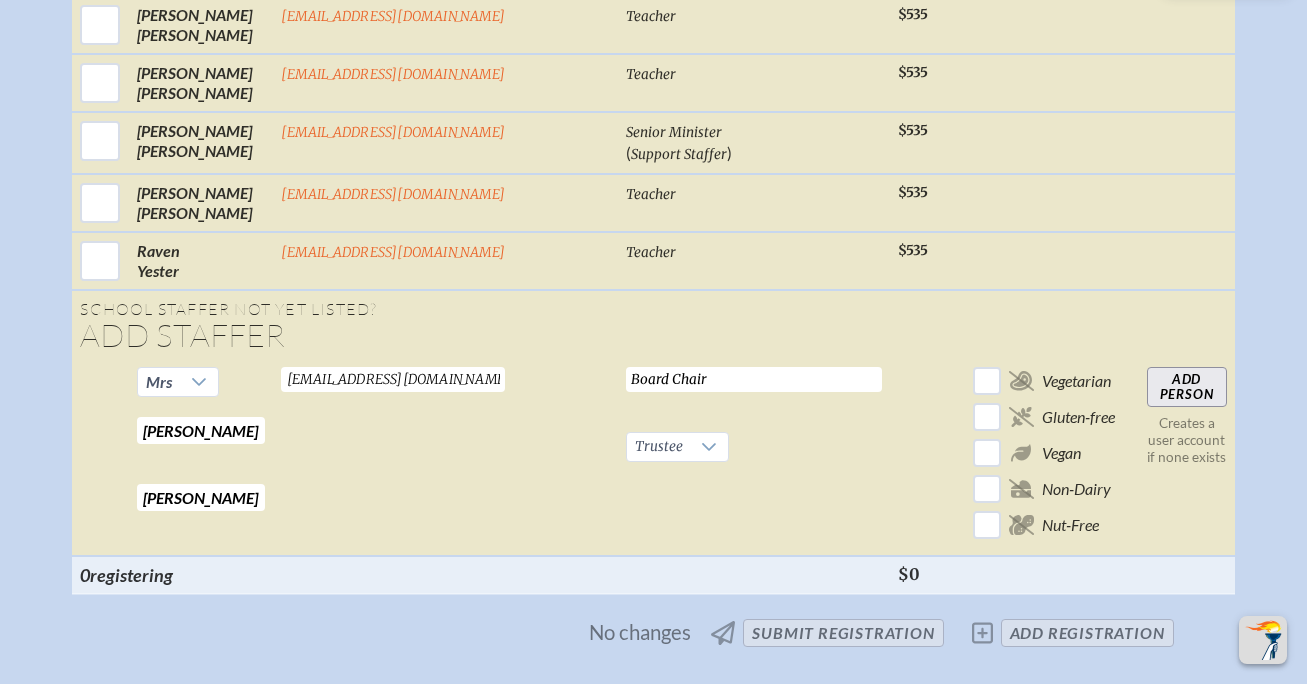 type 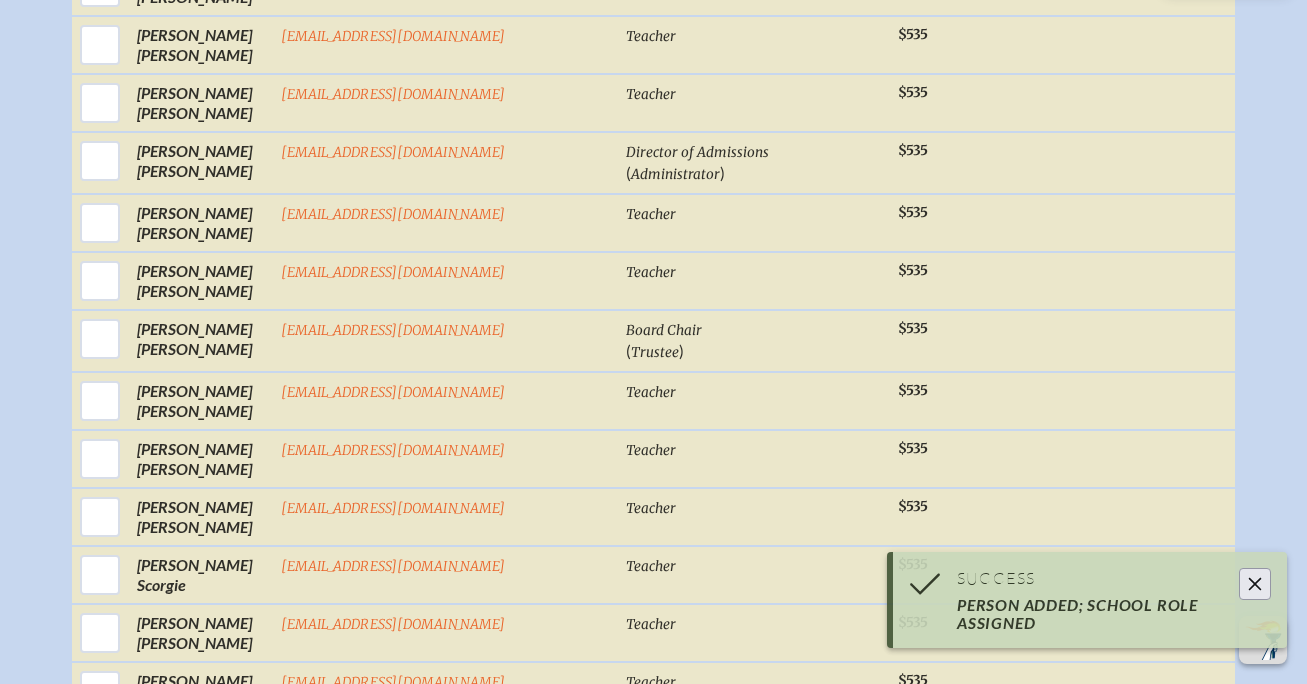 scroll, scrollTop: 1661, scrollLeft: 0, axis: vertical 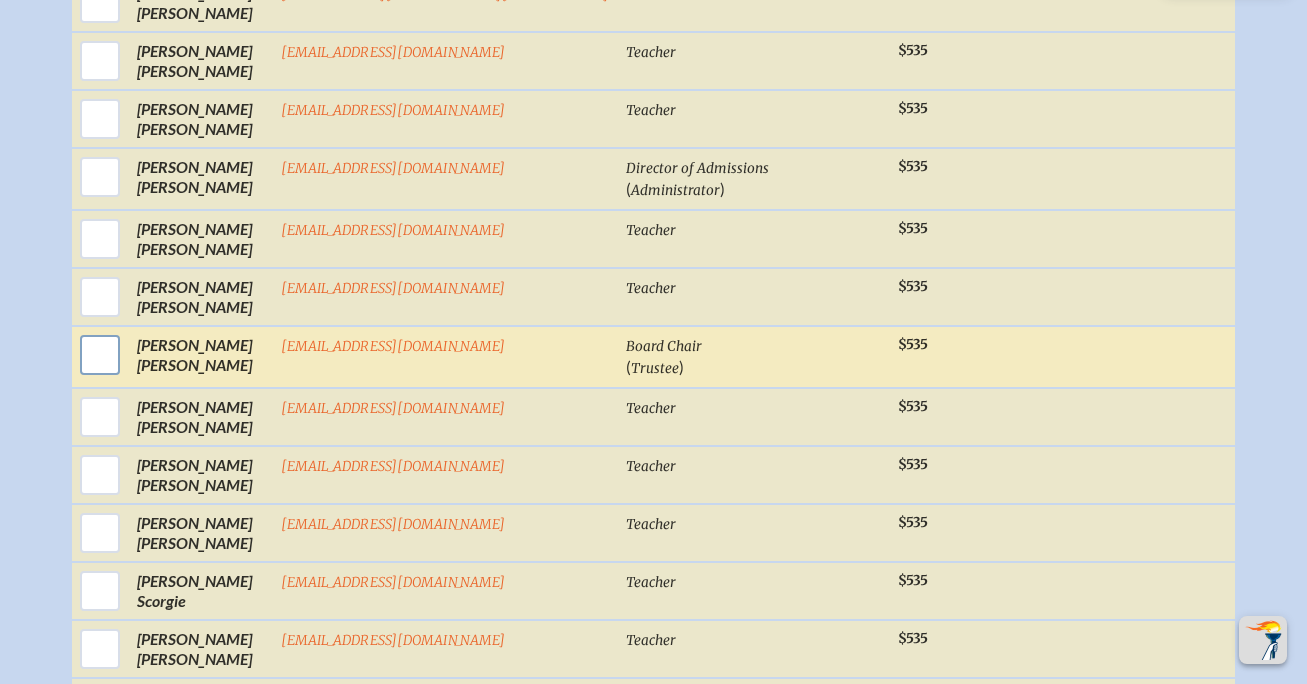 click at bounding box center (100, 355) 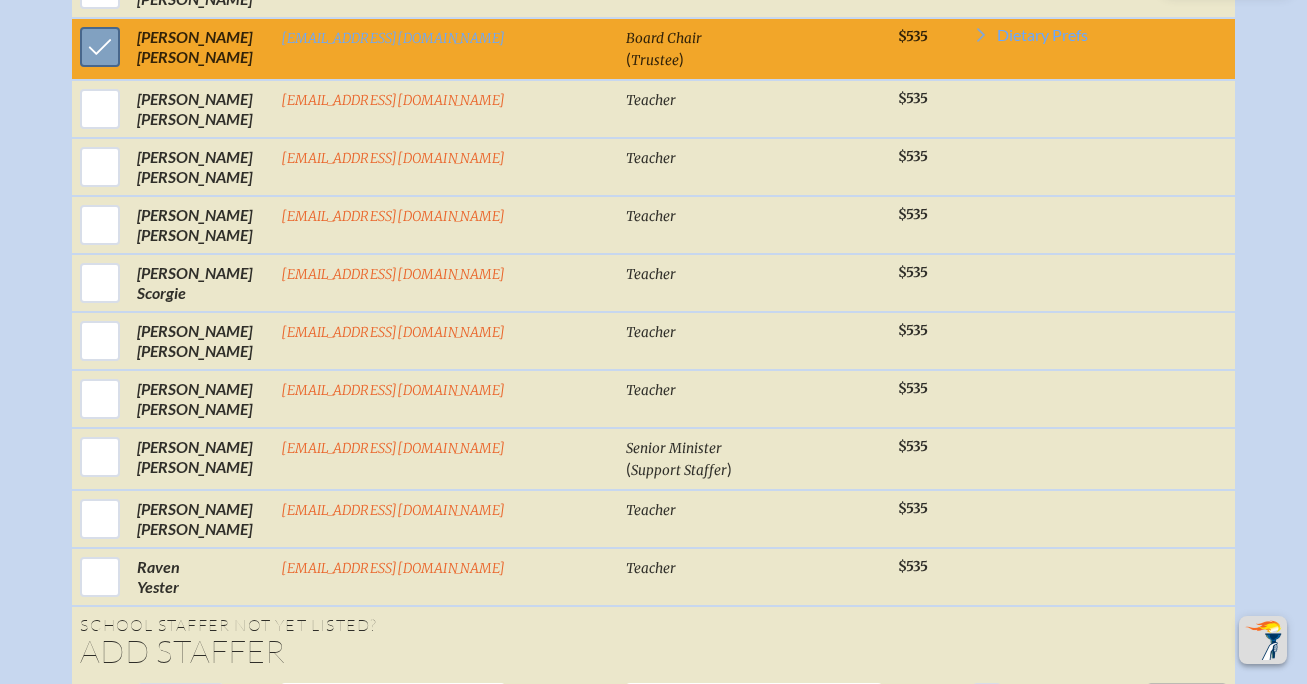 scroll, scrollTop: 1971, scrollLeft: 0, axis: vertical 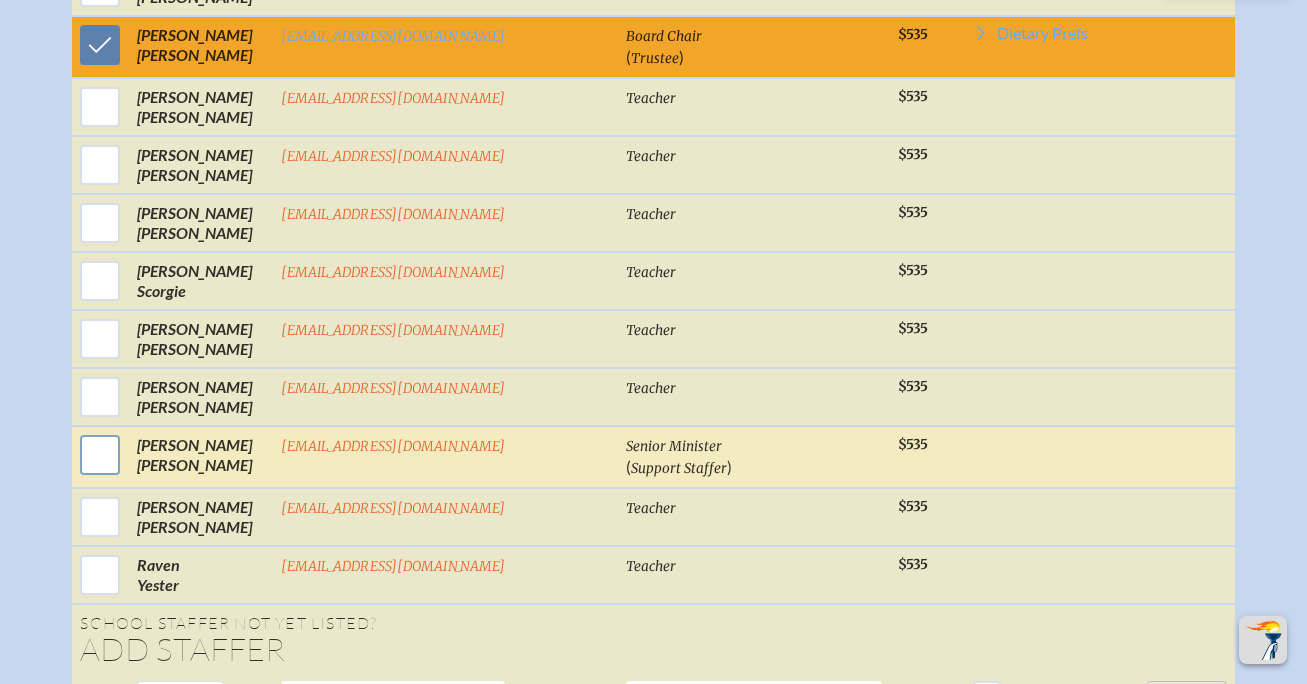 click at bounding box center (100, 455) 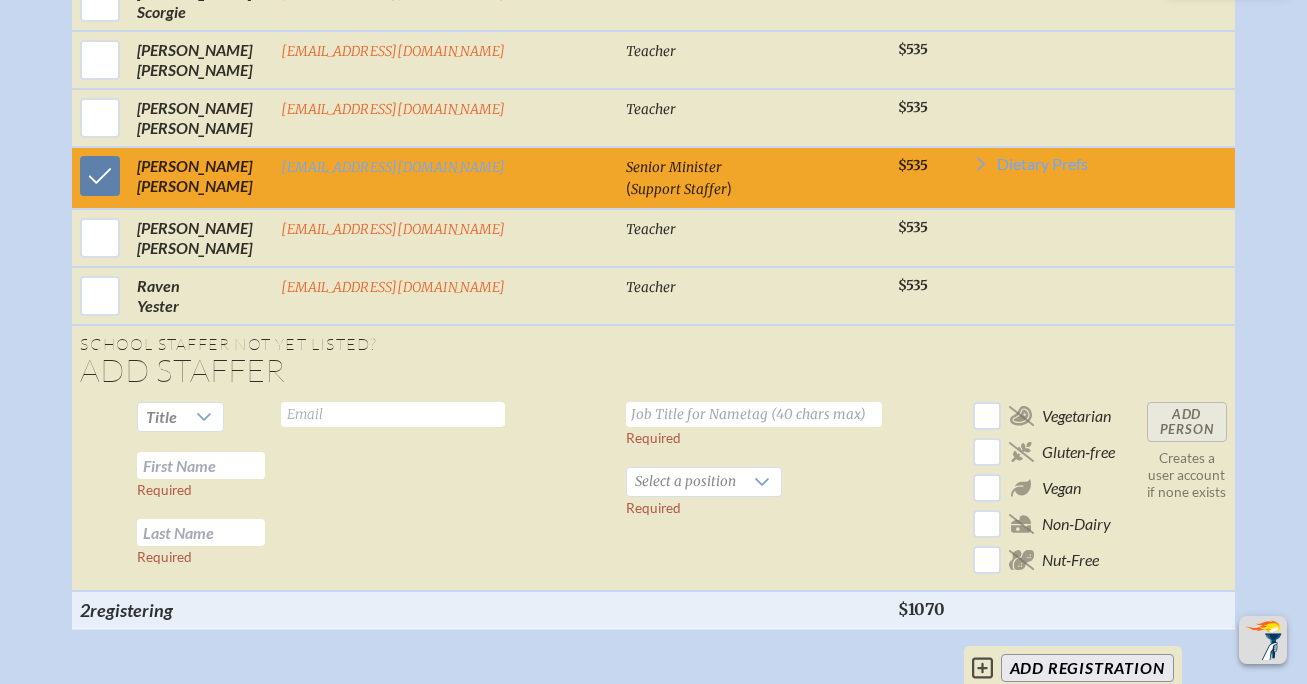 scroll, scrollTop: 2352, scrollLeft: 0, axis: vertical 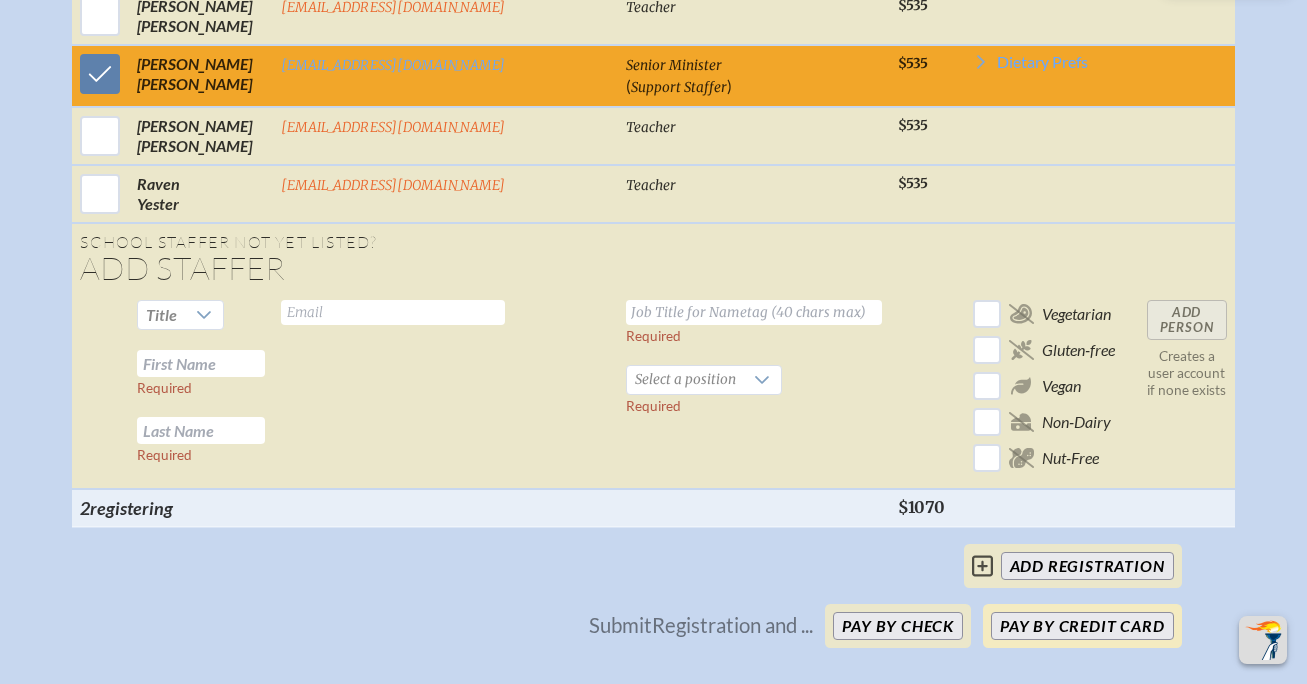 click on "Pay by Credit Card" at bounding box center (1082, 626) 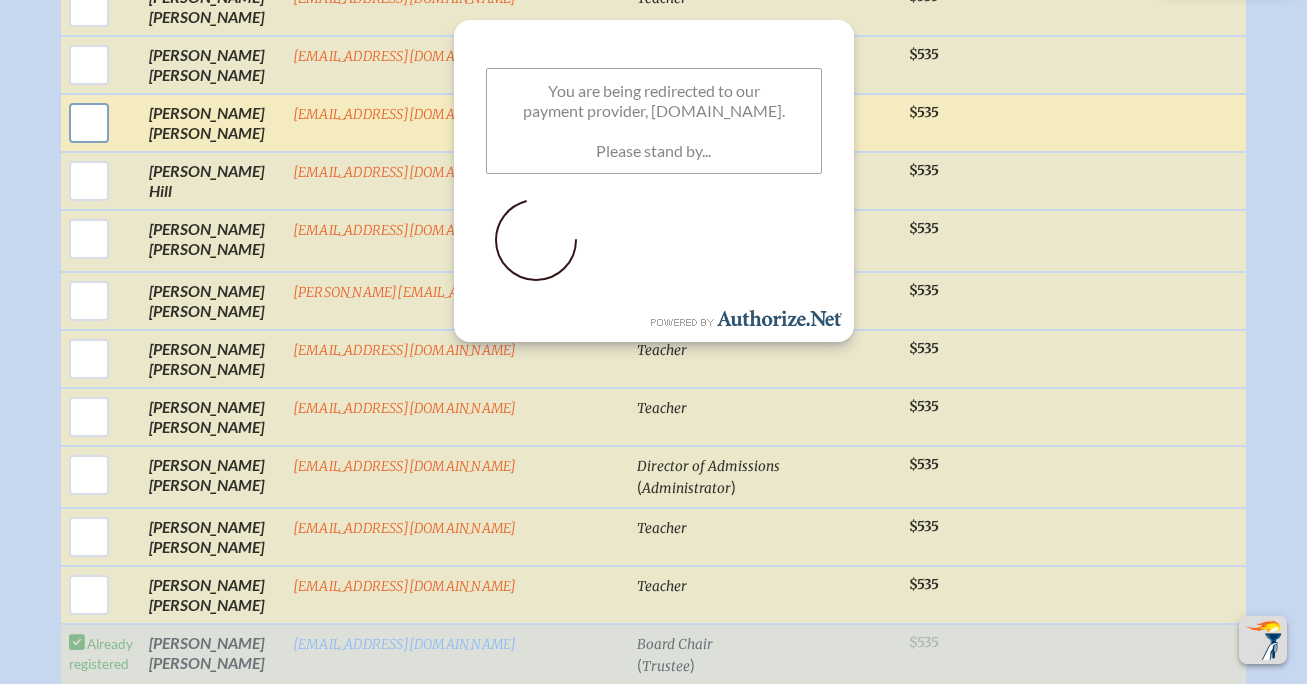 scroll, scrollTop: 1360, scrollLeft: 0, axis: vertical 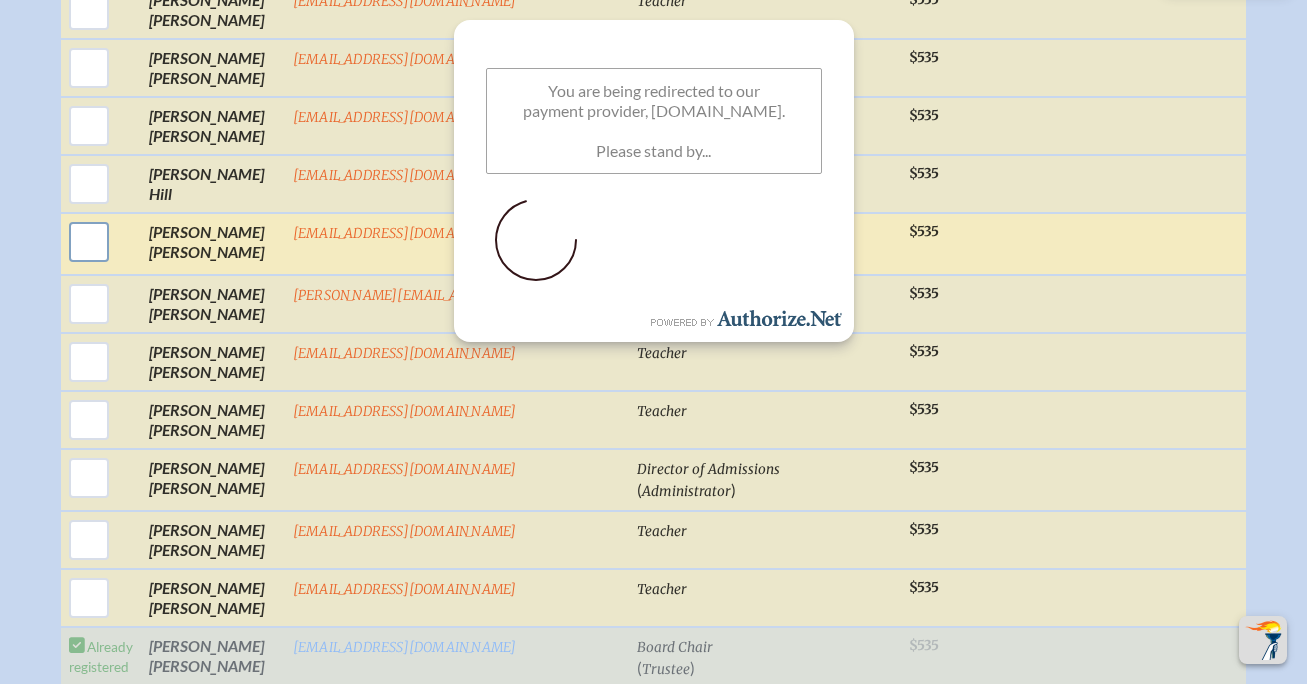 click at bounding box center (89, 242) 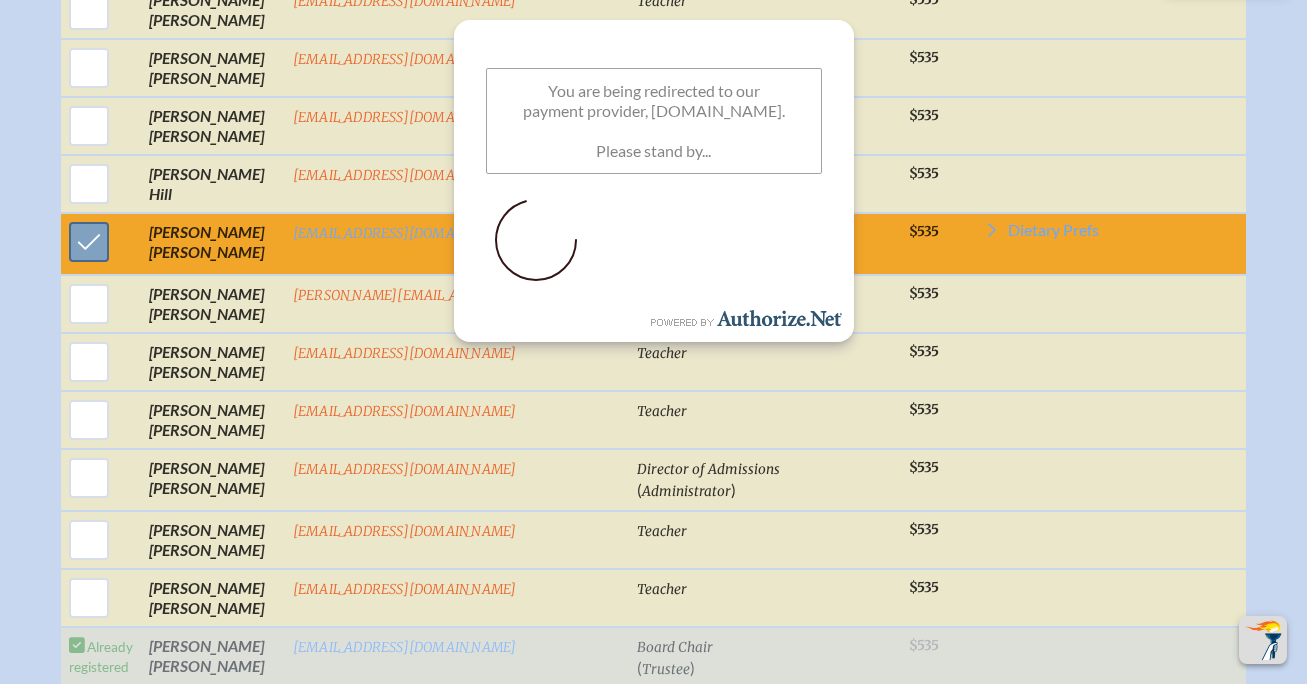 click at bounding box center (89, 242) 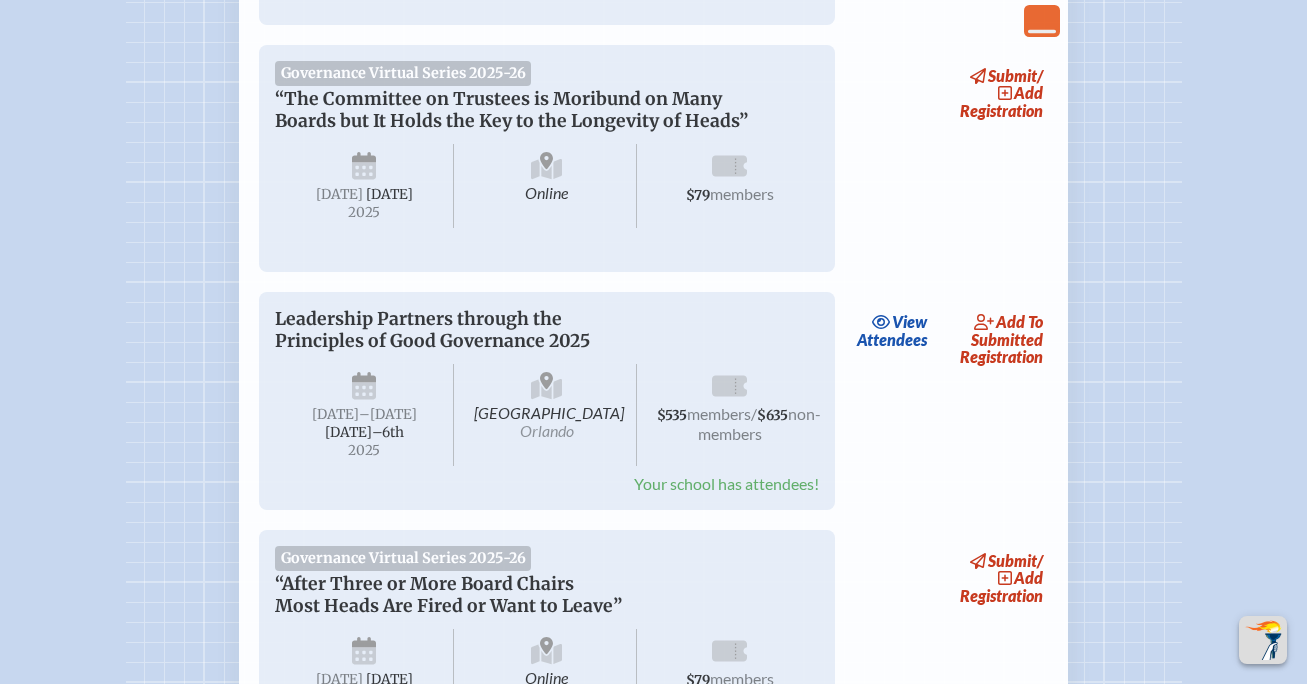 scroll, scrollTop: 2296, scrollLeft: 0, axis: vertical 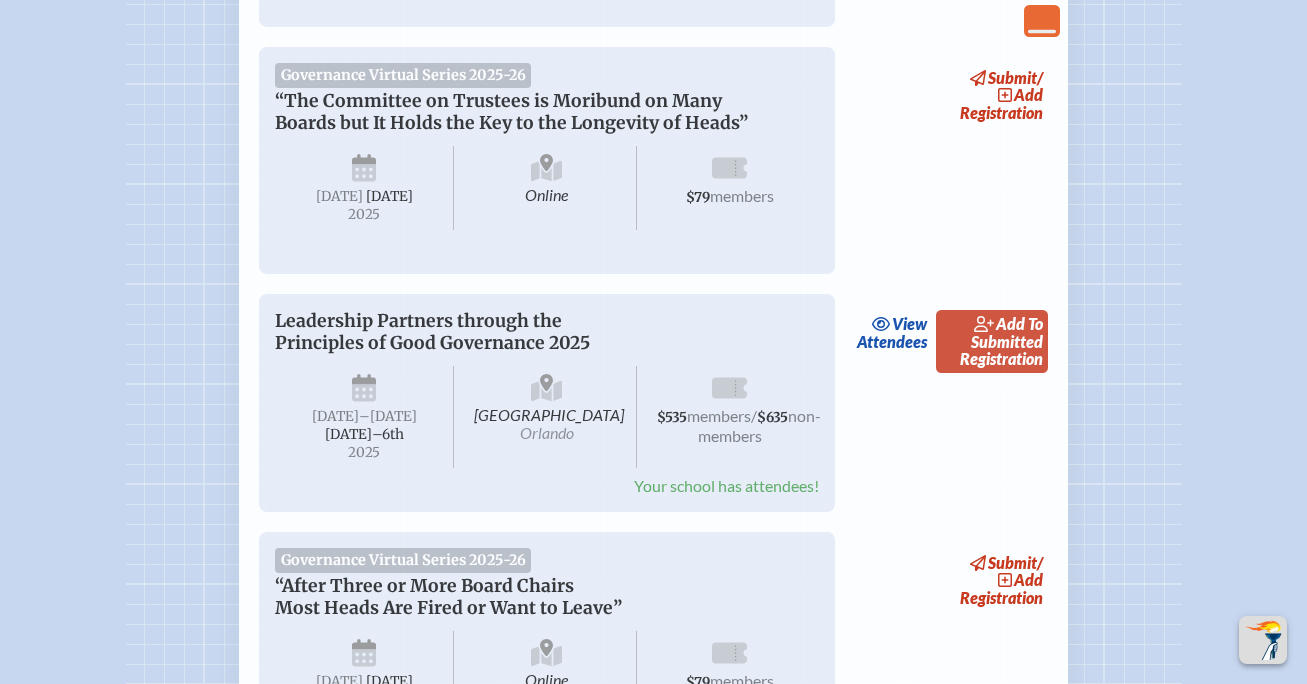 click on "add to submitted" at bounding box center [1007, 332] 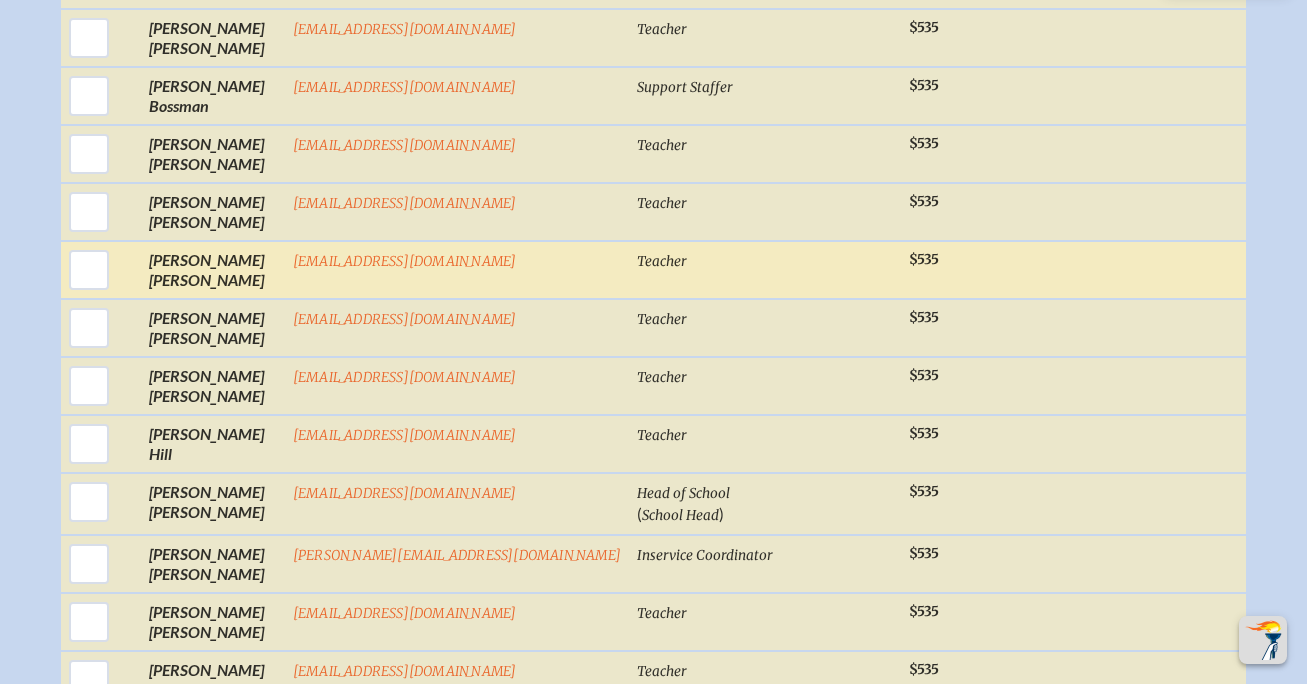 scroll, scrollTop: 1100, scrollLeft: 0, axis: vertical 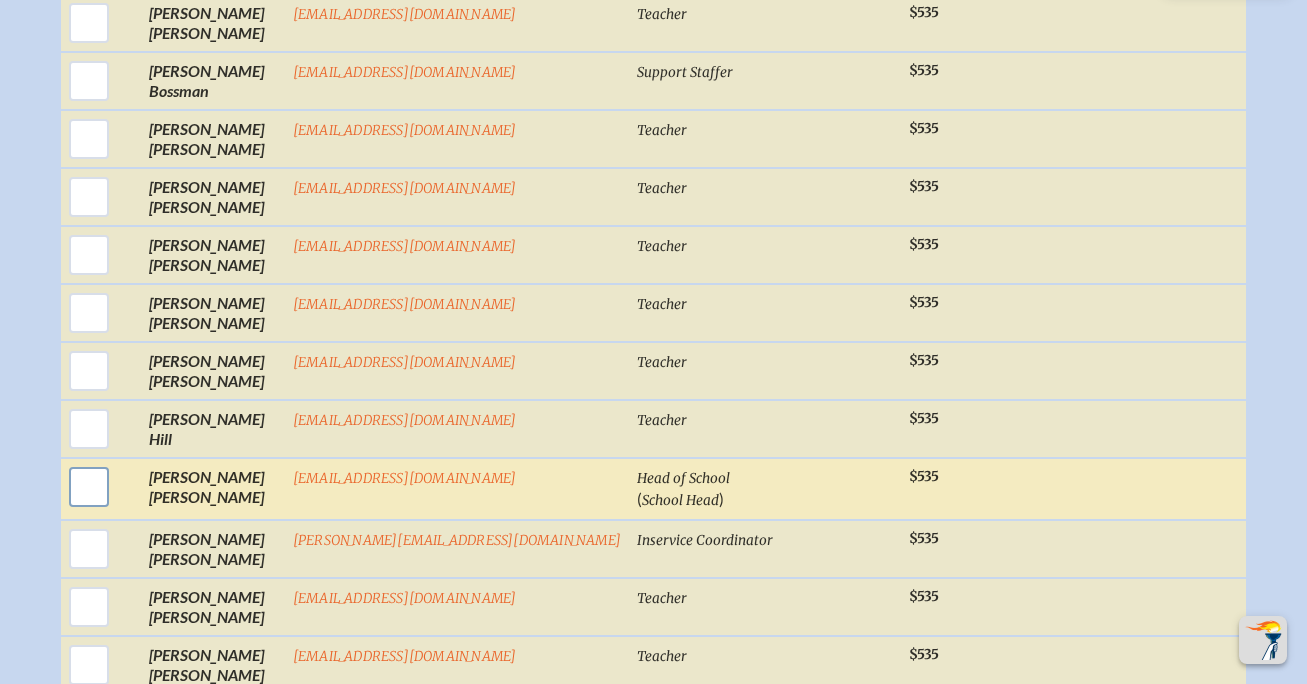 click at bounding box center [89, 487] 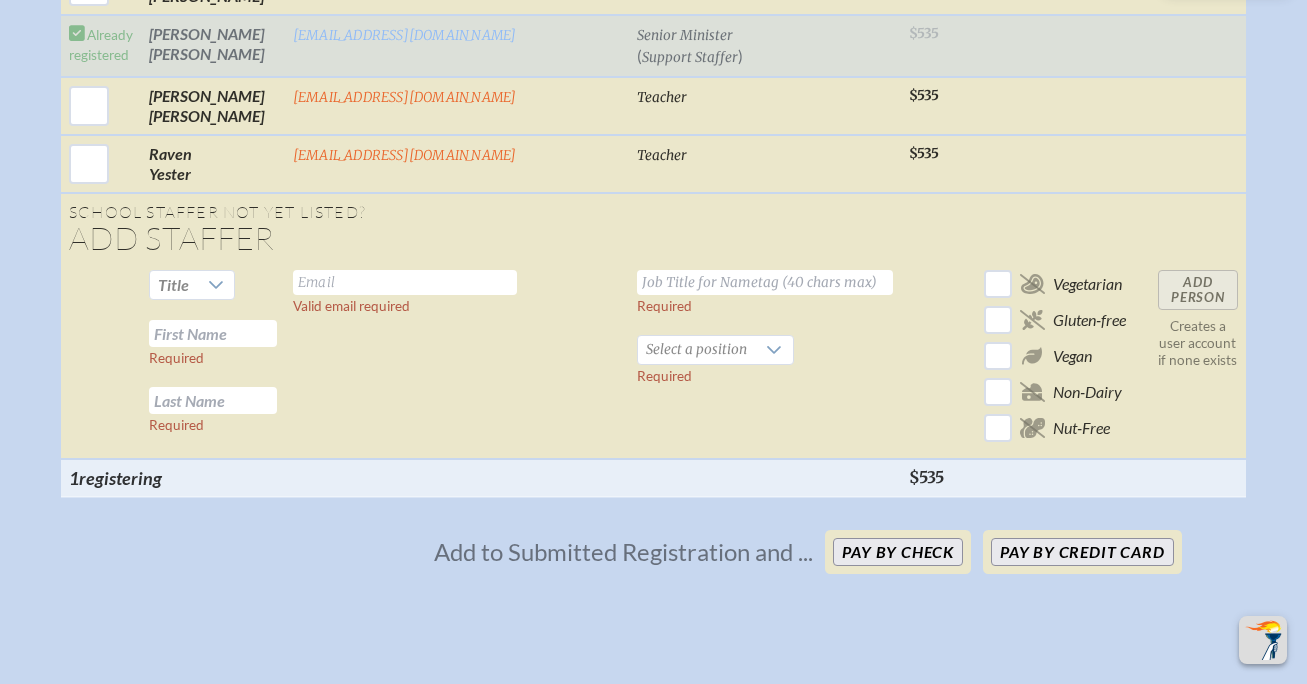 scroll, scrollTop: 2387, scrollLeft: 0, axis: vertical 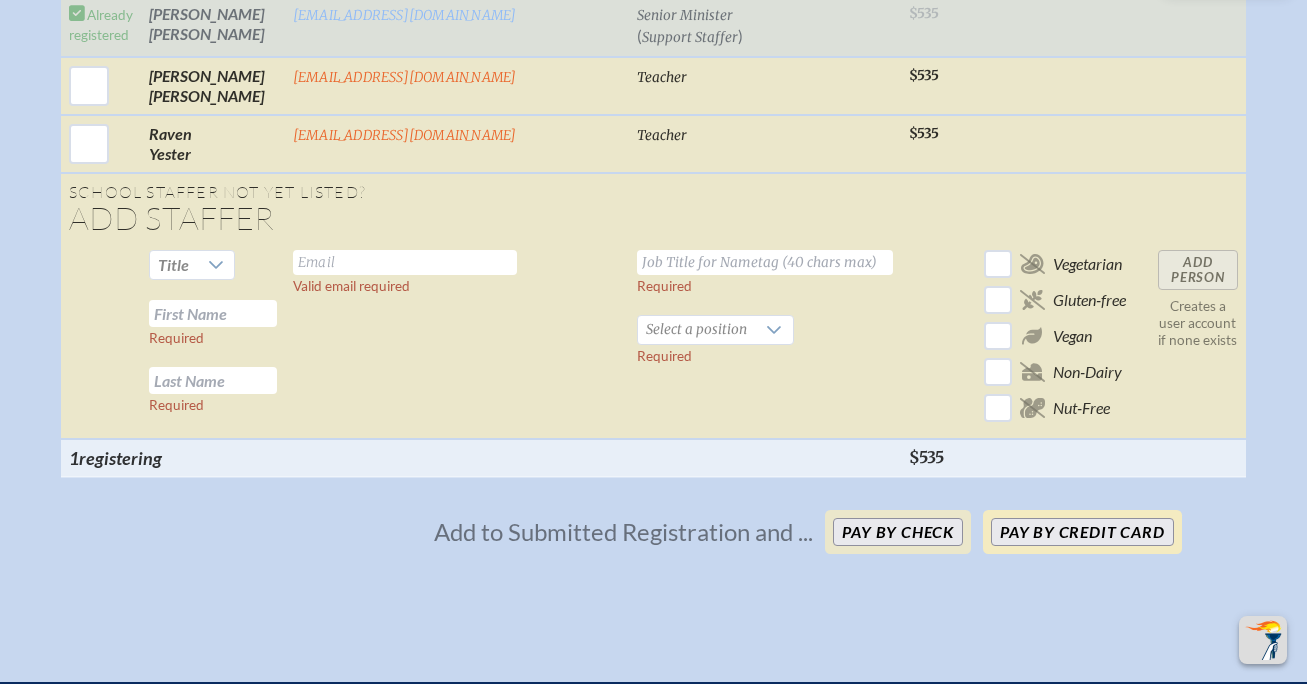 click on "Pay by Credit Card" at bounding box center [1082, 532] 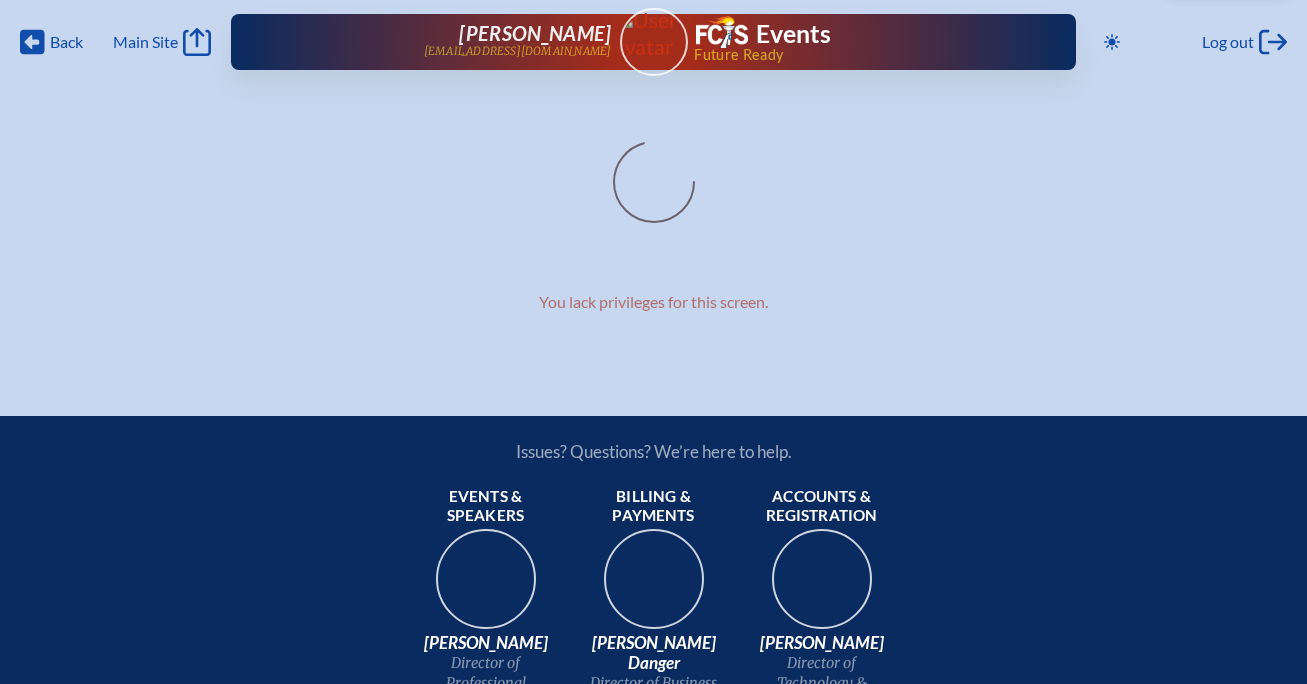 scroll, scrollTop: 0, scrollLeft: 0, axis: both 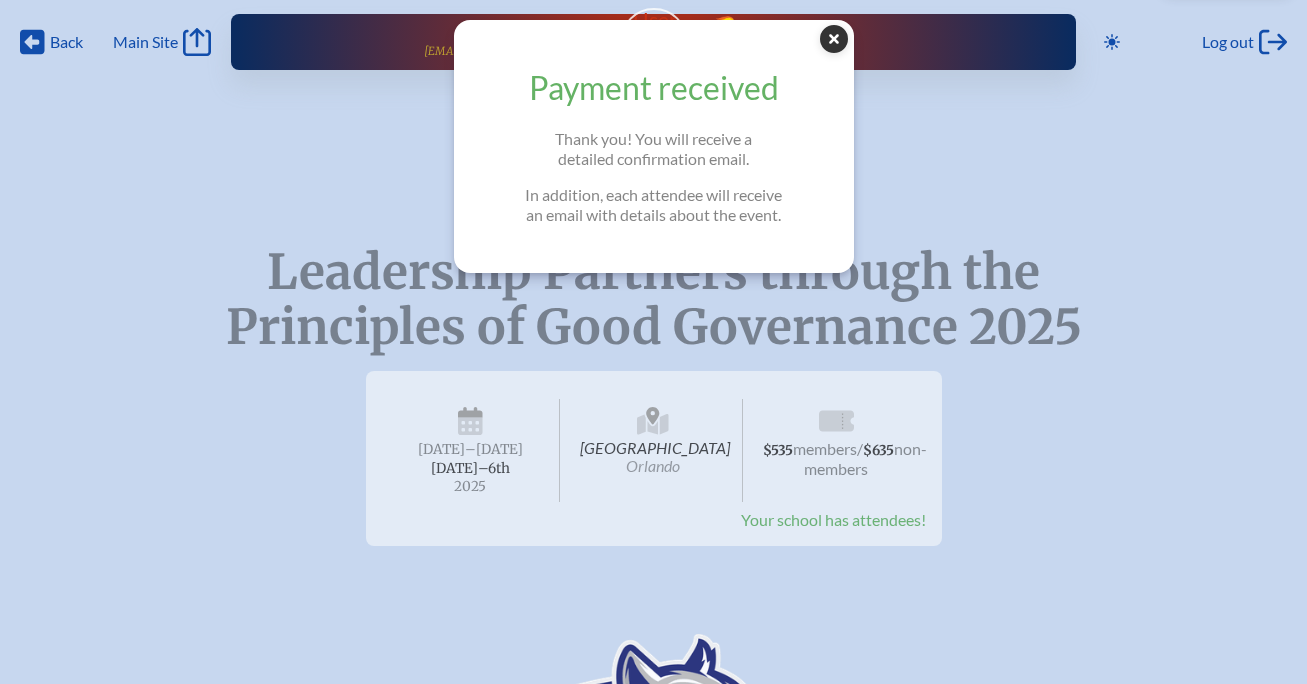click on "Close Popup" 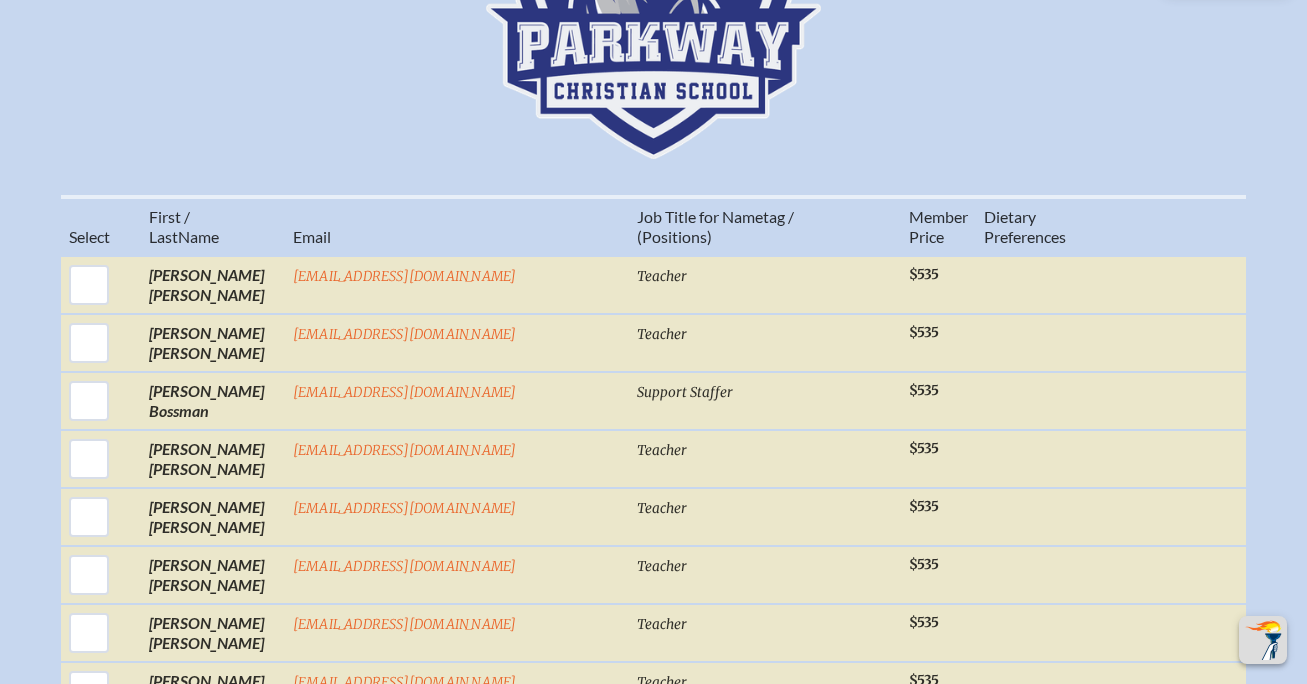 scroll, scrollTop: 444, scrollLeft: 0, axis: vertical 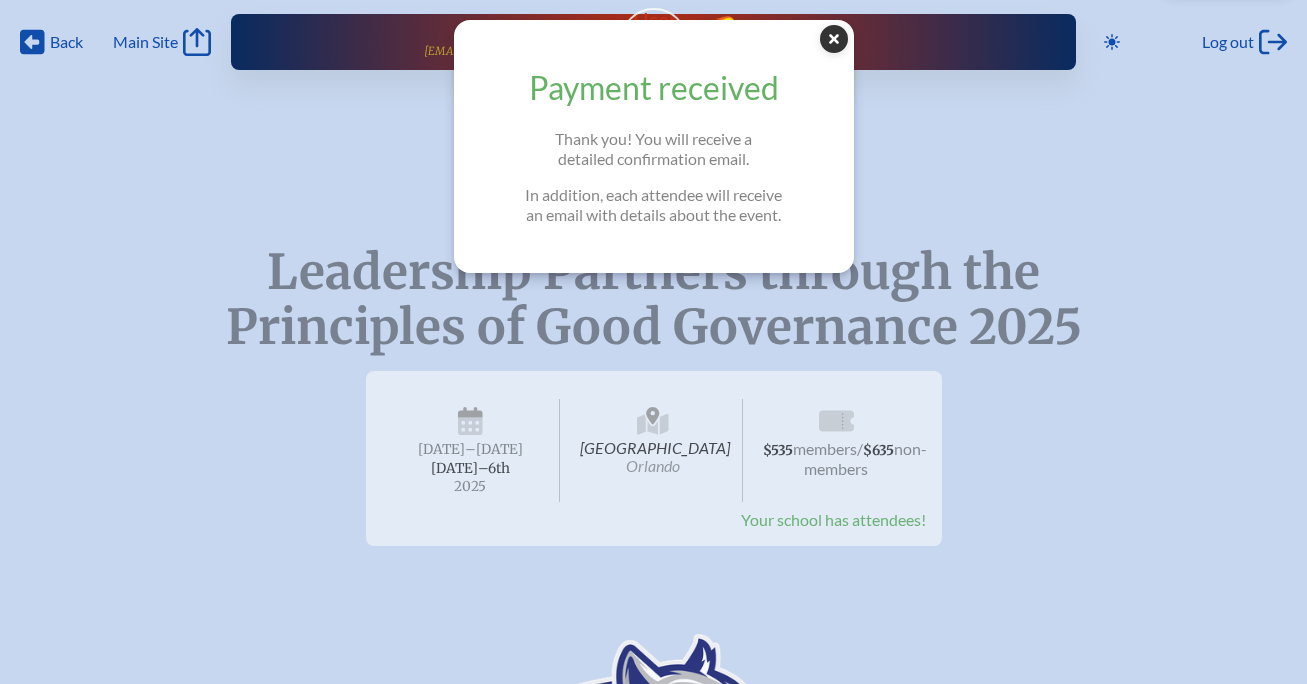 click 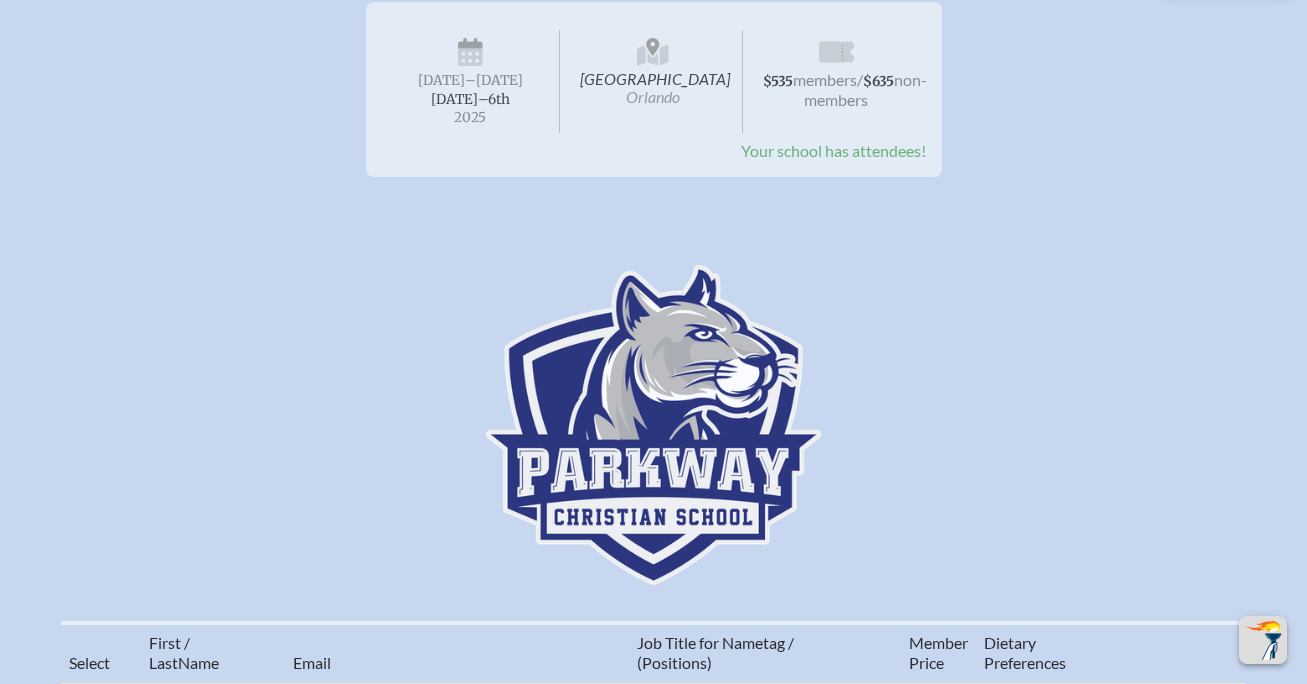 scroll, scrollTop: 0, scrollLeft: 0, axis: both 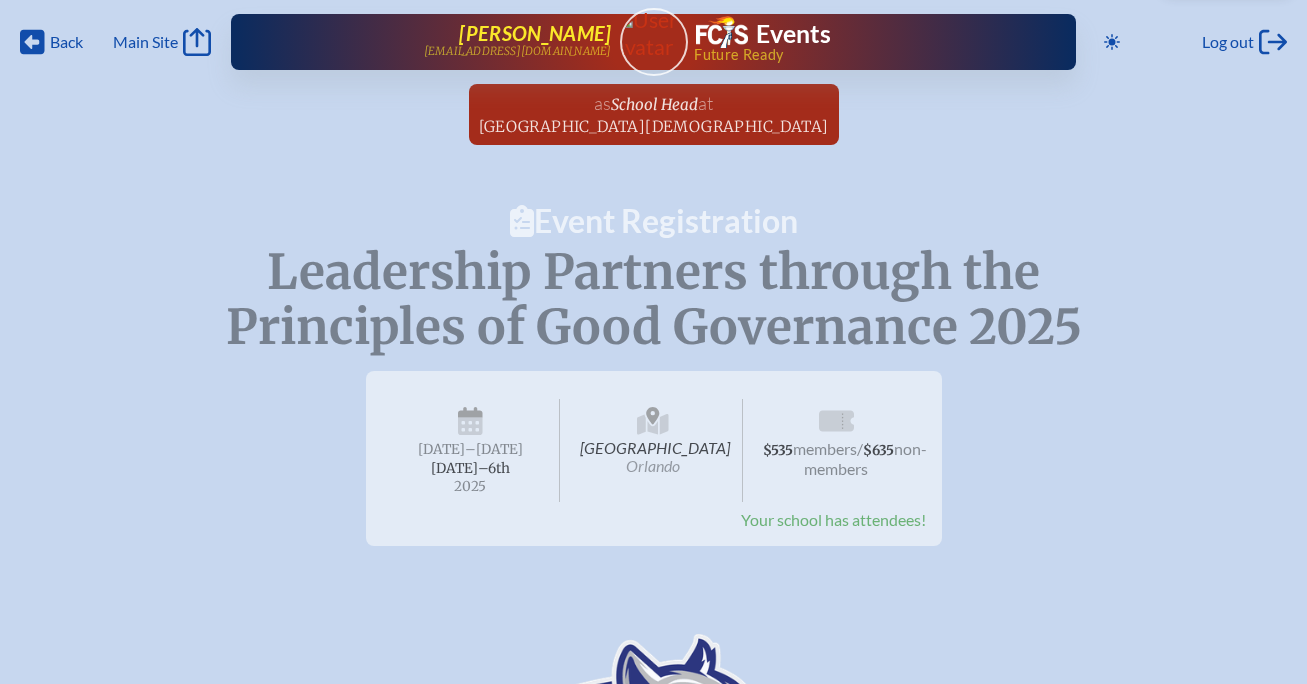 click on "[PERSON_NAME] [EMAIL_ADDRESS][DOMAIN_NAME]" at bounding box center [453, 42] 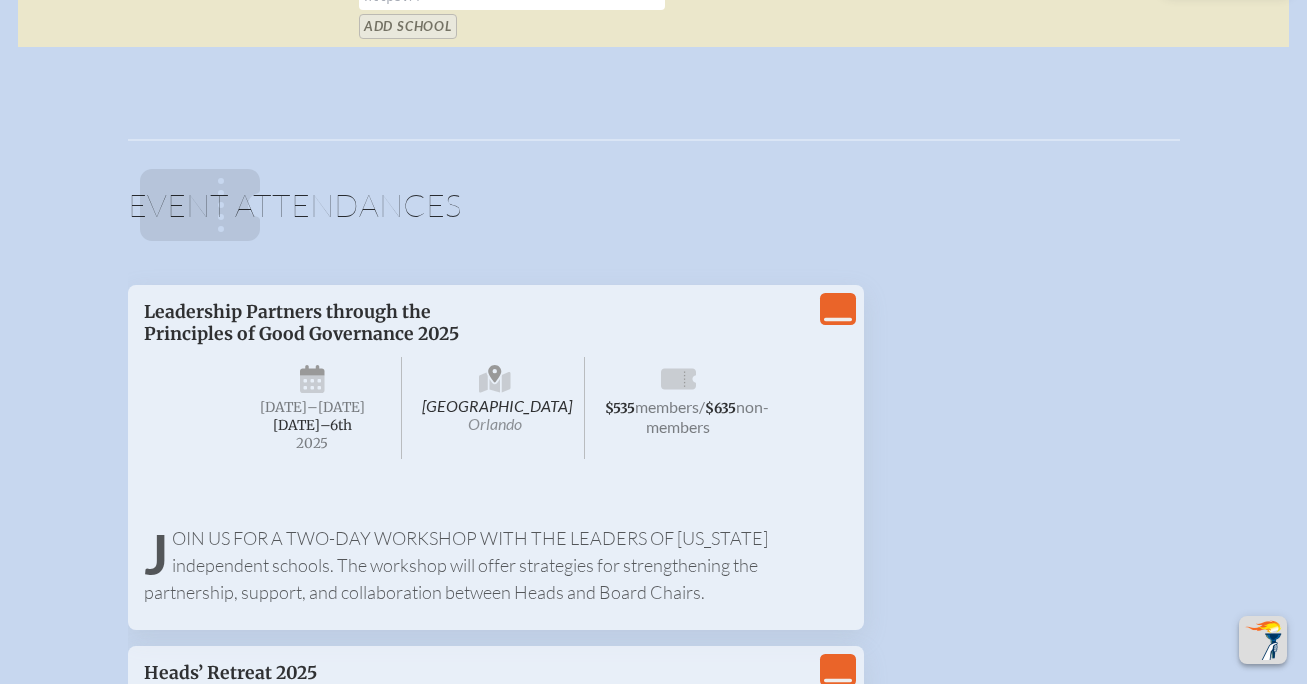 scroll, scrollTop: 2061, scrollLeft: 0, axis: vertical 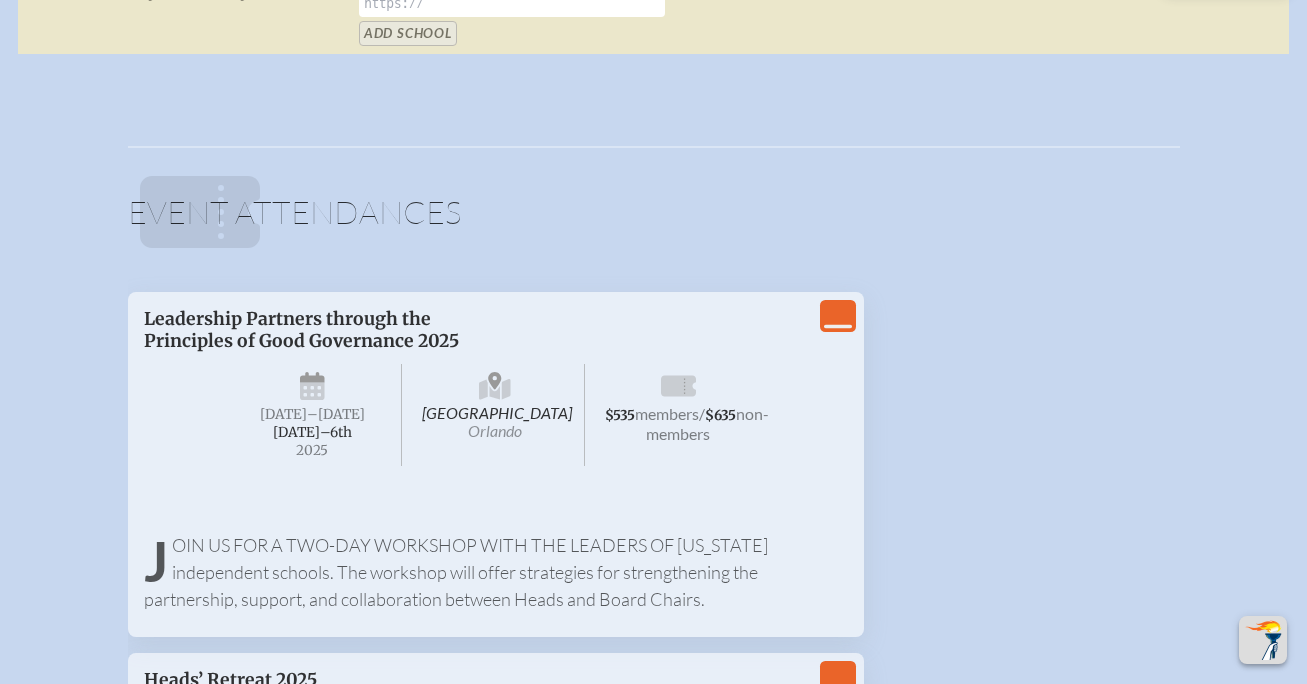 click on "Hyatt Regency Orlando International Airport Orlando" at bounding box center [495, 415] 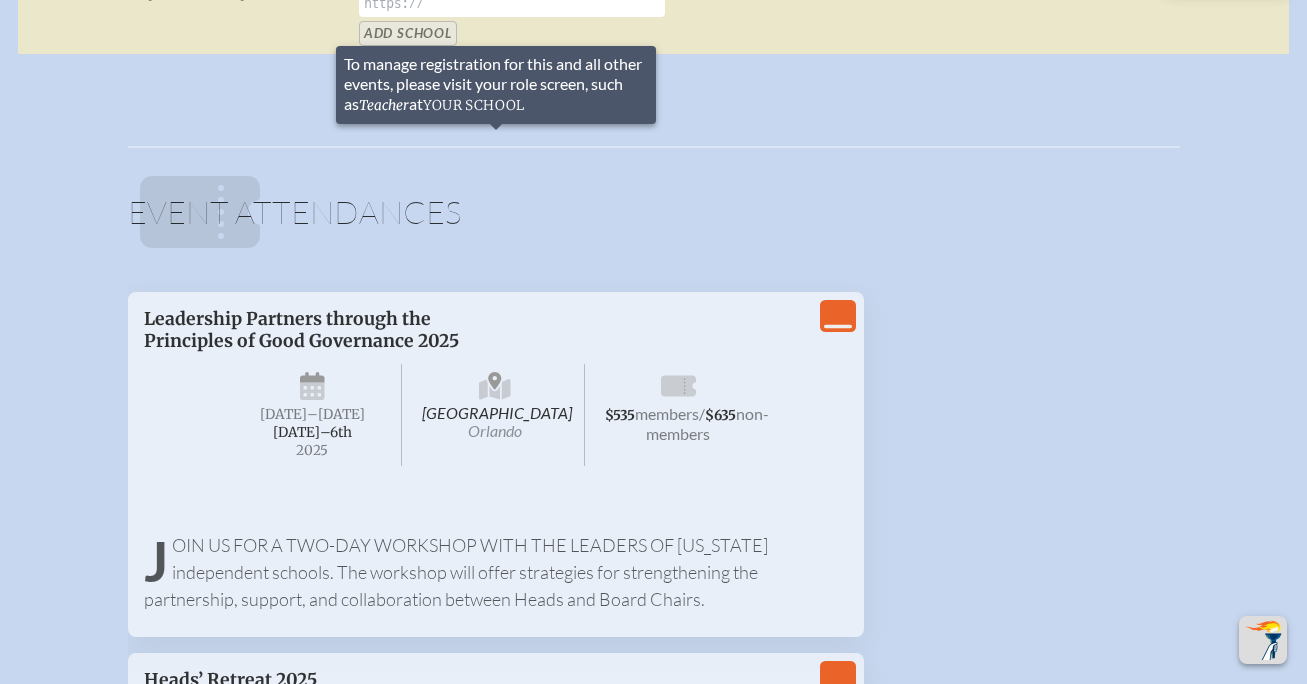 click on "View Less" 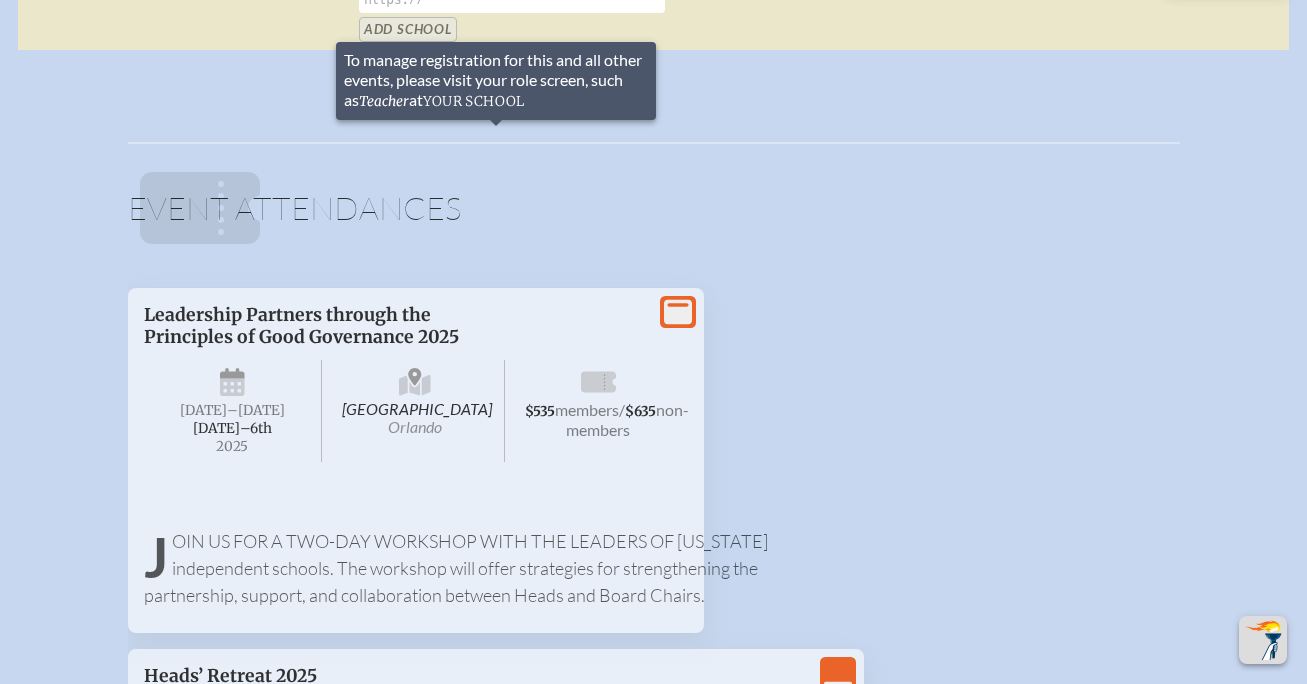 scroll, scrollTop: 2156, scrollLeft: 0, axis: vertical 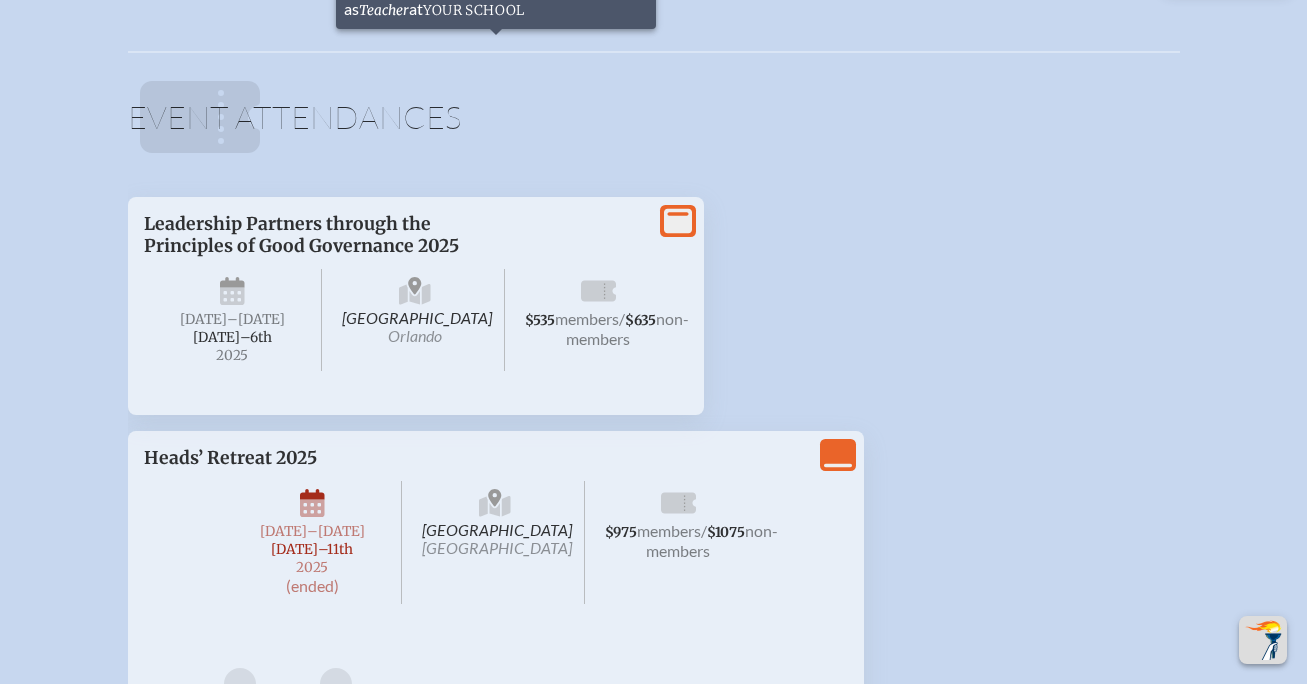 click 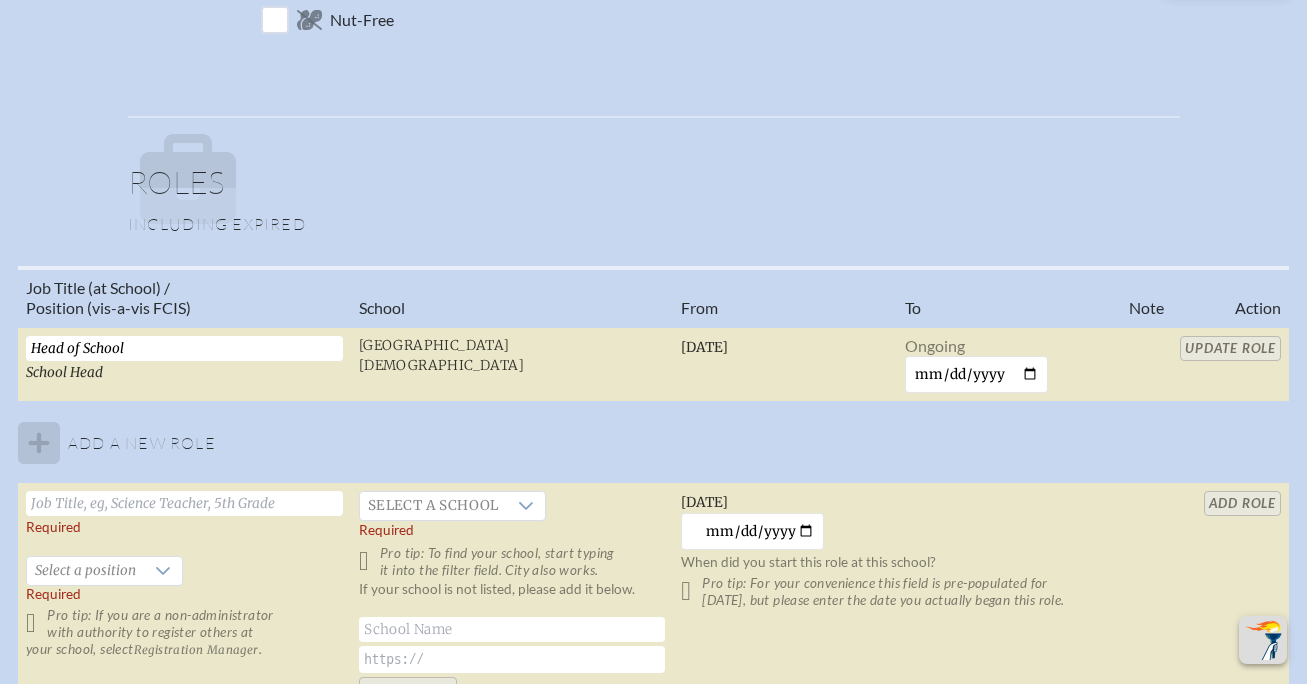 scroll, scrollTop: 1279, scrollLeft: 0, axis: vertical 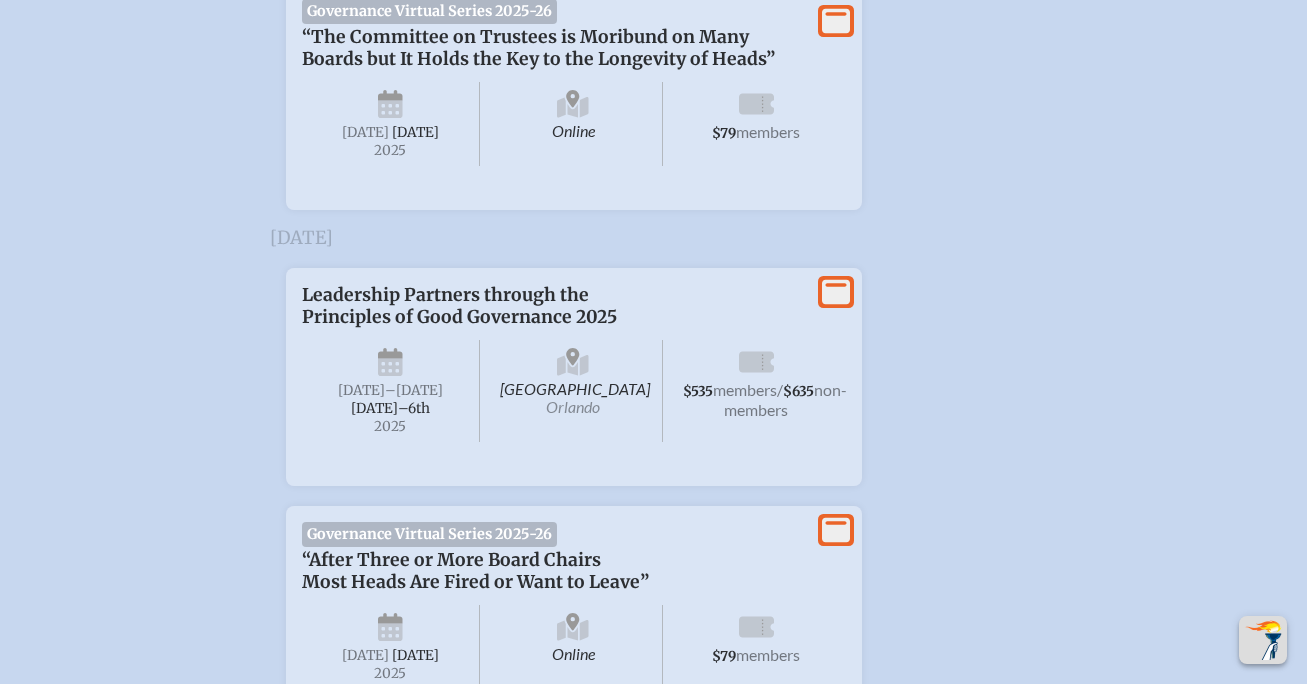 click on "[DATE] –[DATE]–⁠6th ,   2025" at bounding box center (391, 391) 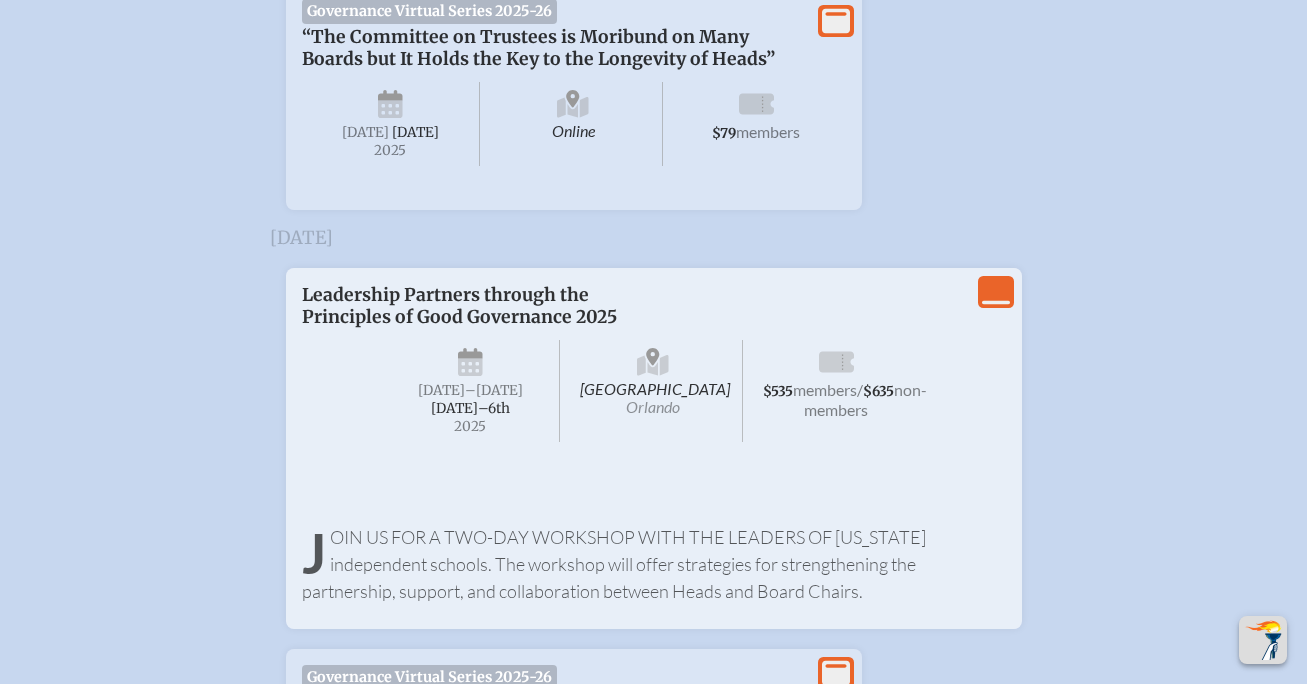 click on "Join us for a two-day workshop with the leaders of [US_STATE] independent schools. The workshop will offer strategies for strengthening the partnership, support, and collaboration between Heads and Board Chairs." at bounding box center [654, 564] 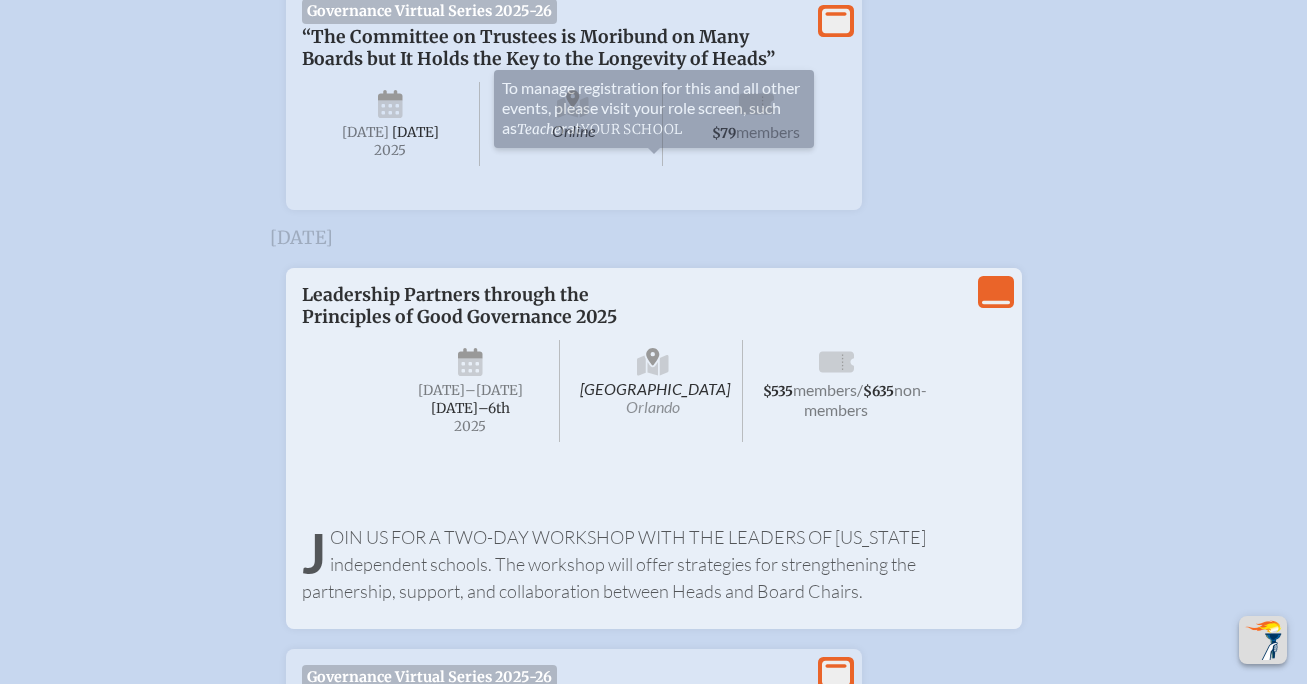 click on "members" at bounding box center (825, 389) 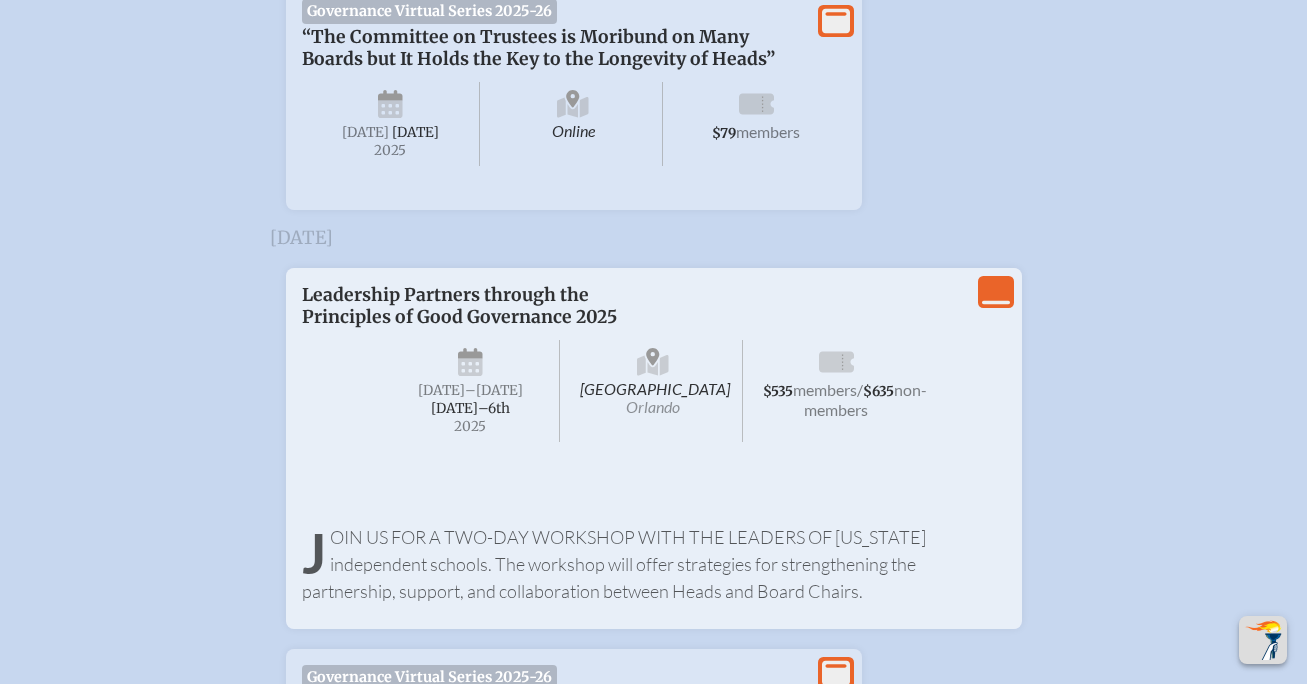 click on "View Less" 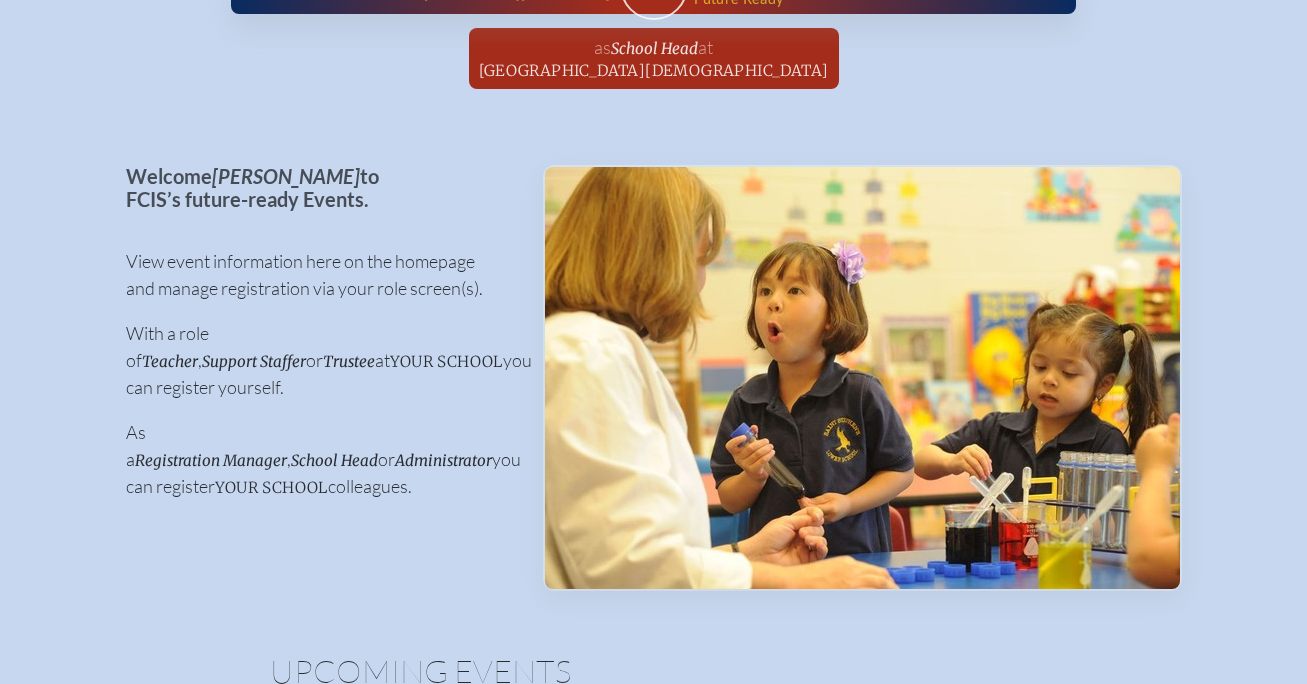 scroll, scrollTop: 30, scrollLeft: 0, axis: vertical 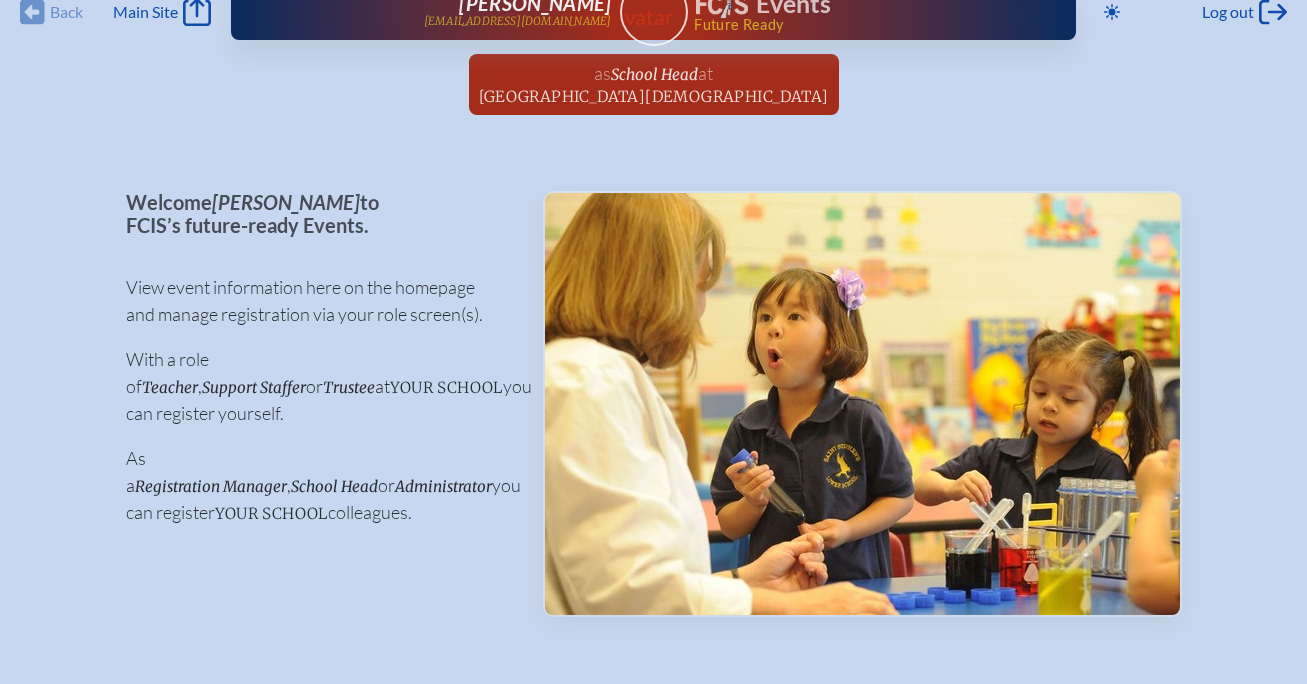 click on "As a  Registration Manager ,  School Head  or  Administrator  you can register  your school  colleagues." at bounding box center [318, 485] 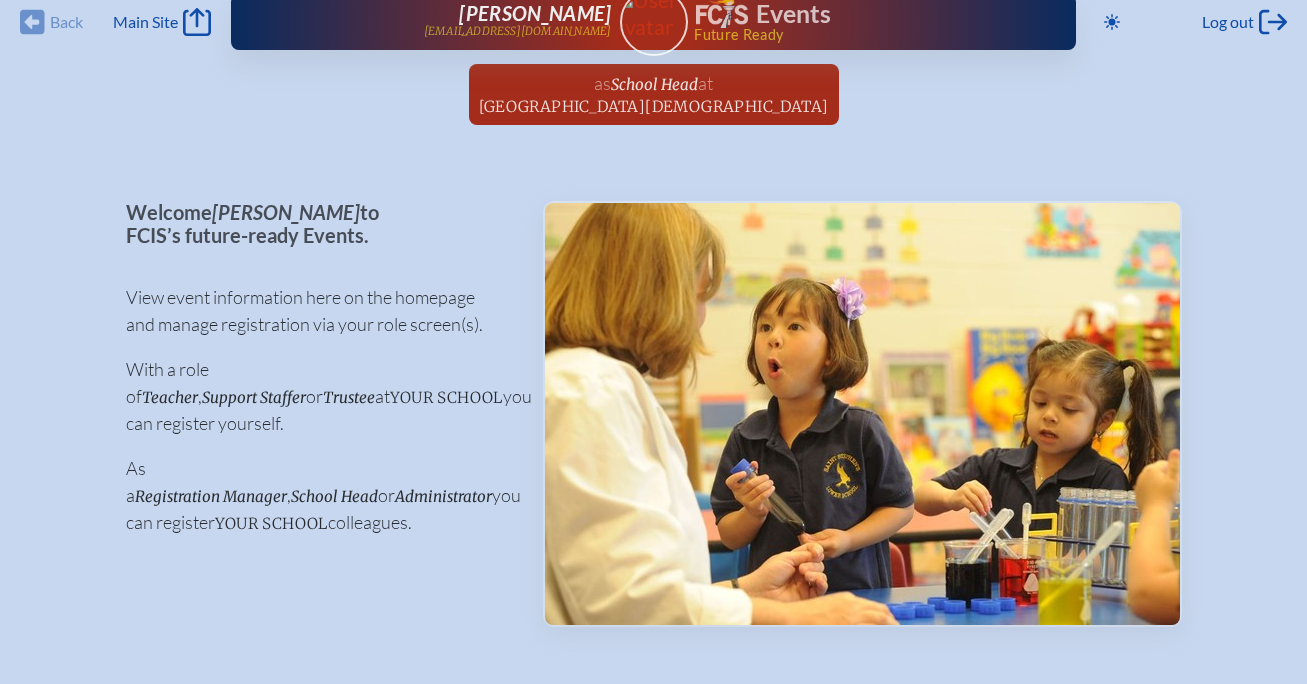 scroll, scrollTop: 0, scrollLeft: 0, axis: both 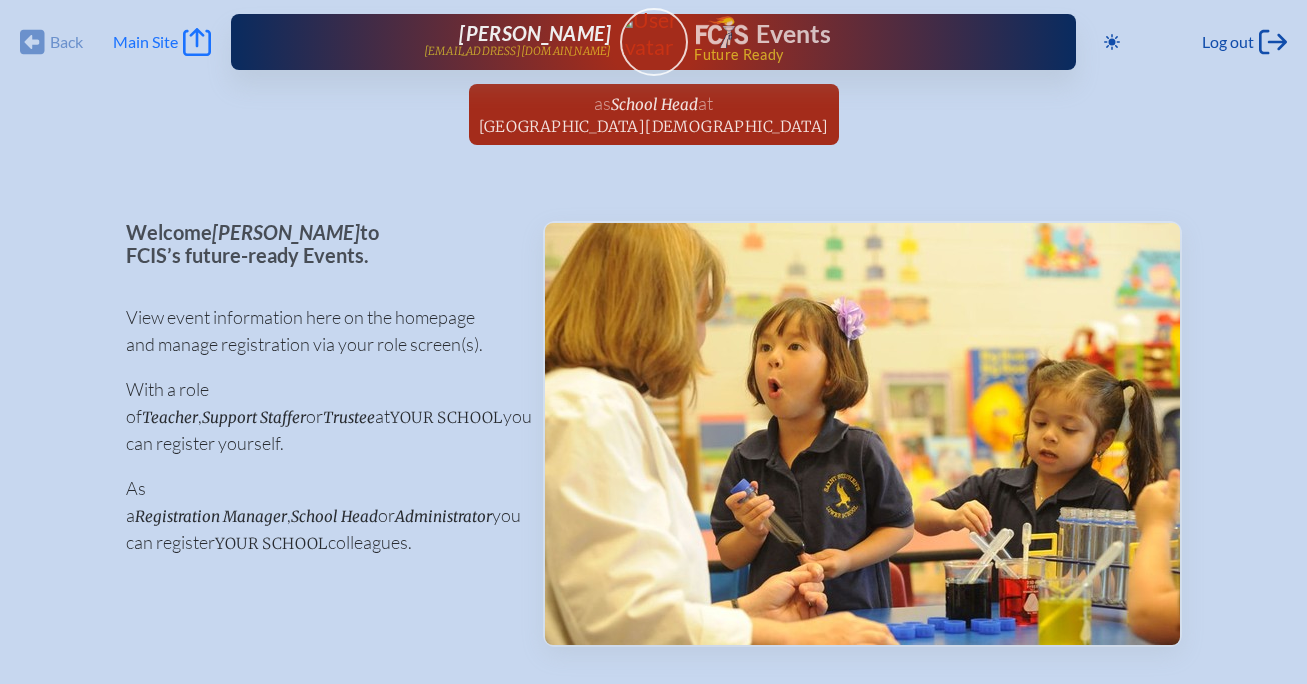 click on "Main Site" 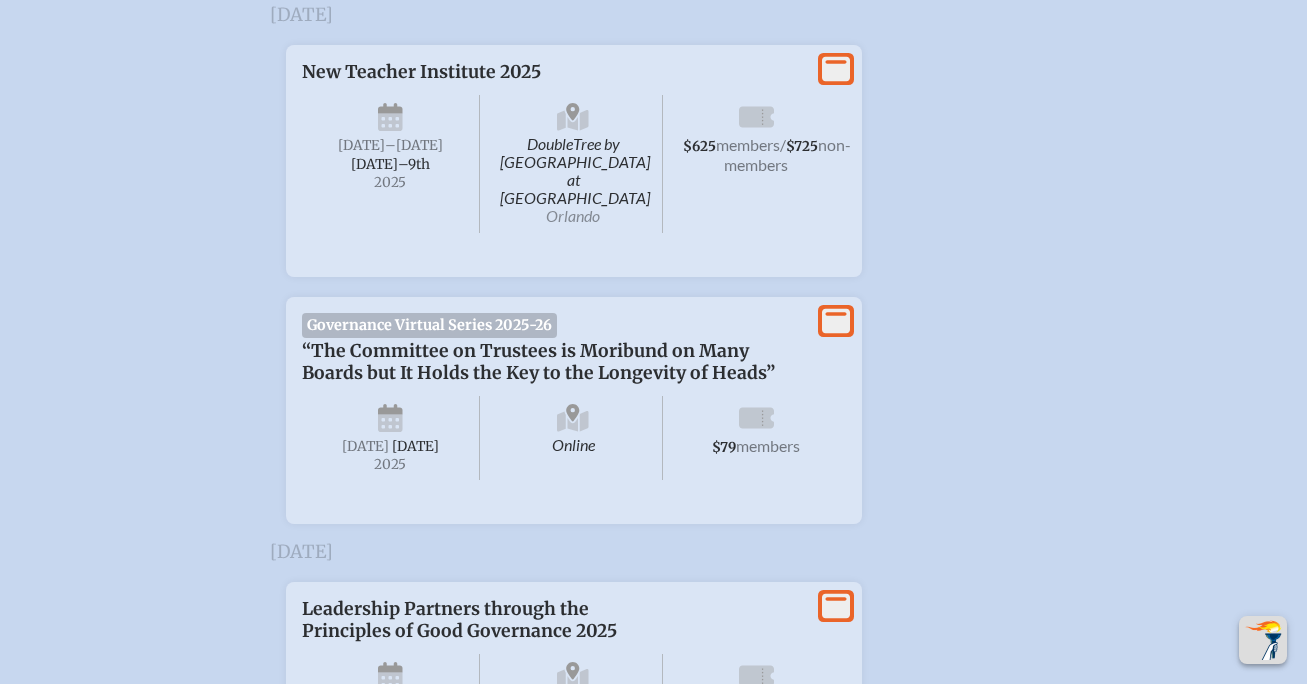 scroll, scrollTop: 4391, scrollLeft: 0, axis: vertical 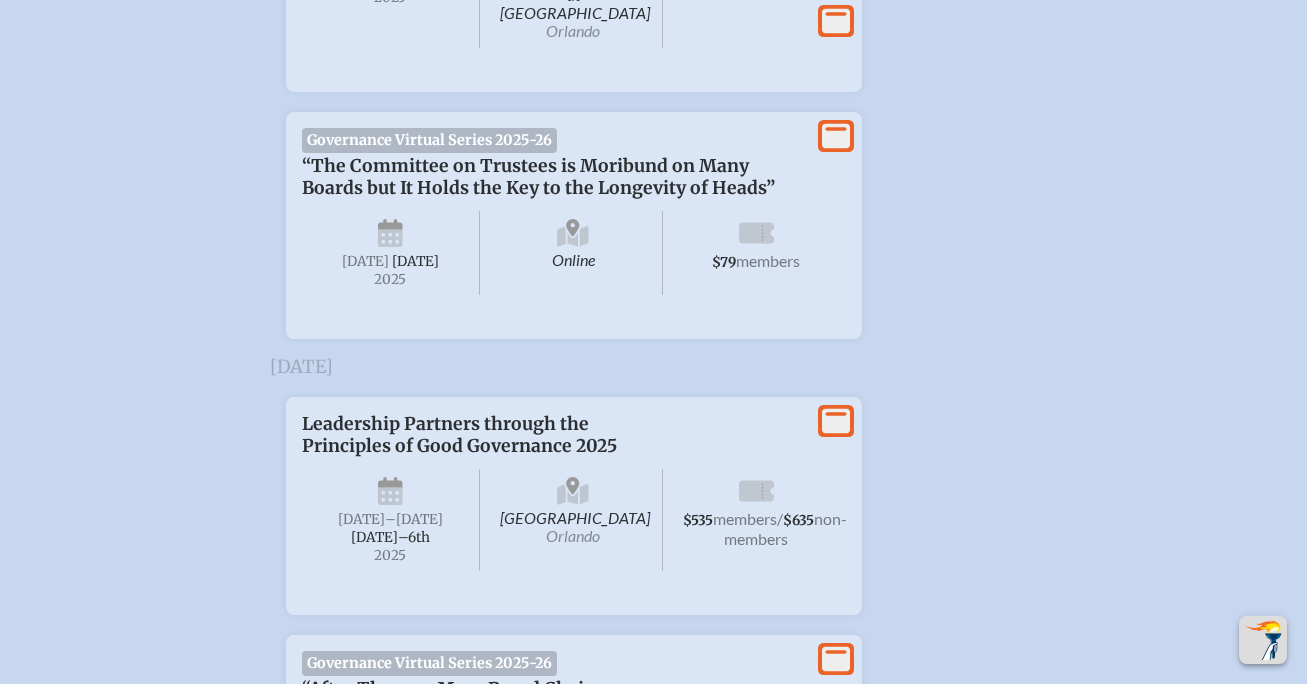 click on "Leadership Partners through the Principles of Good Governance 2025" at bounding box center (554, 435) 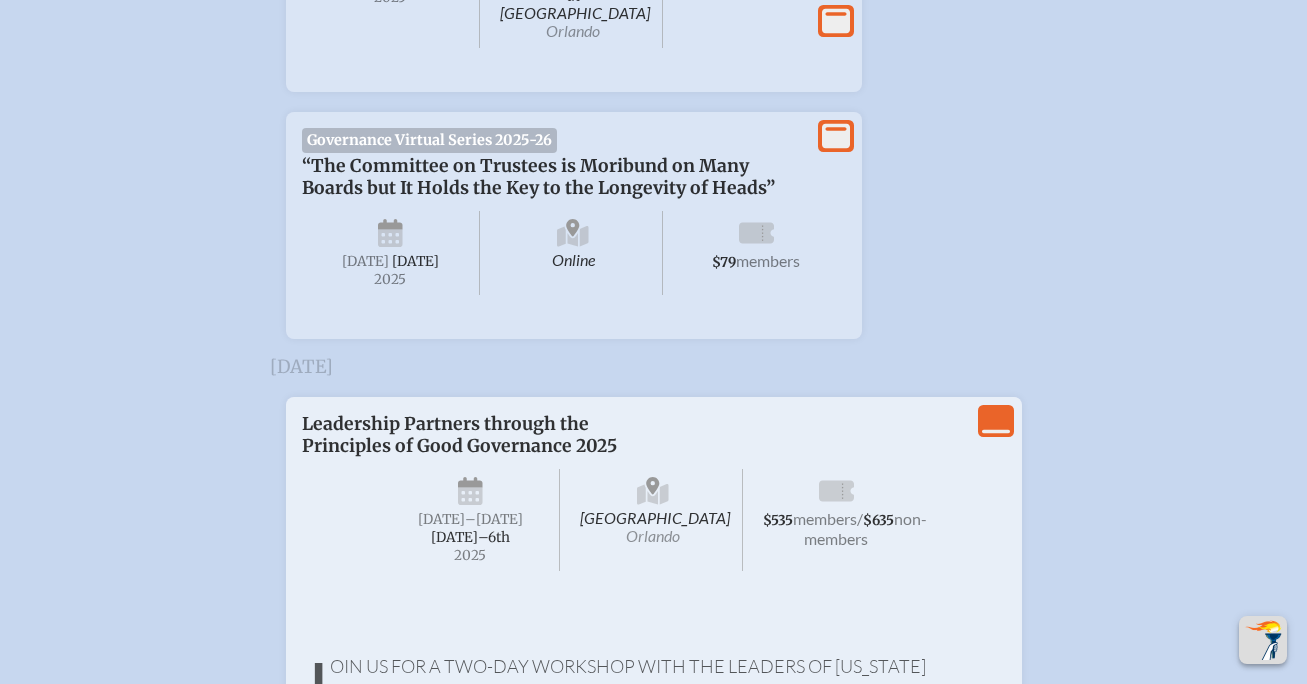 click on "[DATE] –[DATE]–⁠6th ,   2025" at bounding box center [471, 520] 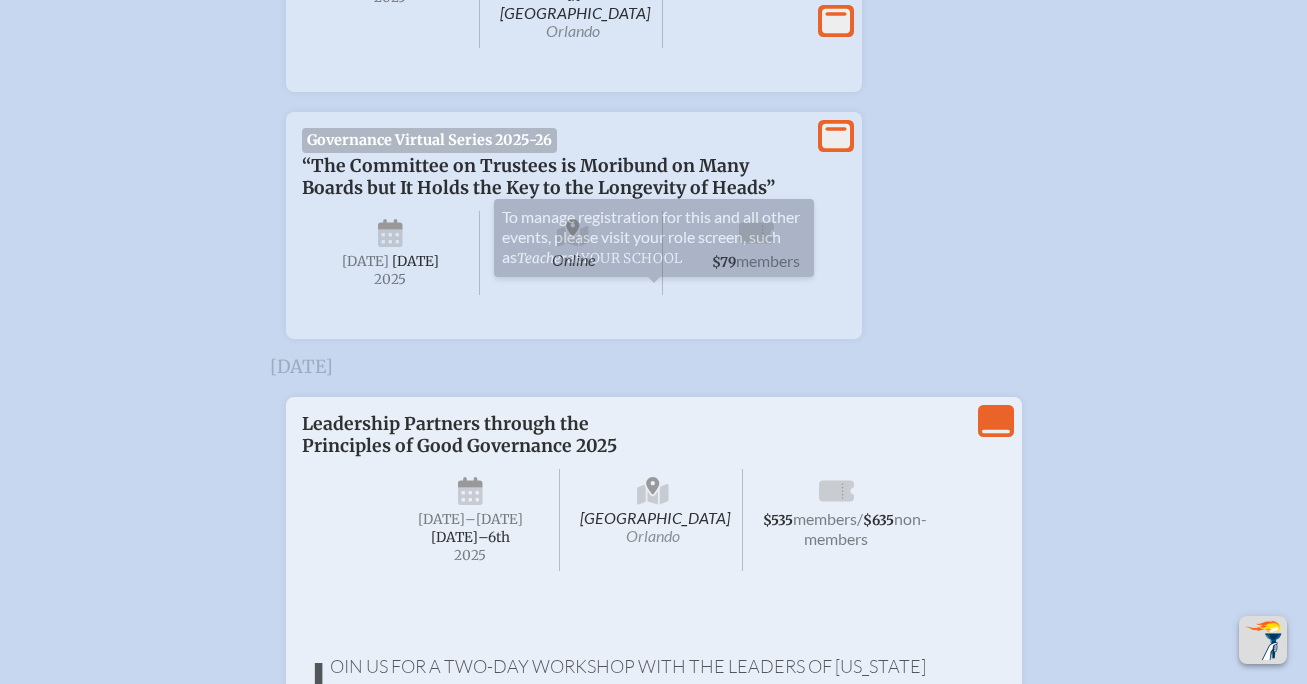 drag, startPoint x: 480, startPoint y: 411, endPoint x: 469, endPoint y: 408, distance: 11.401754 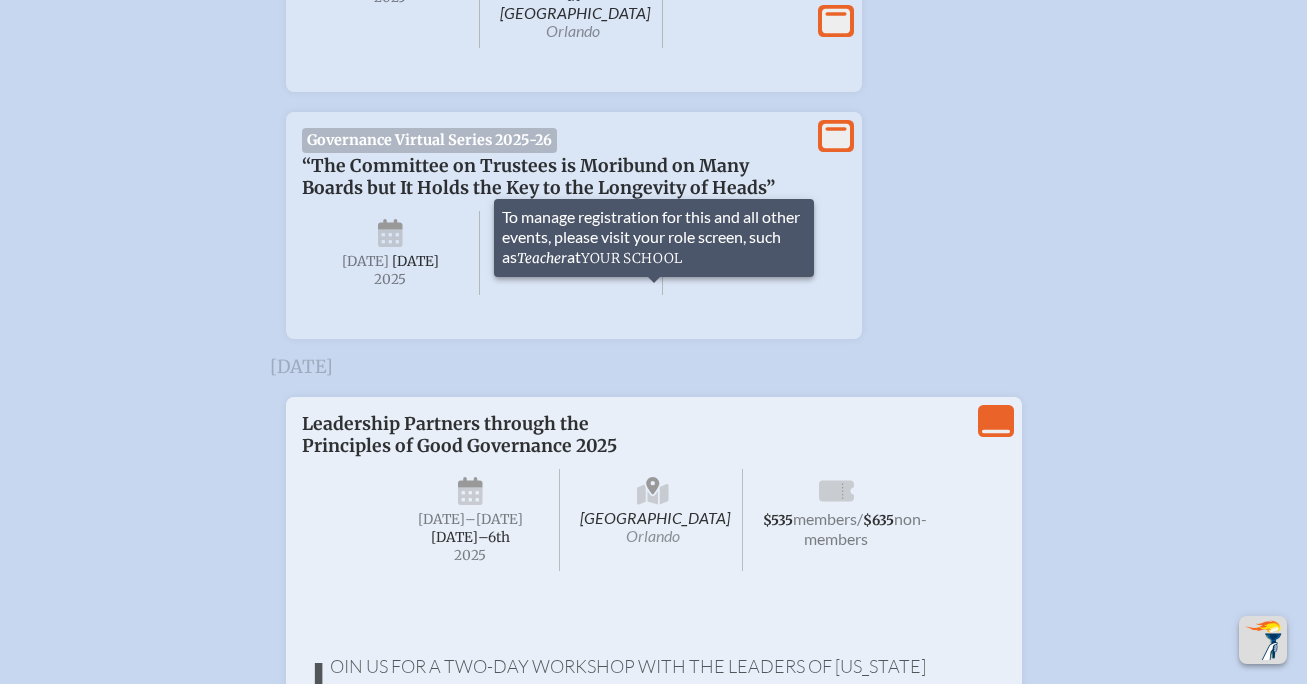 click on "$535  members  /   $635  non-members" at bounding box center [836, 520] 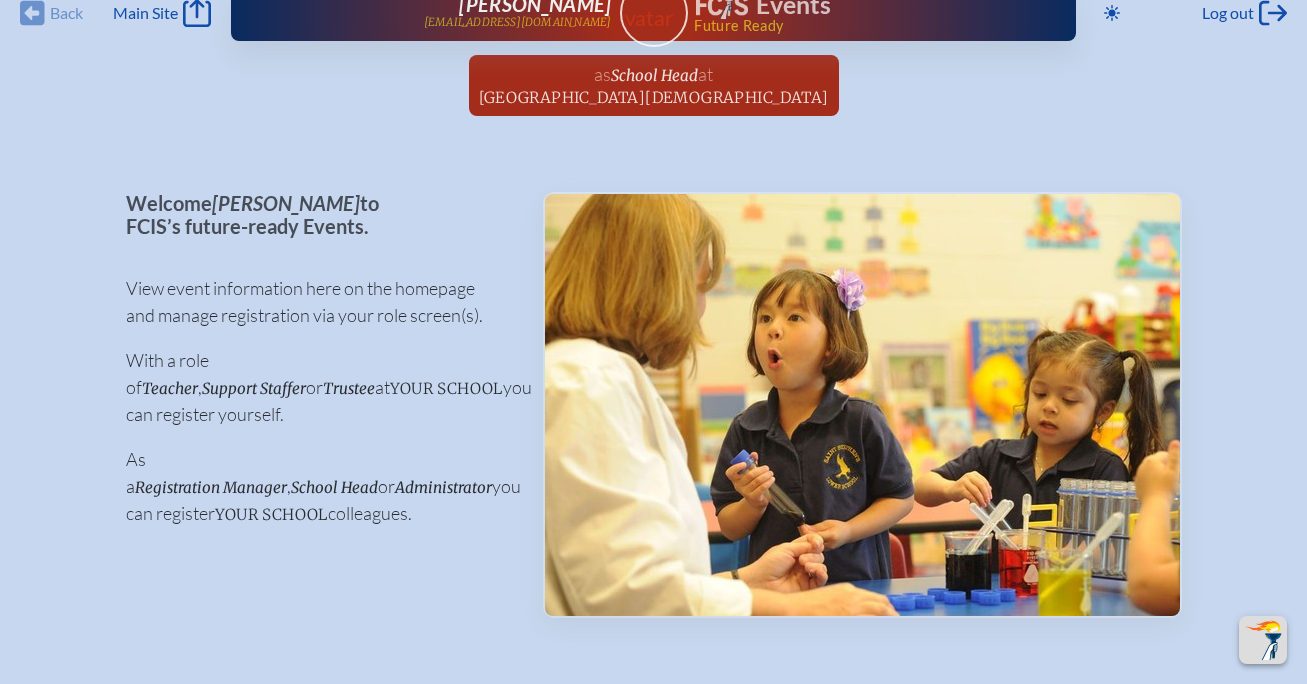 scroll, scrollTop: 0, scrollLeft: 0, axis: both 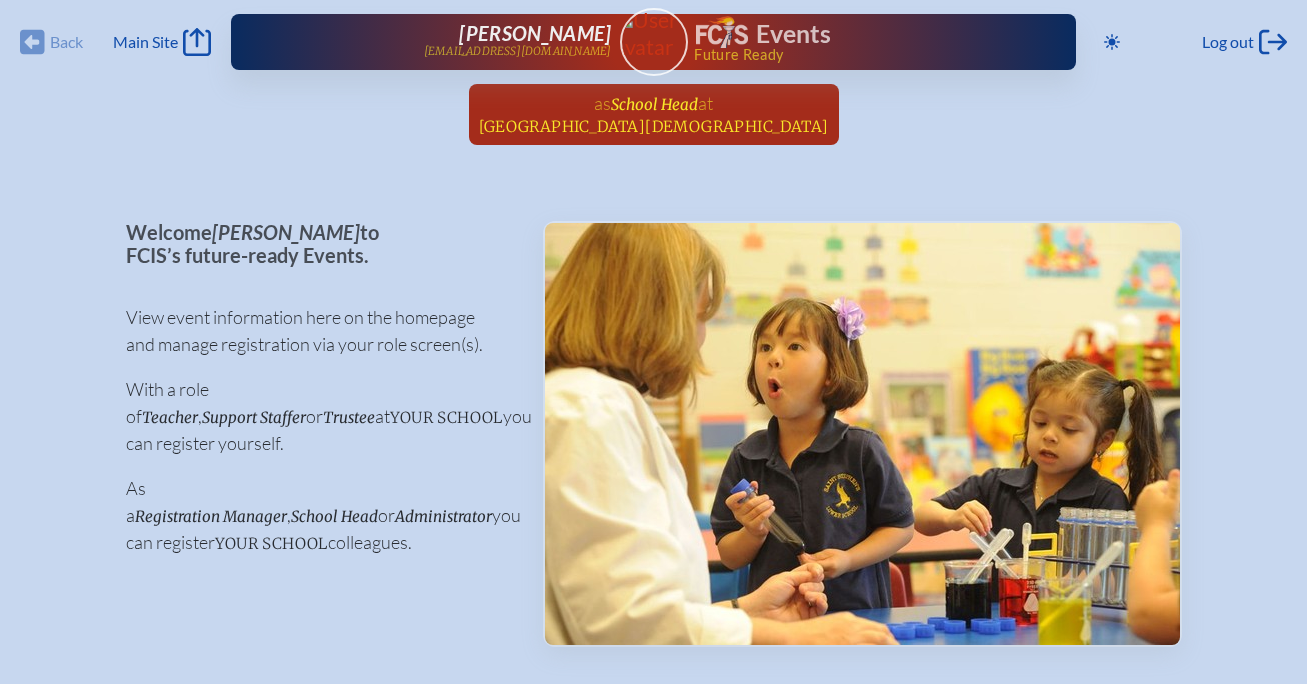 click on "[GEOGRAPHIC_DATA][DEMOGRAPHIC_DATA]" at bounding box center [654, 126] 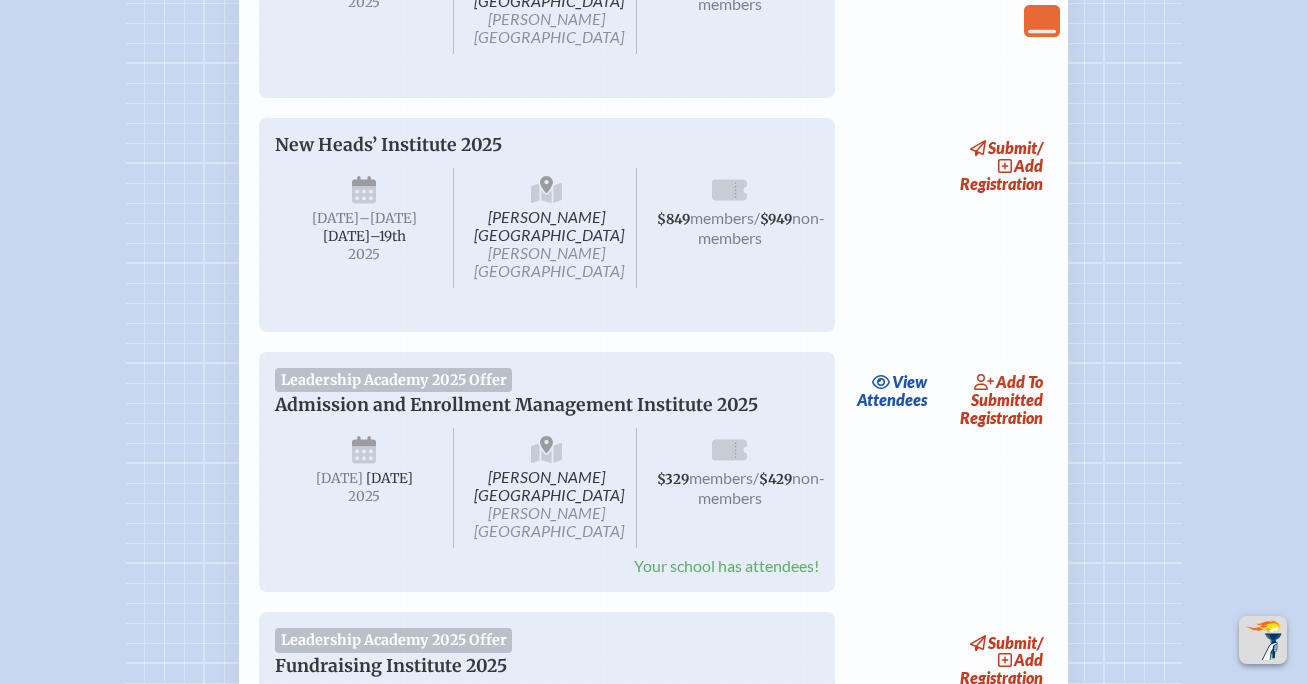 scroll, scrollTop: 520, scrollLeft: 0, axis: vertical 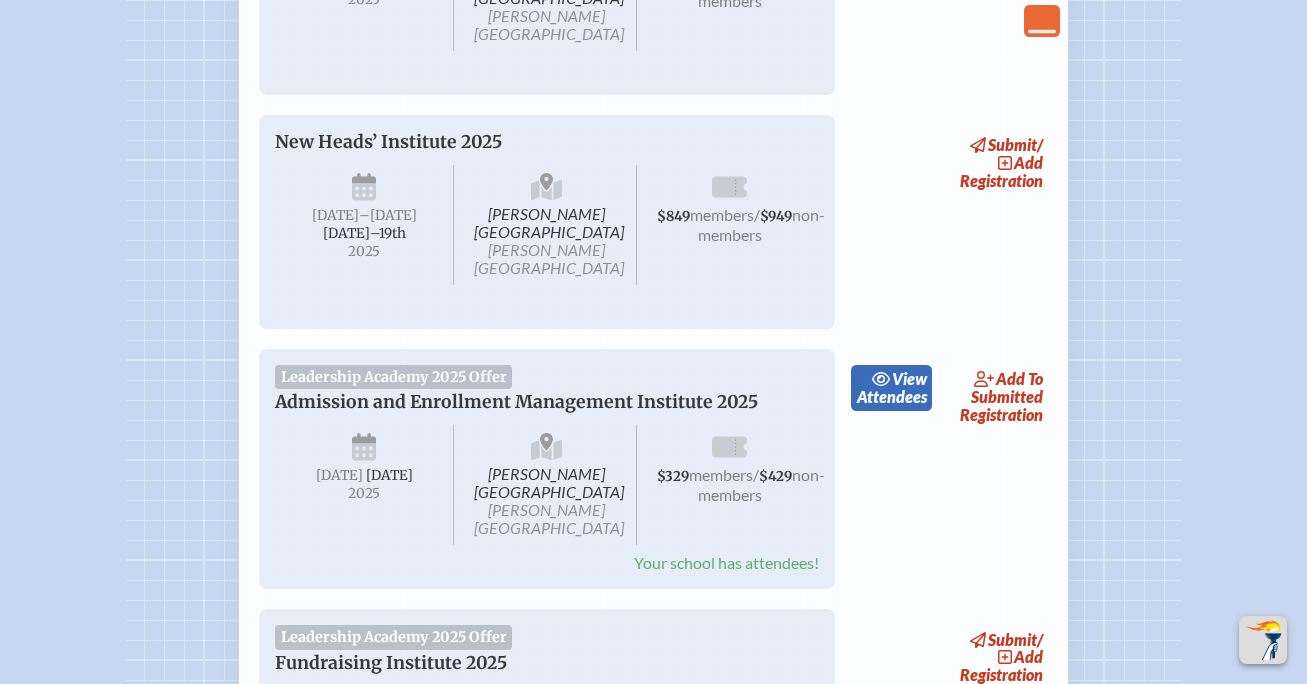 click on "view  Attendees" at bounding box center (891, 388) 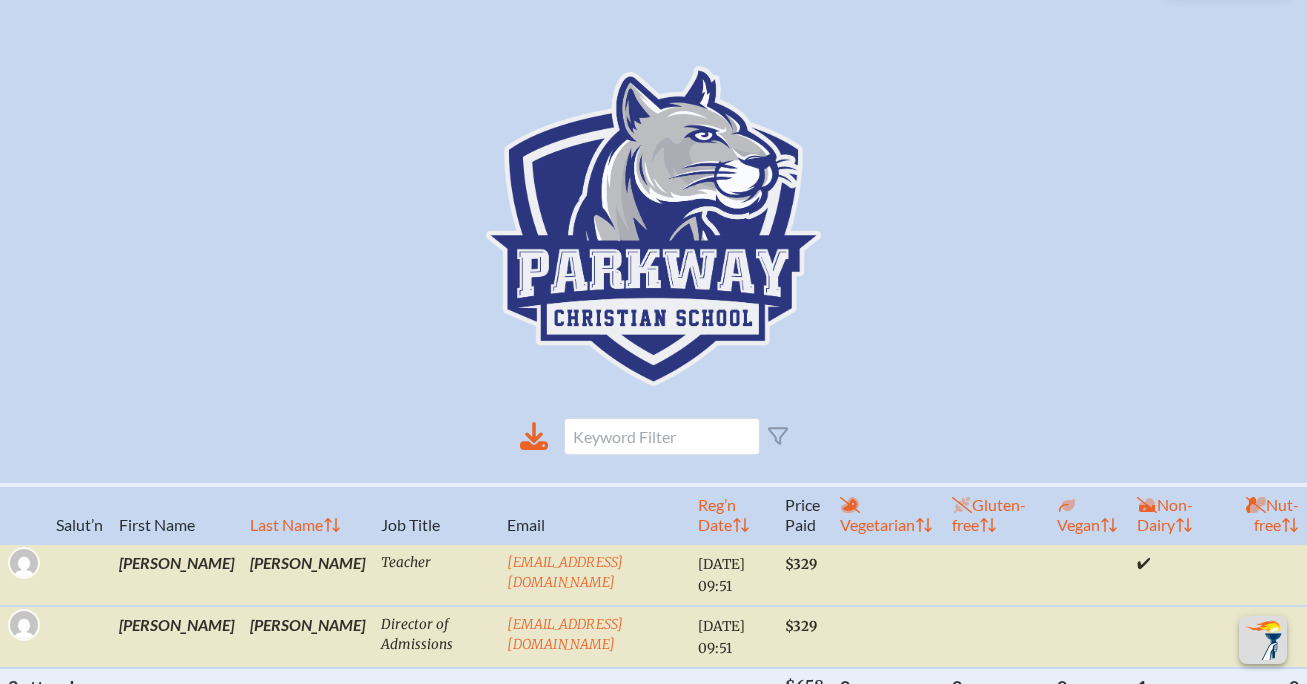 scroll, scrollTop: 614, scrollLeft: 0, axis: vertical 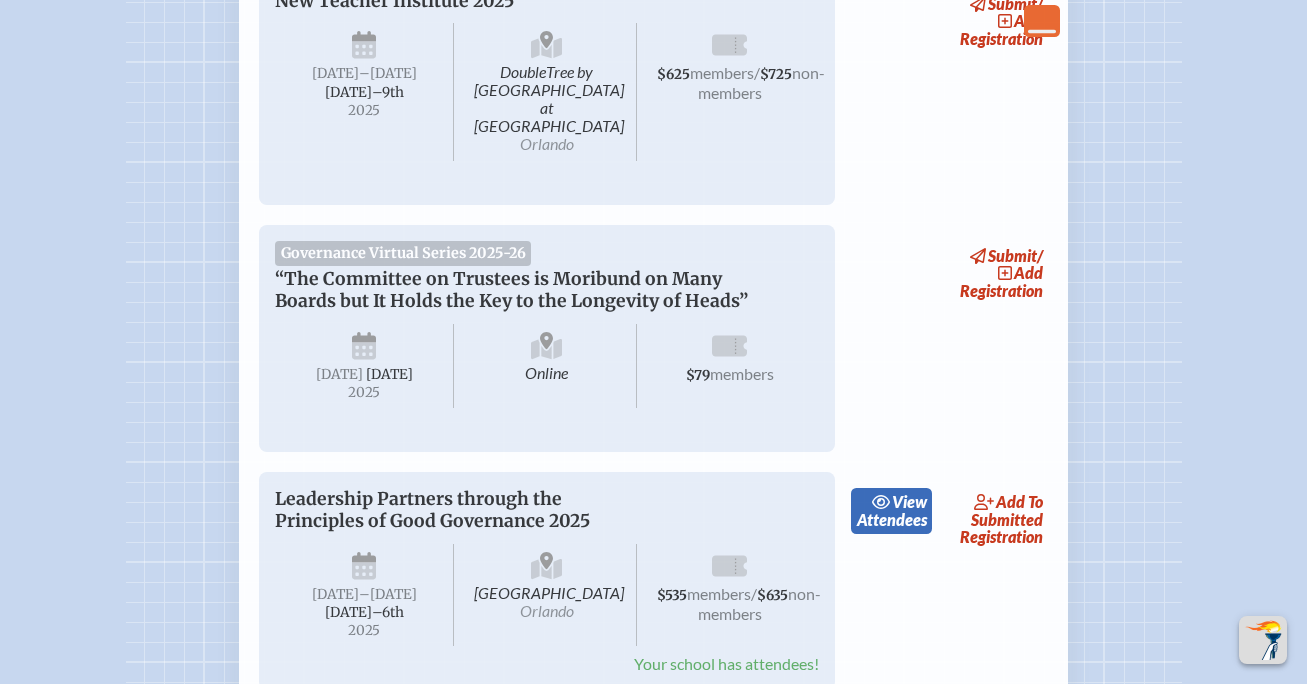 click on "view  Attendees" at bounding box center [891, 511] 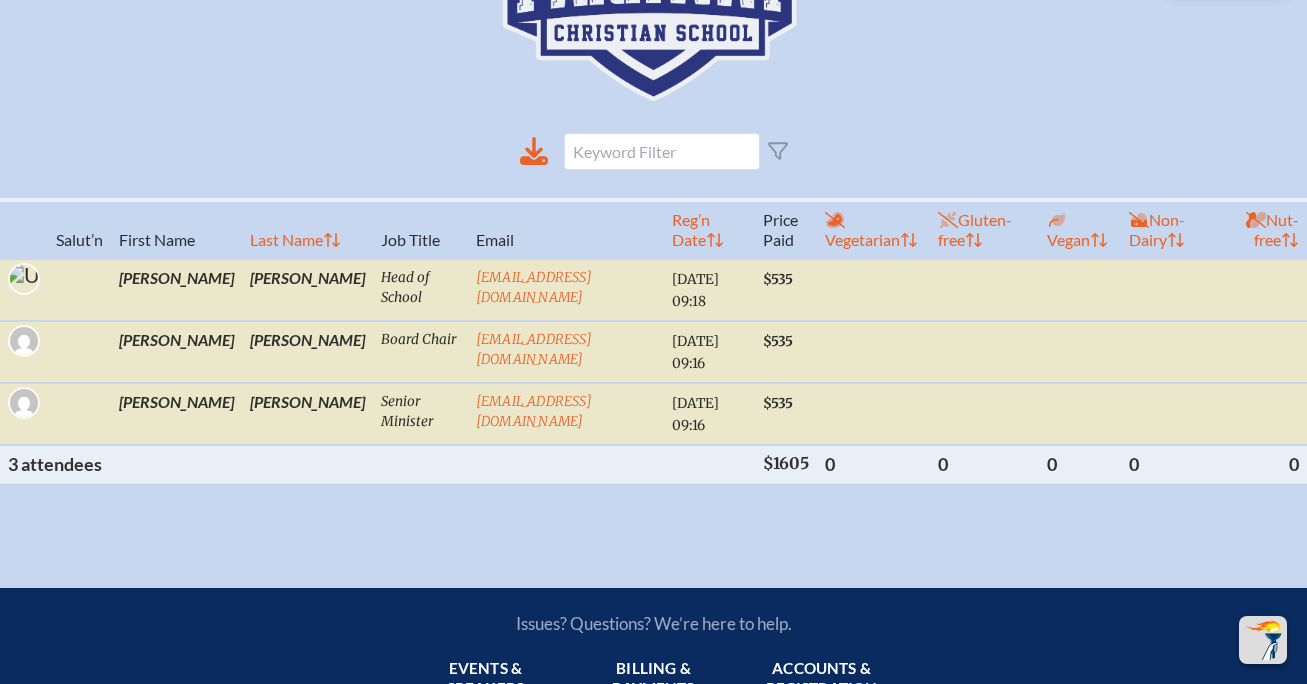 scroll, scrollTop: 858, scrollLeft: 0, axis: vertical 